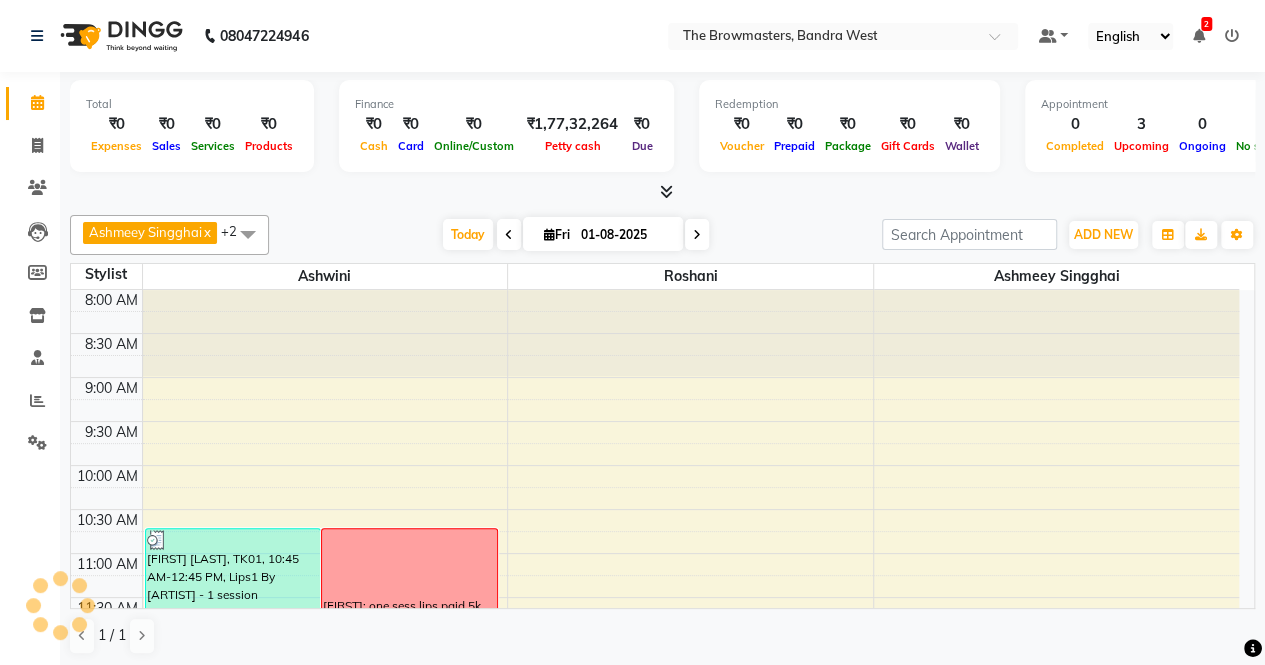click on "01-08-2025" at bounding box center (625, 235) 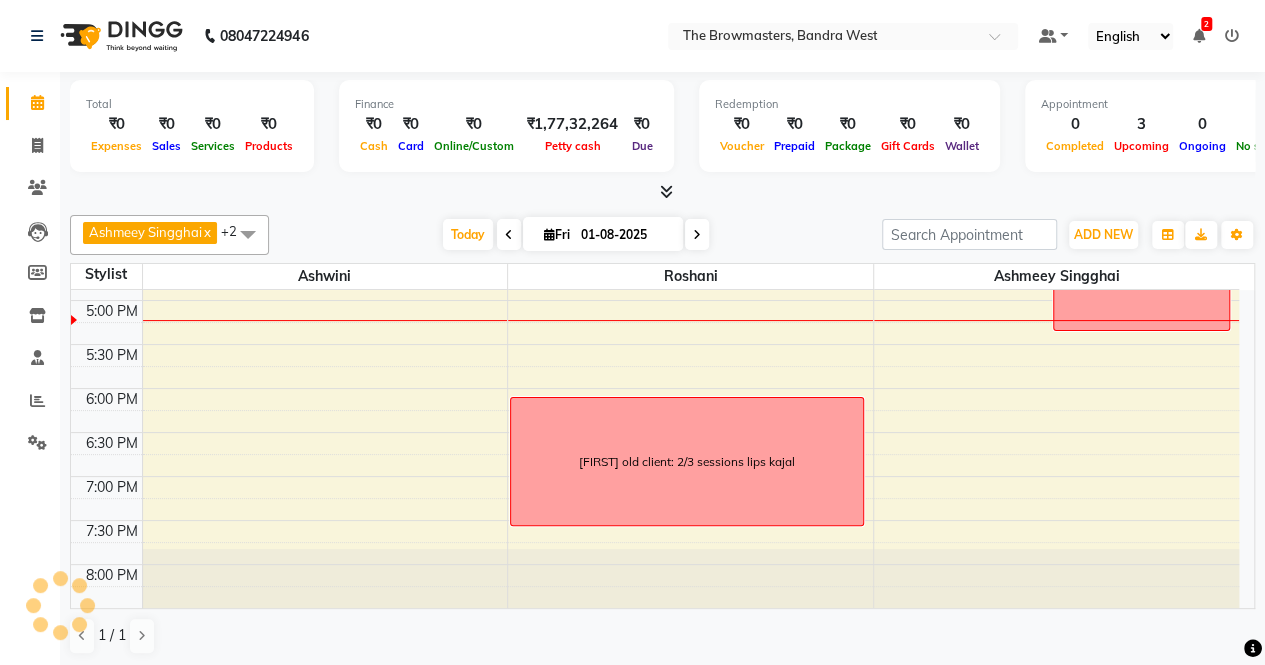 select on "8" 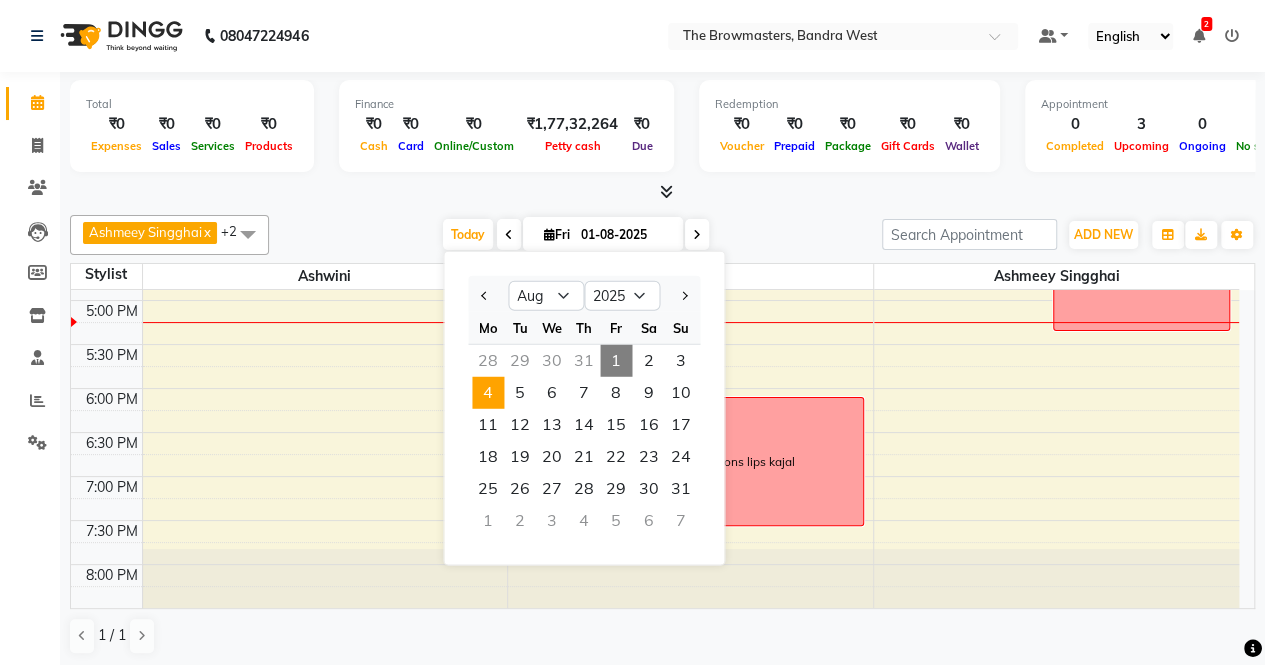 click on "4" at bounding box center (488, 393) 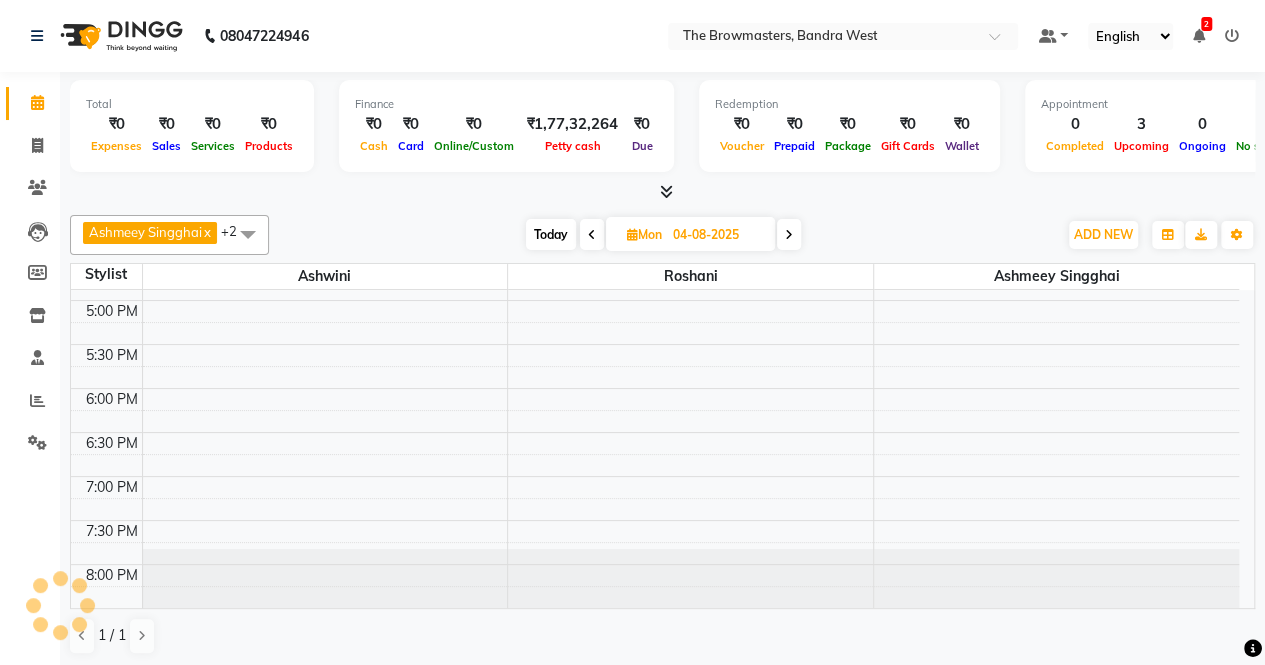 scroll, scrollTop: 781, scrollLeft: 0, axis: vertical 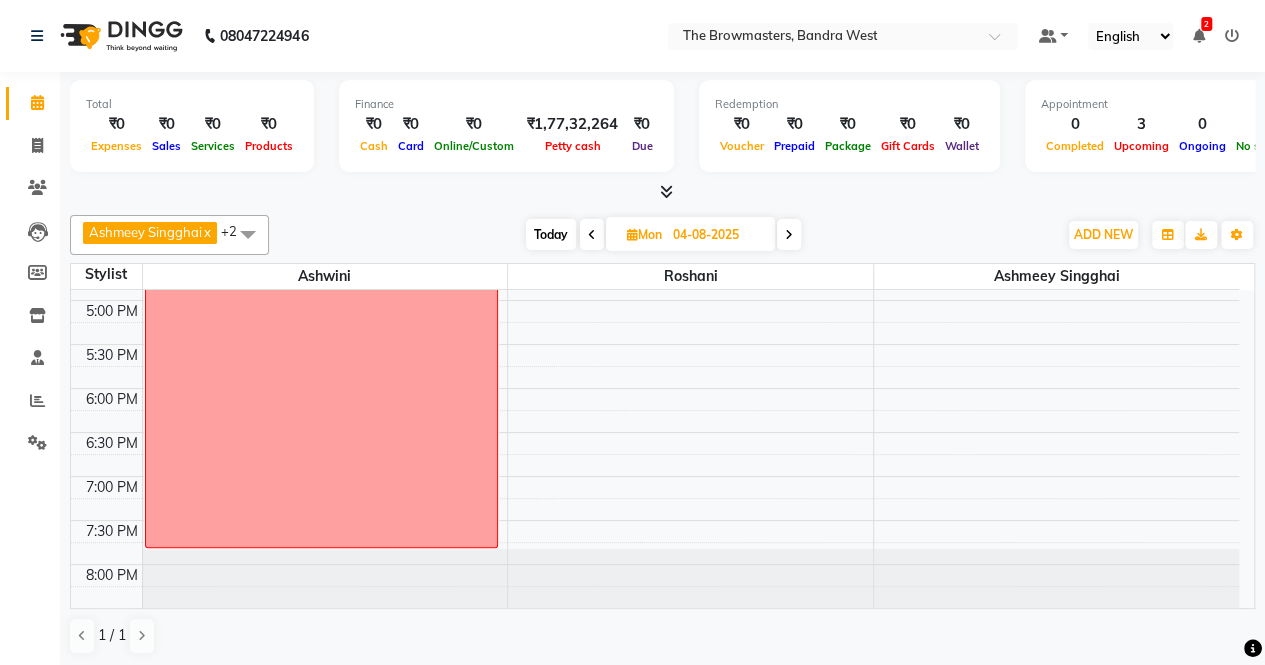 click at bounding box center (592, 234) 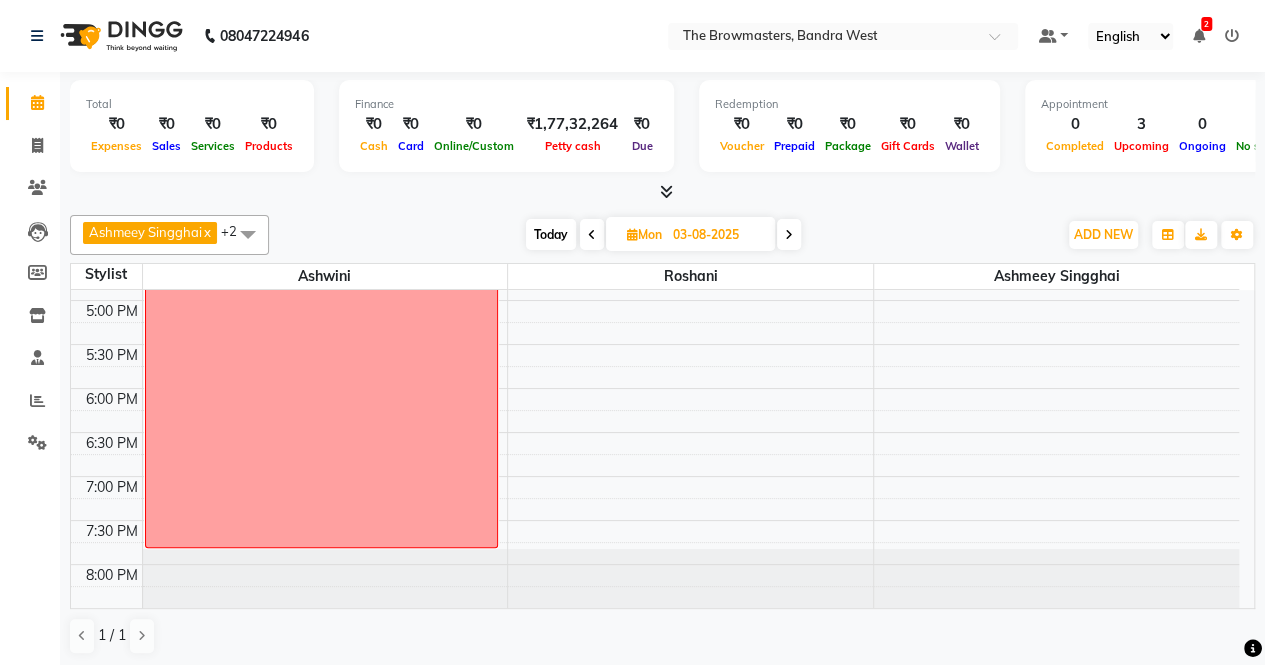 scroll, scrollTop: 781, scrollLeft: 0, axis: vertical 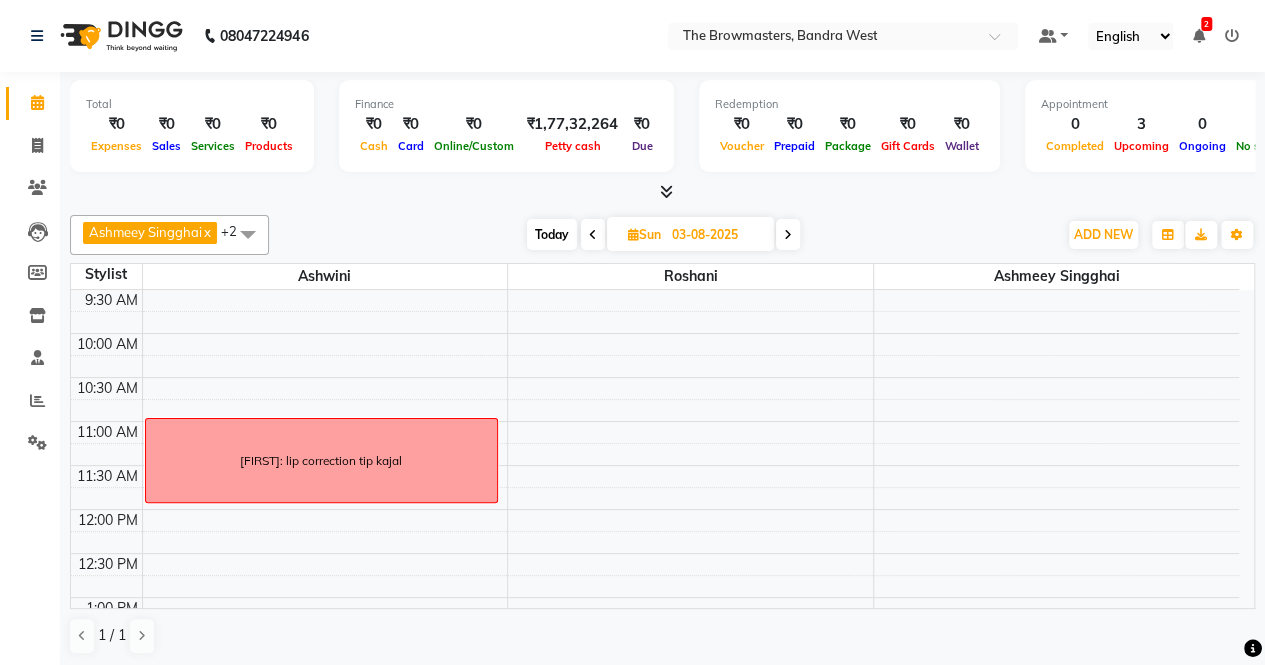 click on "Today" at bounding box center (552, 234) 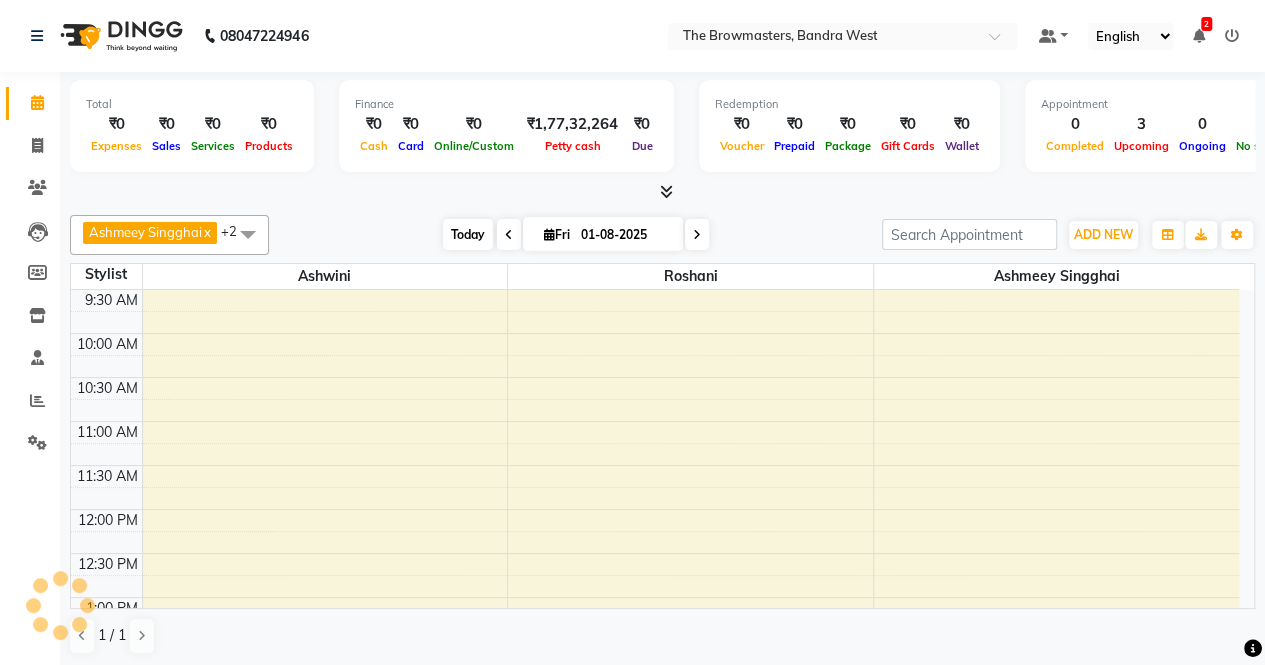 scroll, scrollTop: 781, scrollLeft: 0, axis: vertical 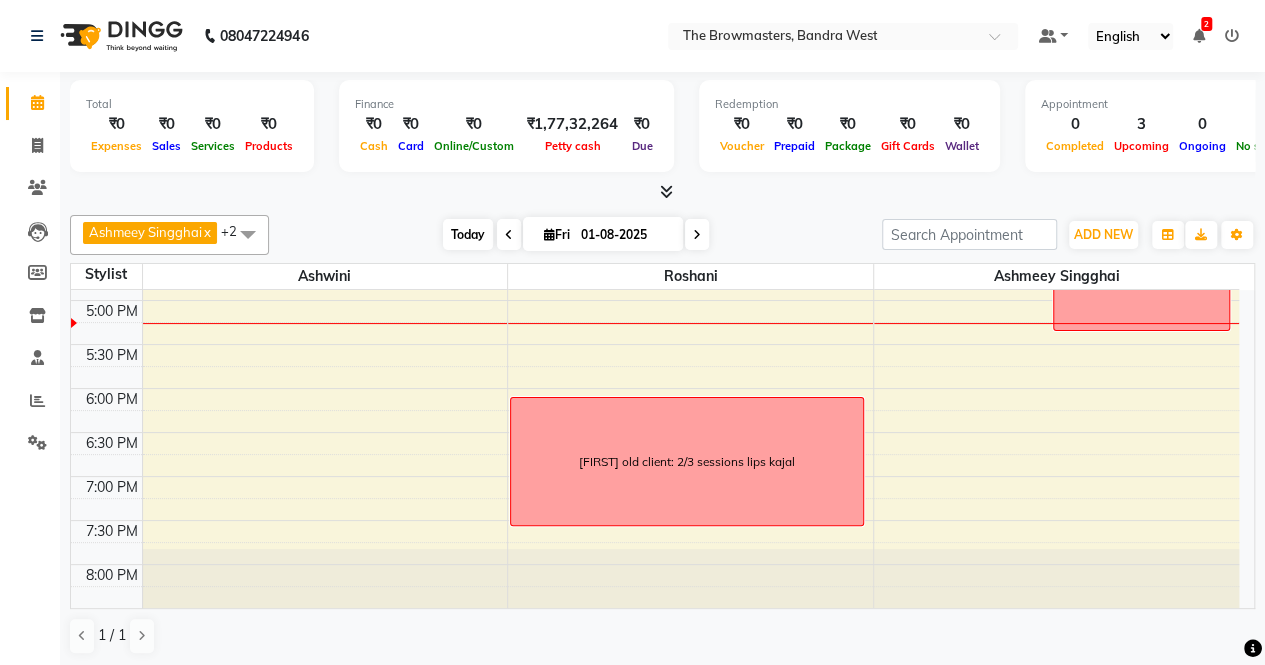 click on "Today" at bounding box center (468, 234) 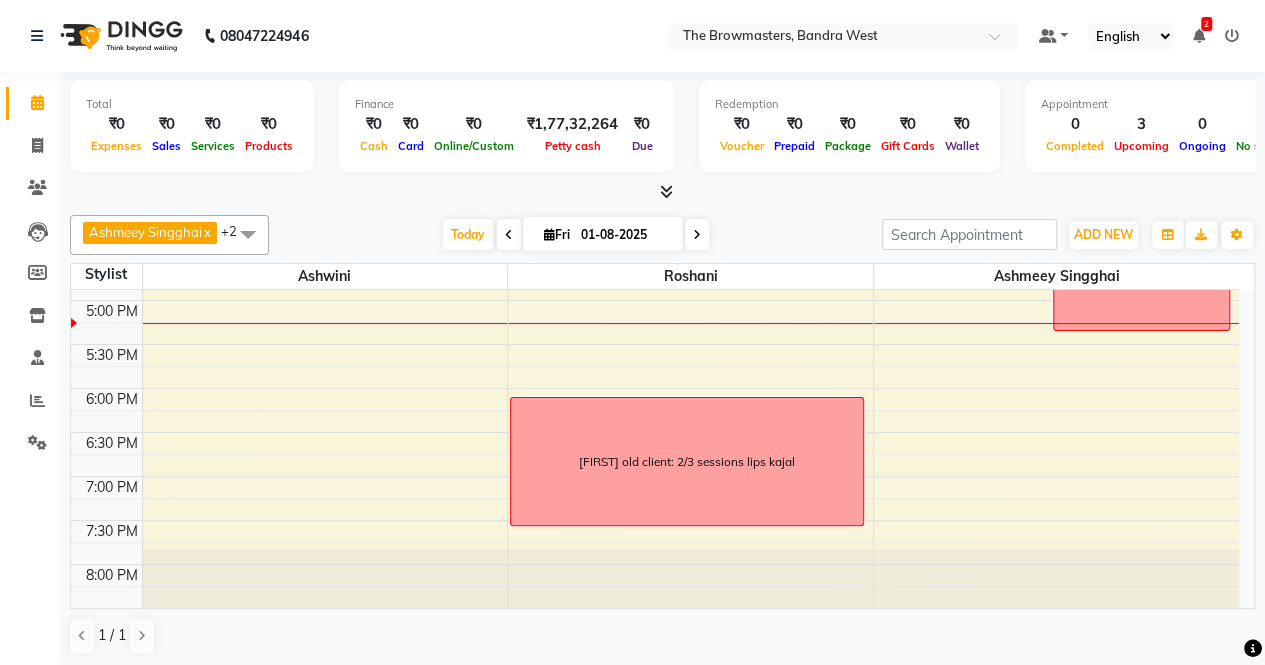 click on "01-08-2025" at bounding box center [625, 235] 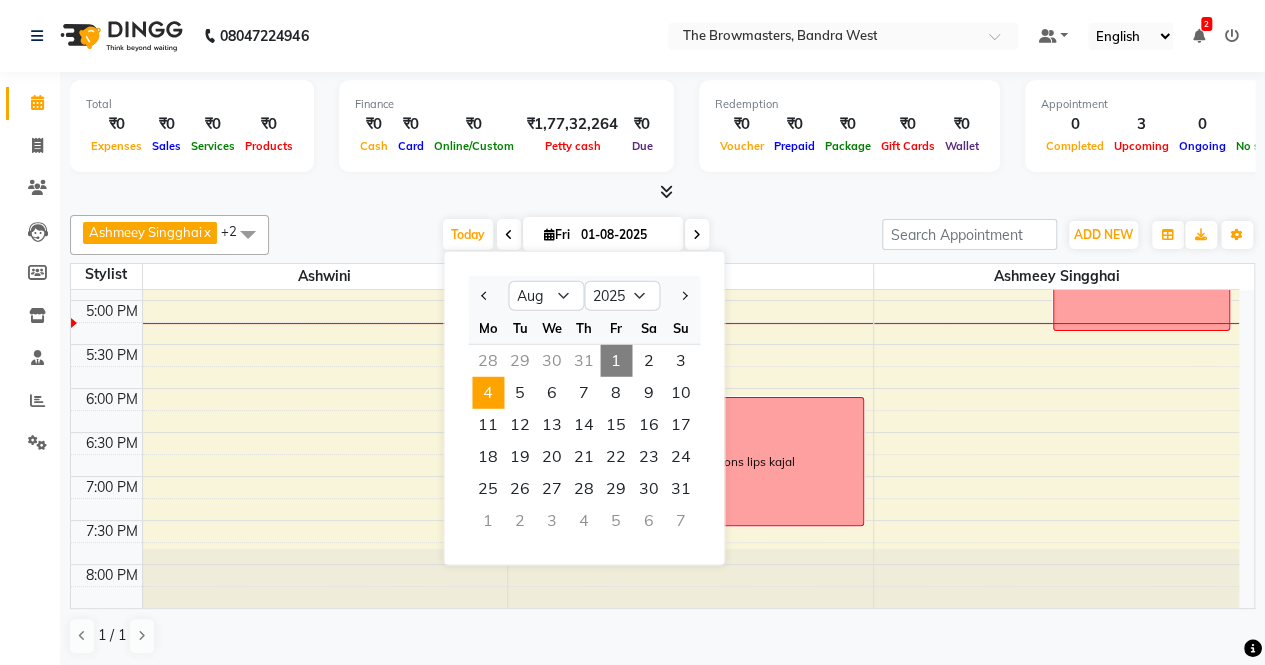 click on "4" at bounding box center (488, 393) 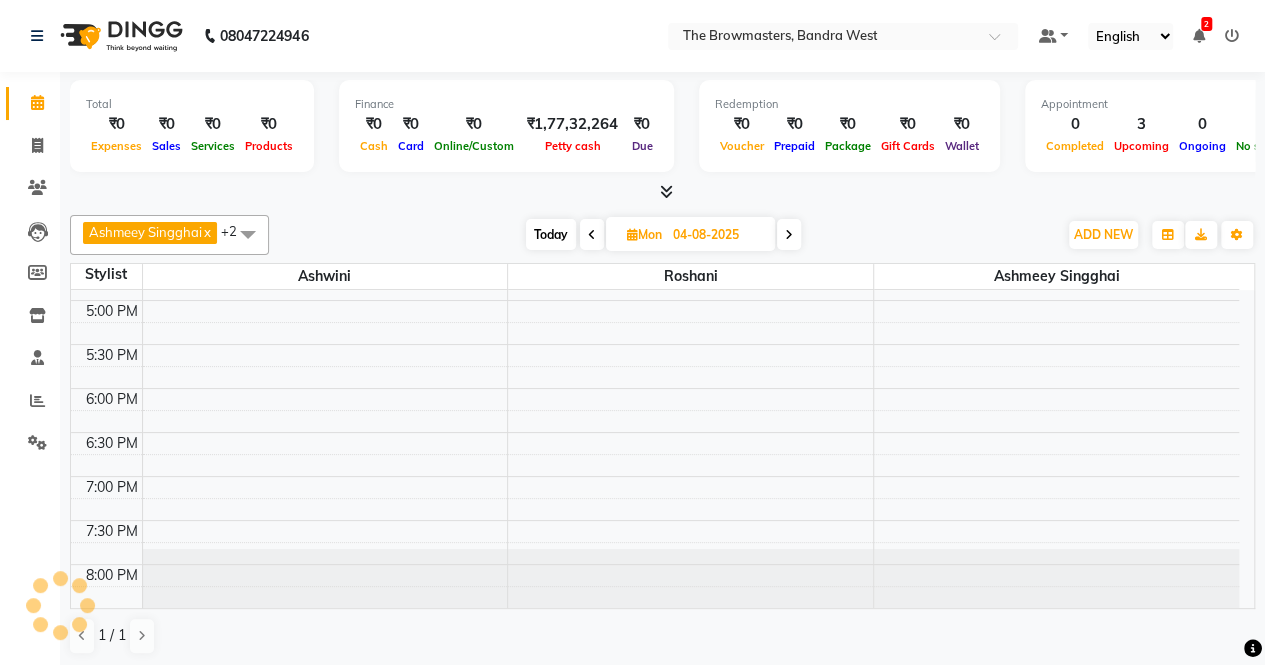 scroll, scrollTop: 781, scrollLeft: 0, axis: vertical 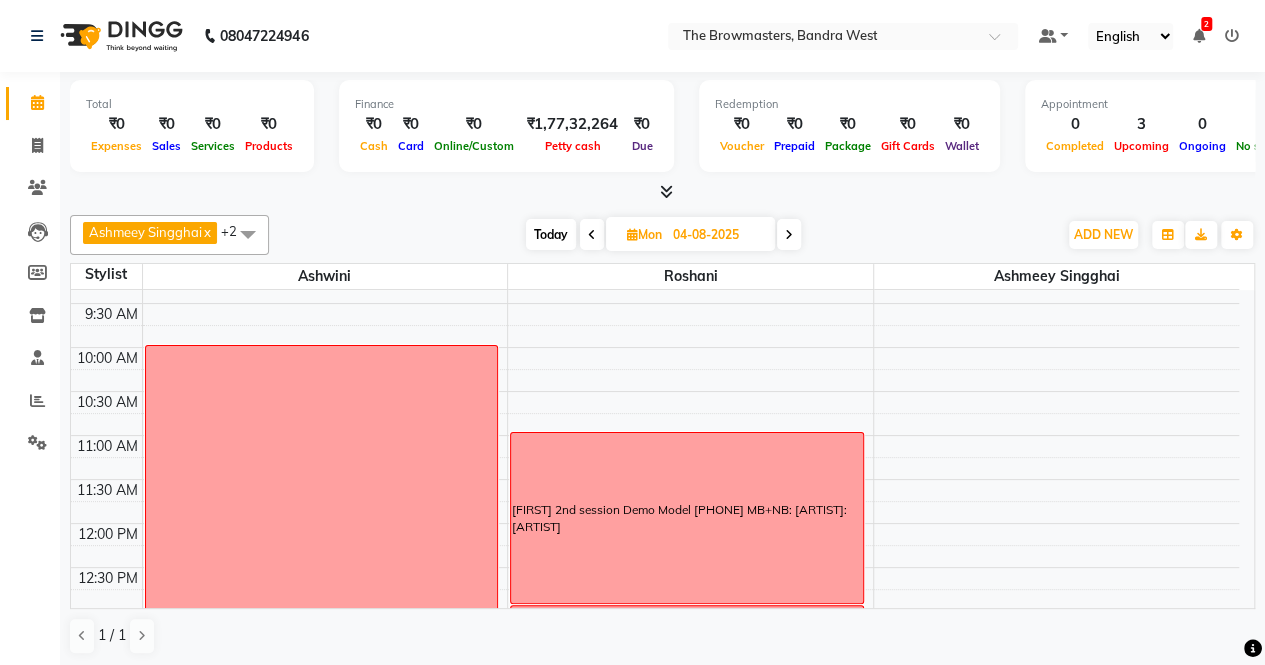 click at bounding box center [592, 235] 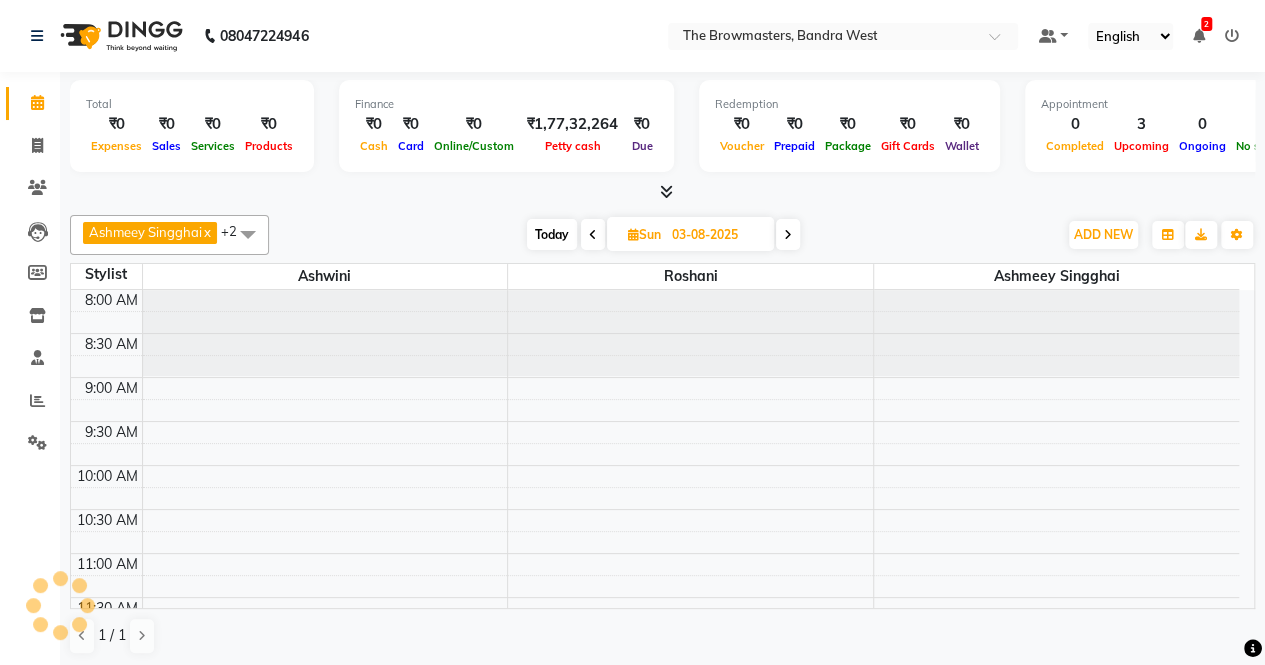 scroll, scrollTop: 781, scrollLeft: 0, axis: vertical 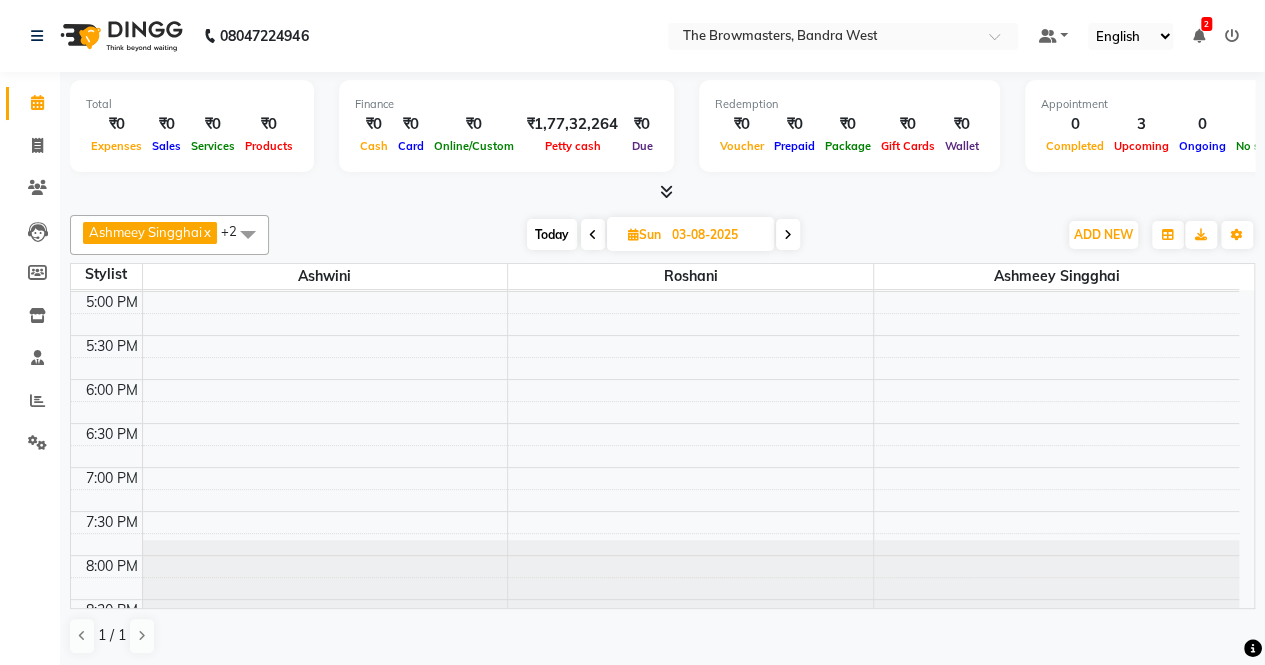 click at bounding box center (1056, 583) 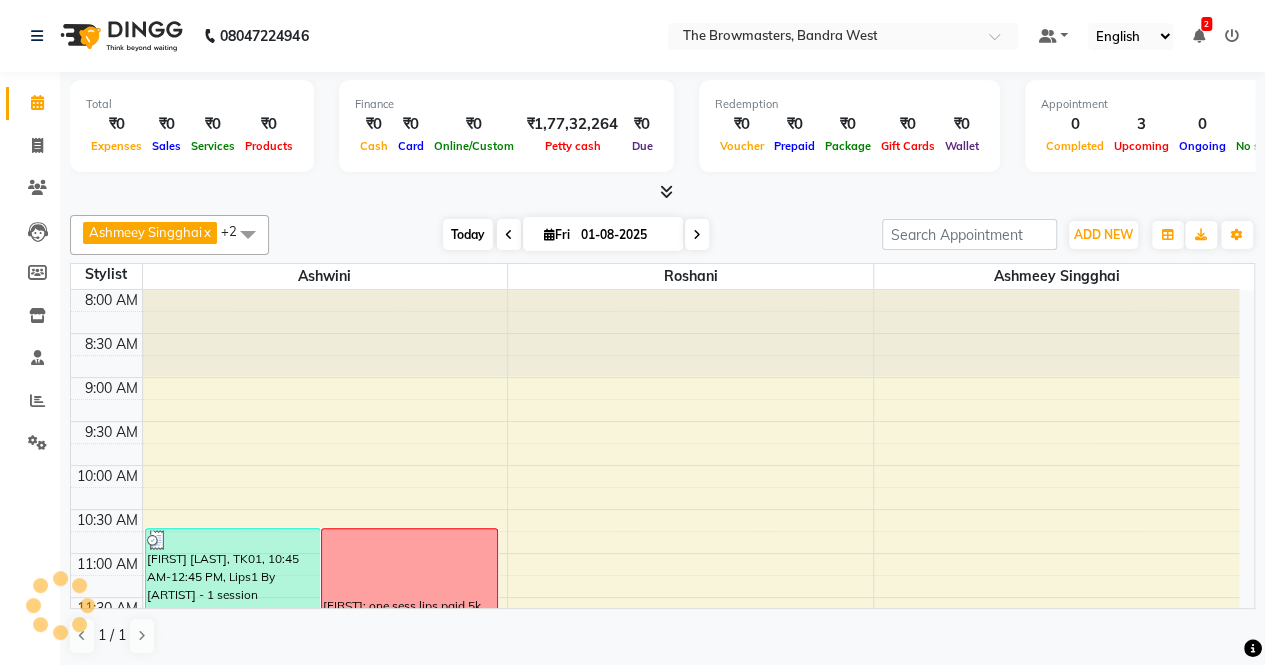 scroll, scrollTop: 781, scrollLeft: 0, axis: vertical 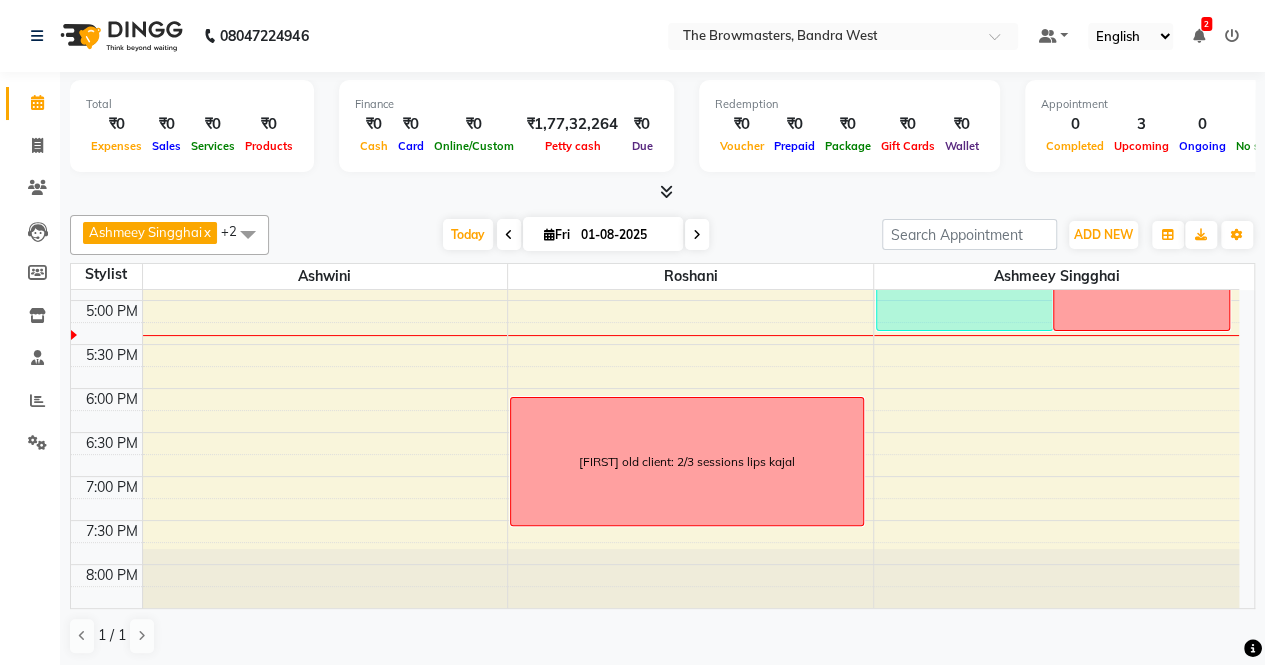 click on "Fri" at bounding box center [557, 234] 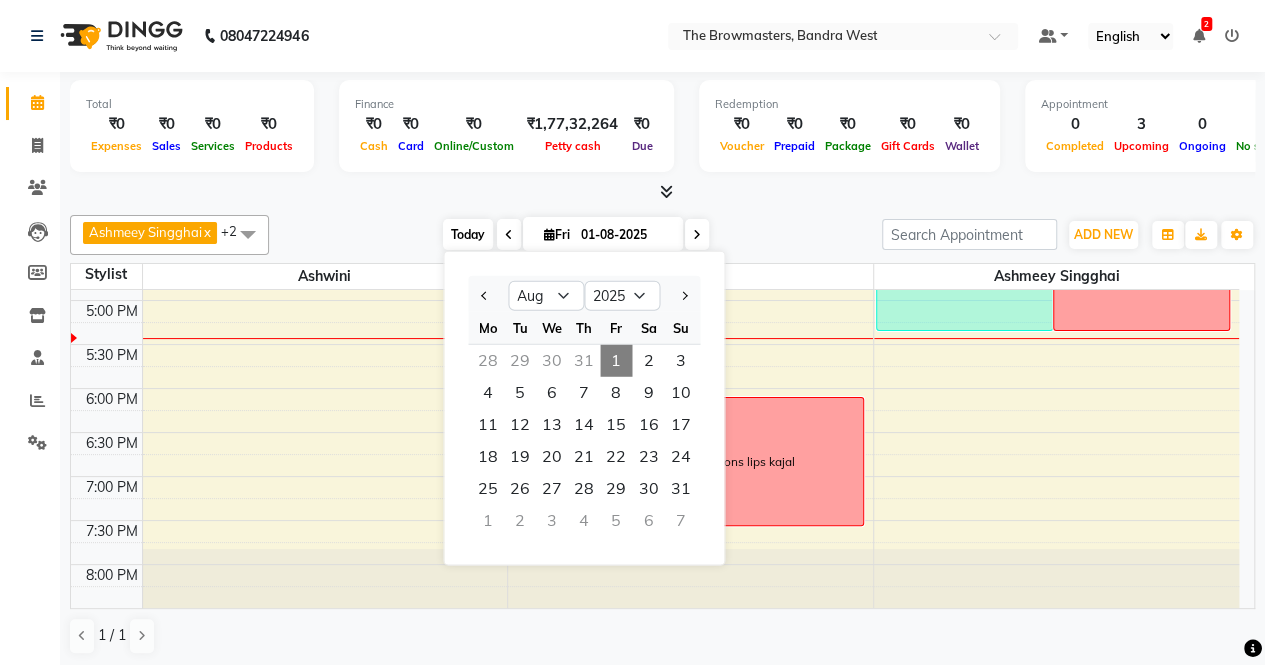 click on "Today" at bounding box center [468, 234] 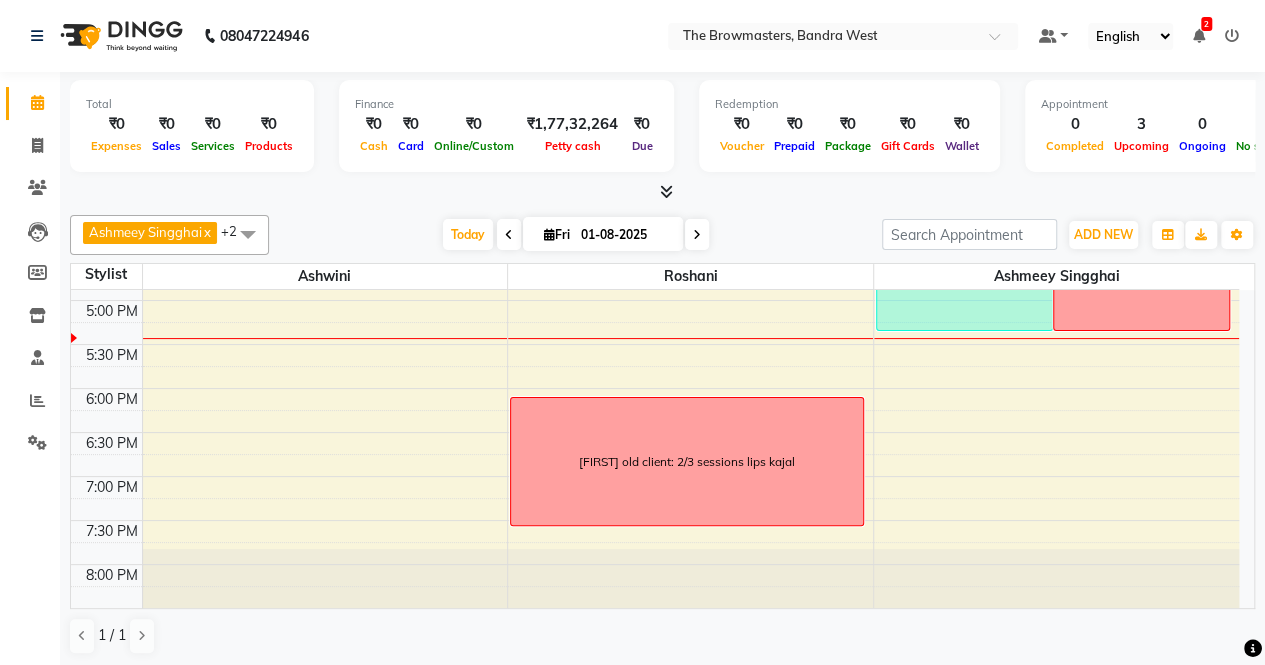 click on "01-08-2025" at bounding box center [625, 235] 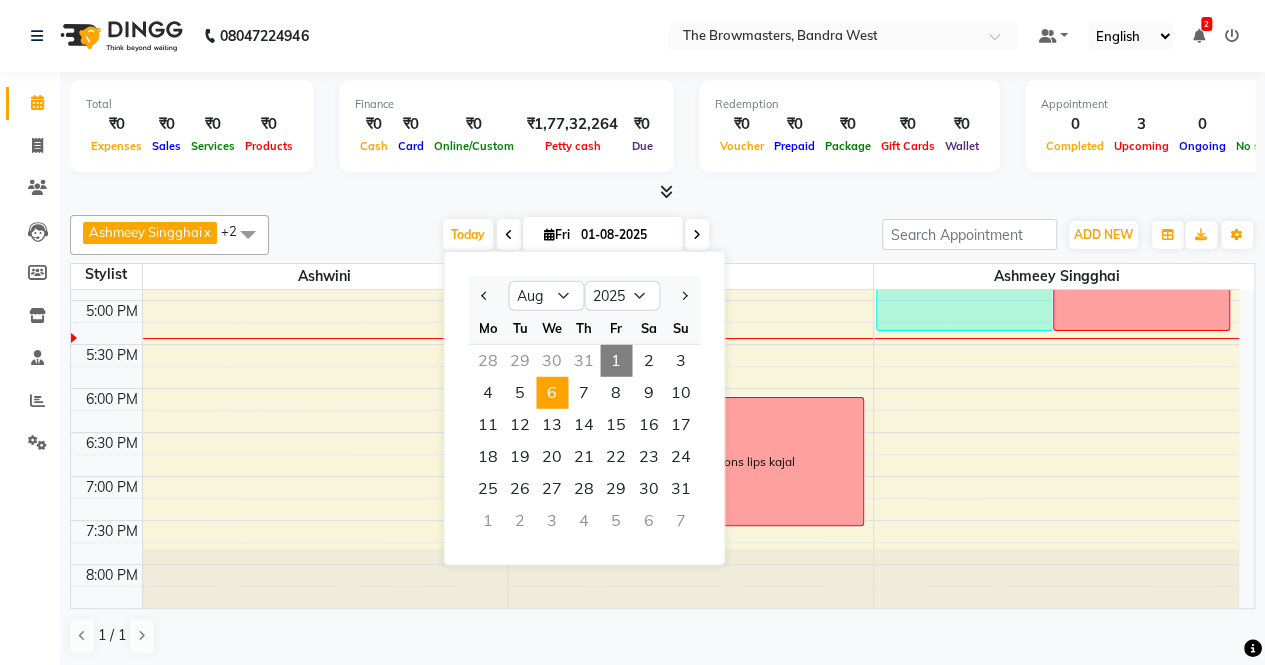 click on "6" at bounding box center (552, 393) 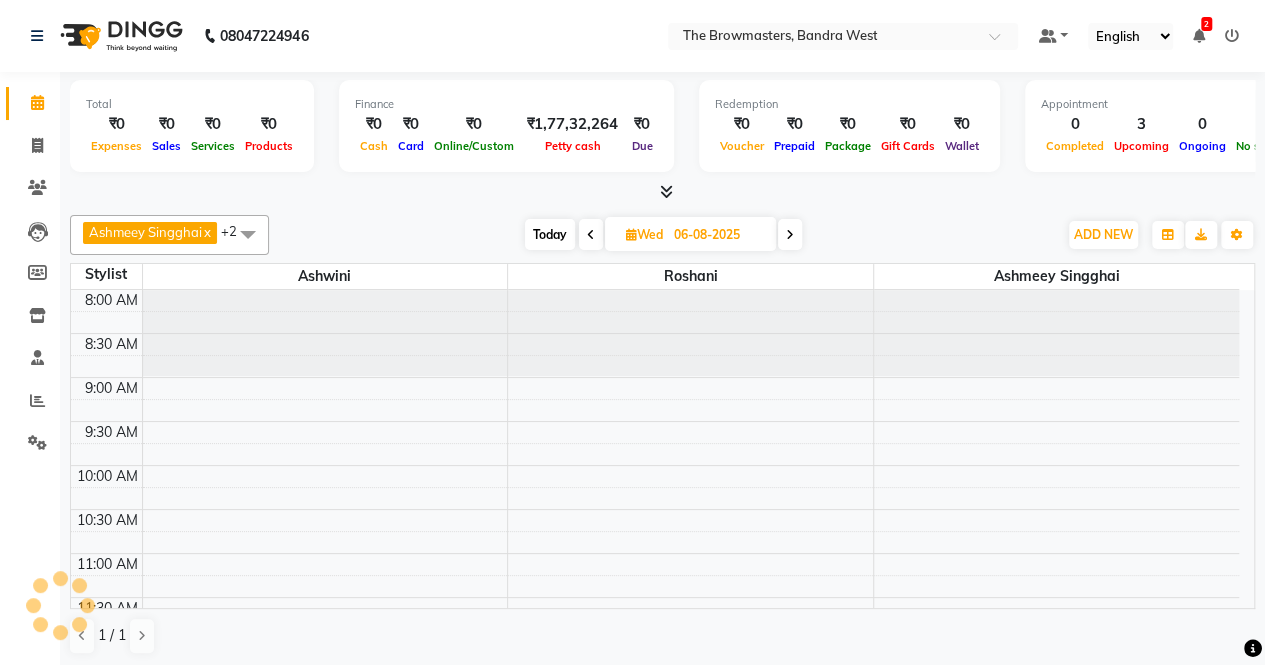 scroll, scrollTop: 781, scrollLeft: 0, axis: vertical 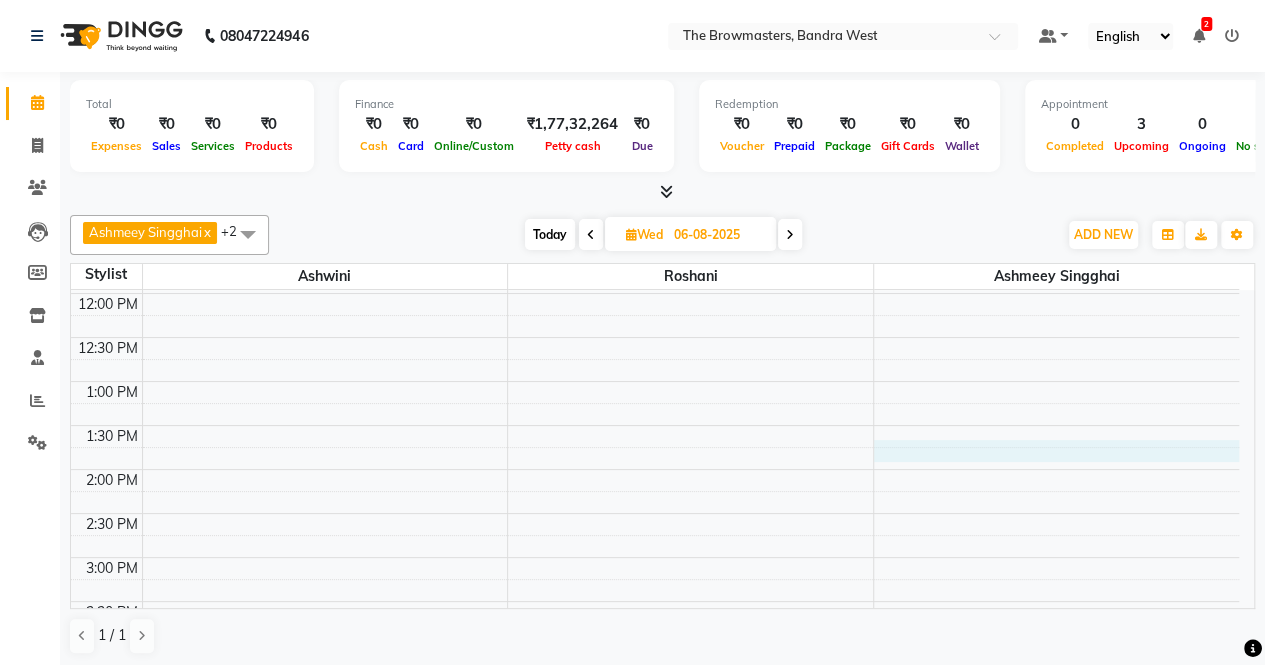 click on "8:00 AM 8:30 AM 9:00 AM 9:30 AM 10:00 AM 10:30 AM 11:00 AM 11:30 AM 12:00 PM 12:30 PM 1:00 PM 1:30 PM 2:00 PM 2:30 PM 3:00 PM 3:30 PM 4:00 PM 4:30 PM 5:00 PM 5:30 PM 6:00 PM 6:30 PM 7:00 PM 7:30 PM 8:00 PM 8:30 PM" at bounding box center [655, 513] 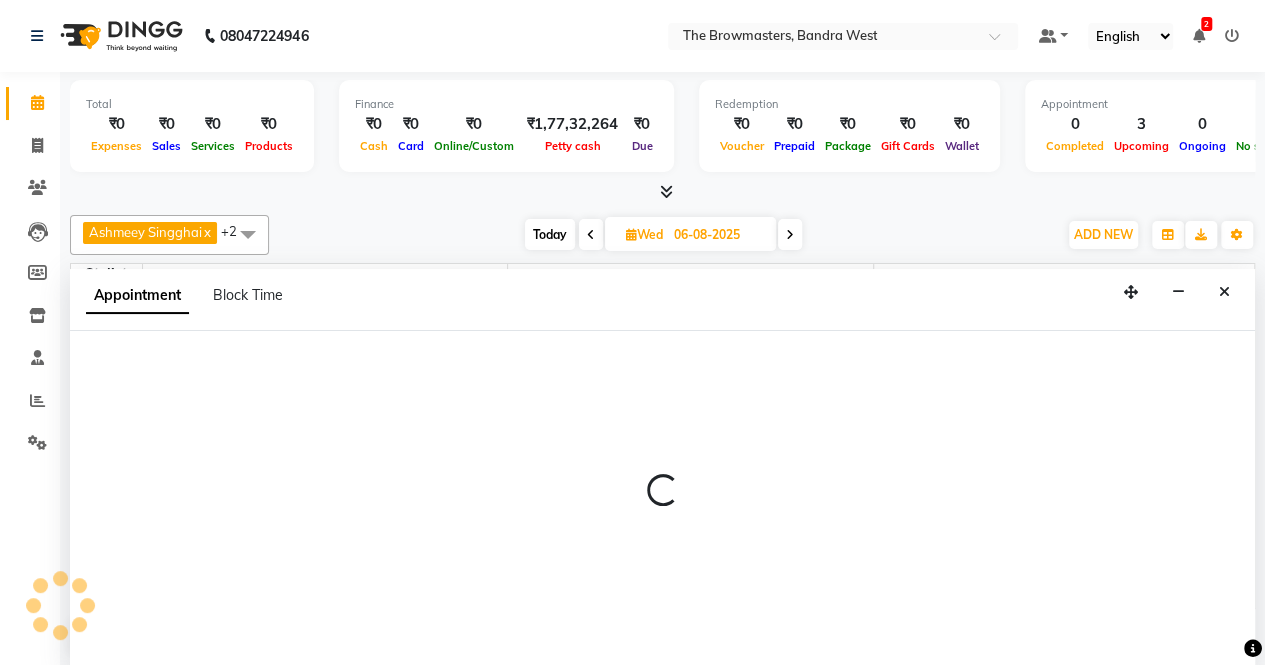 select on "64308" 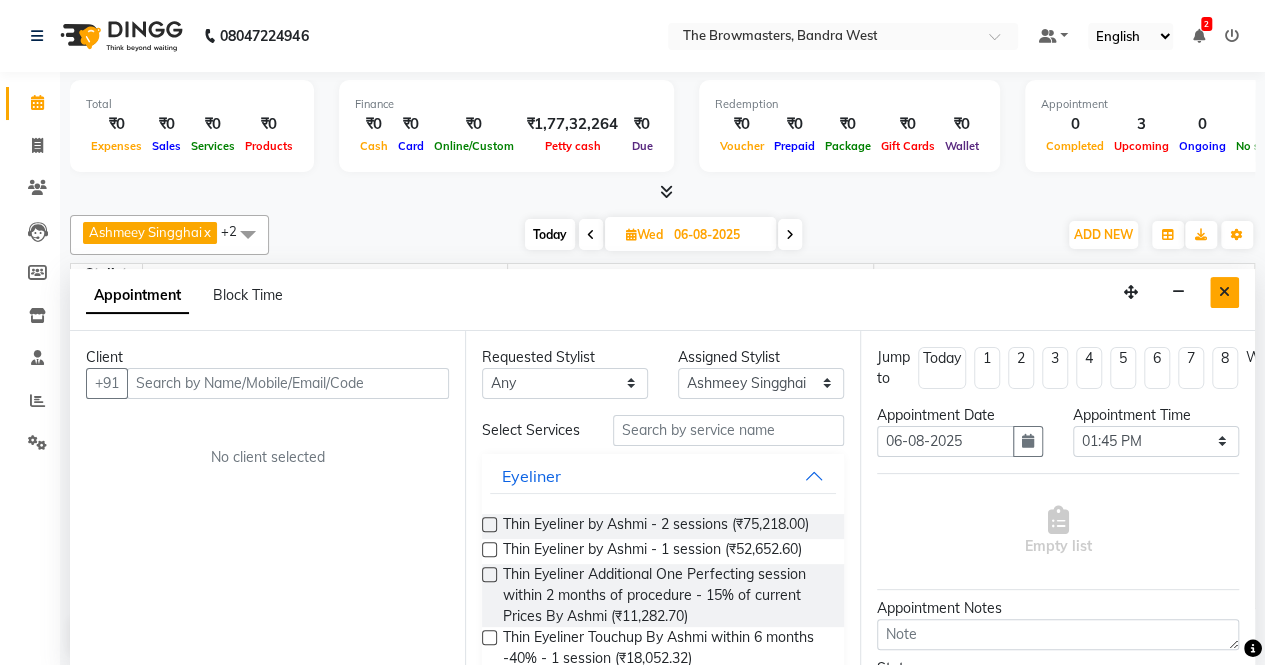 click at bounding box center (1224, 292) 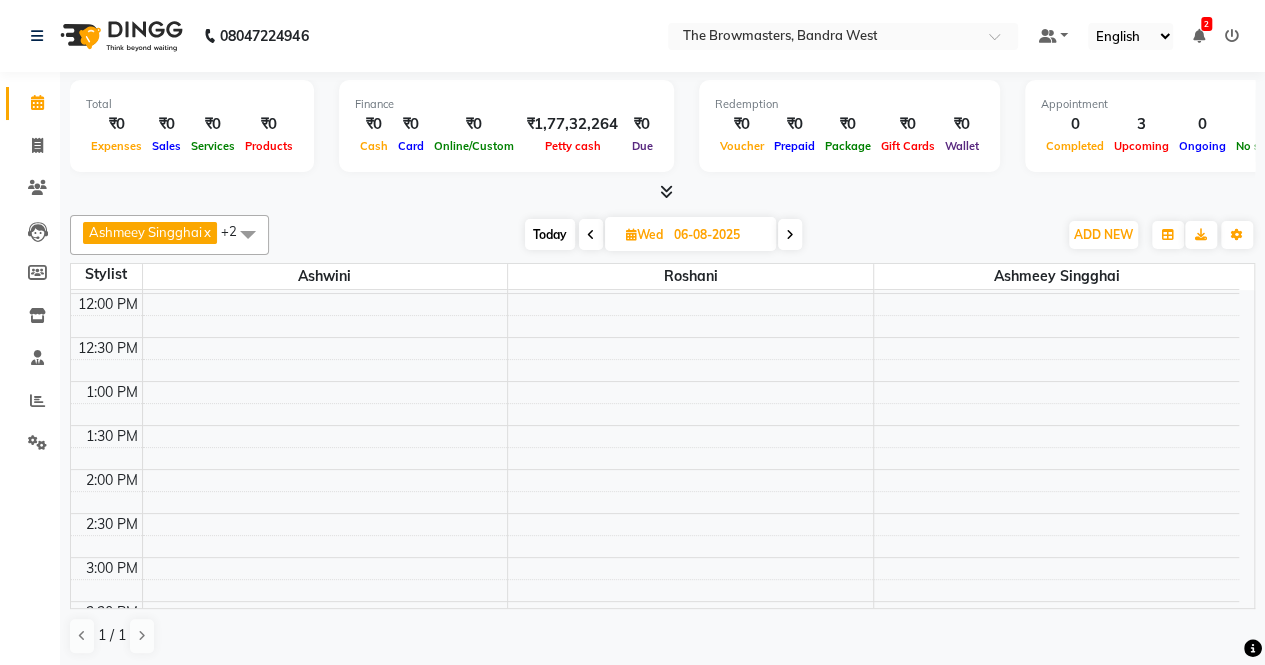 click on "Today" at bounding box center [550, 234] 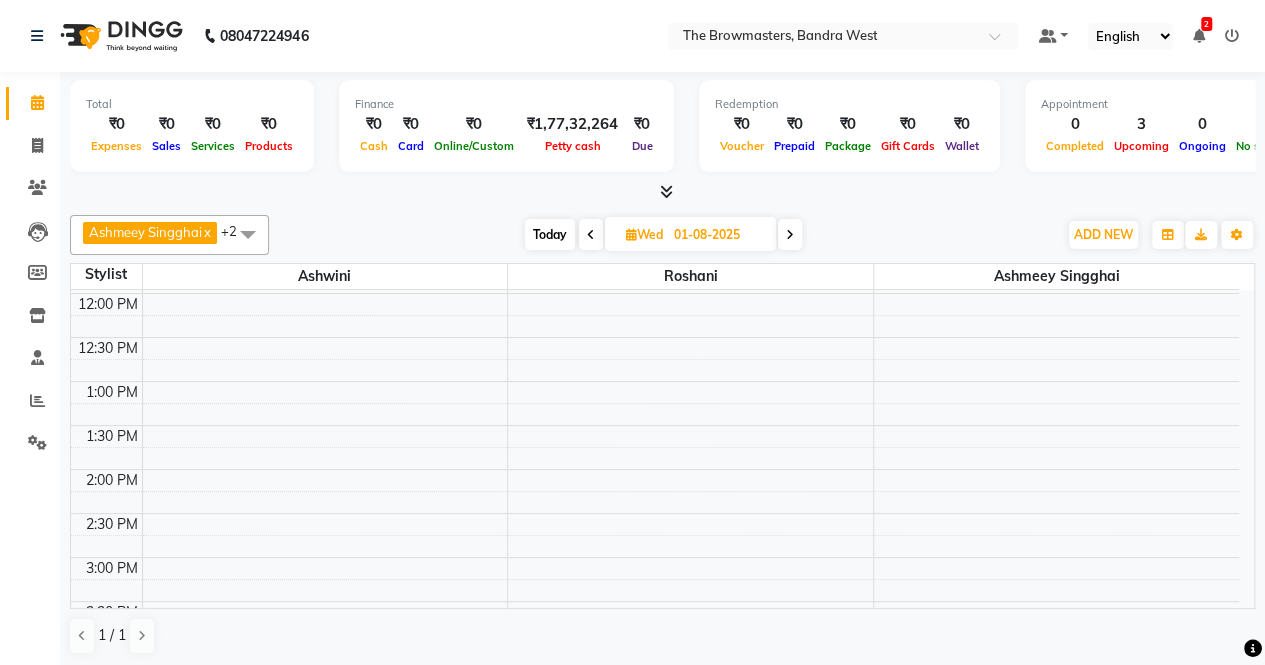 scroll, scrollTop: 781, scrollLeft: 0, axis: vertical 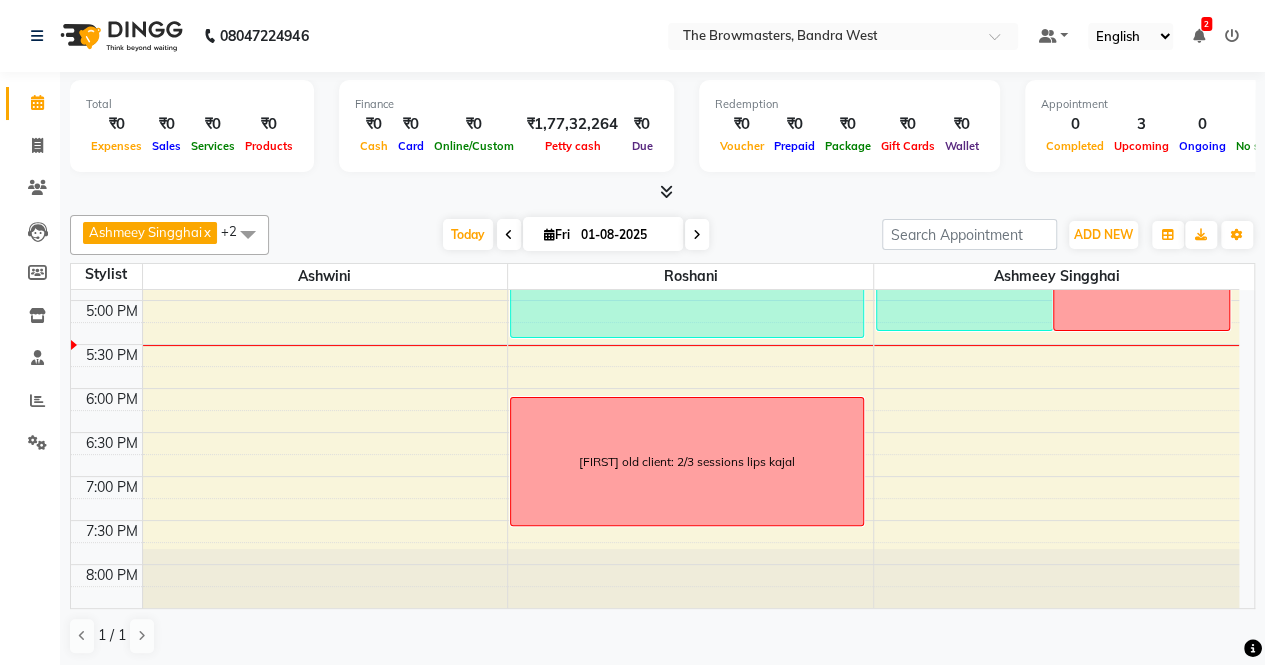 click on "01-08-2025" at bounding box center [625, 235] 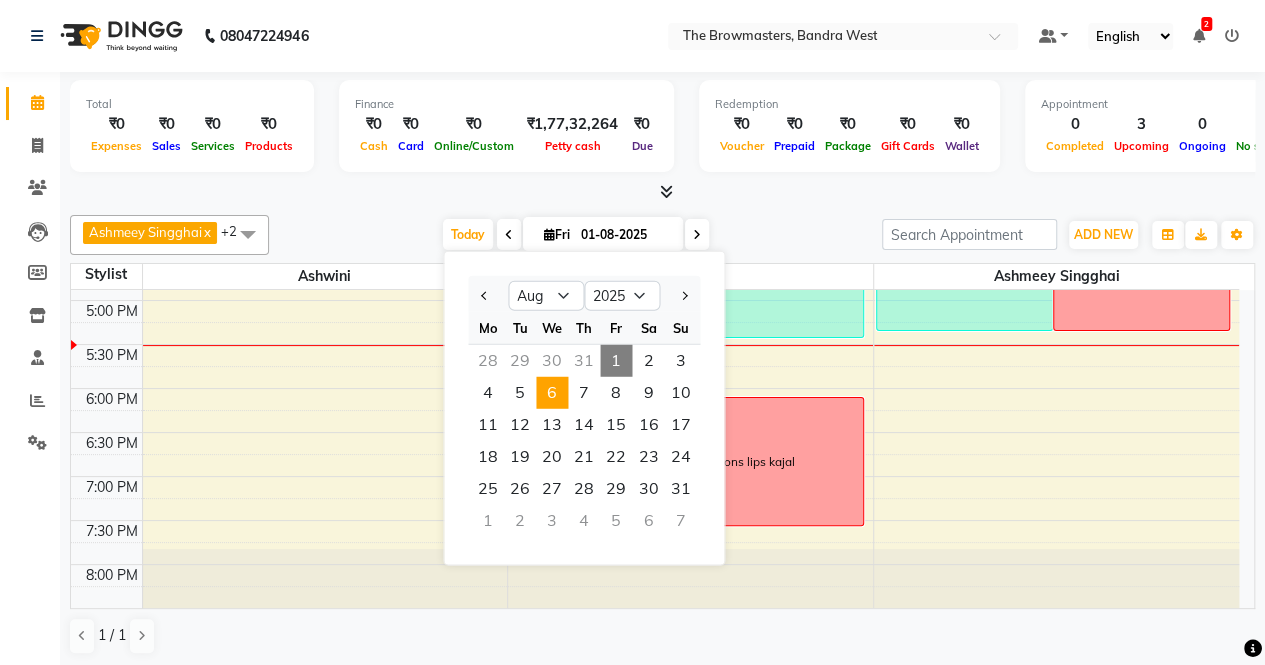click on "6" at bounding box center (552, 393) 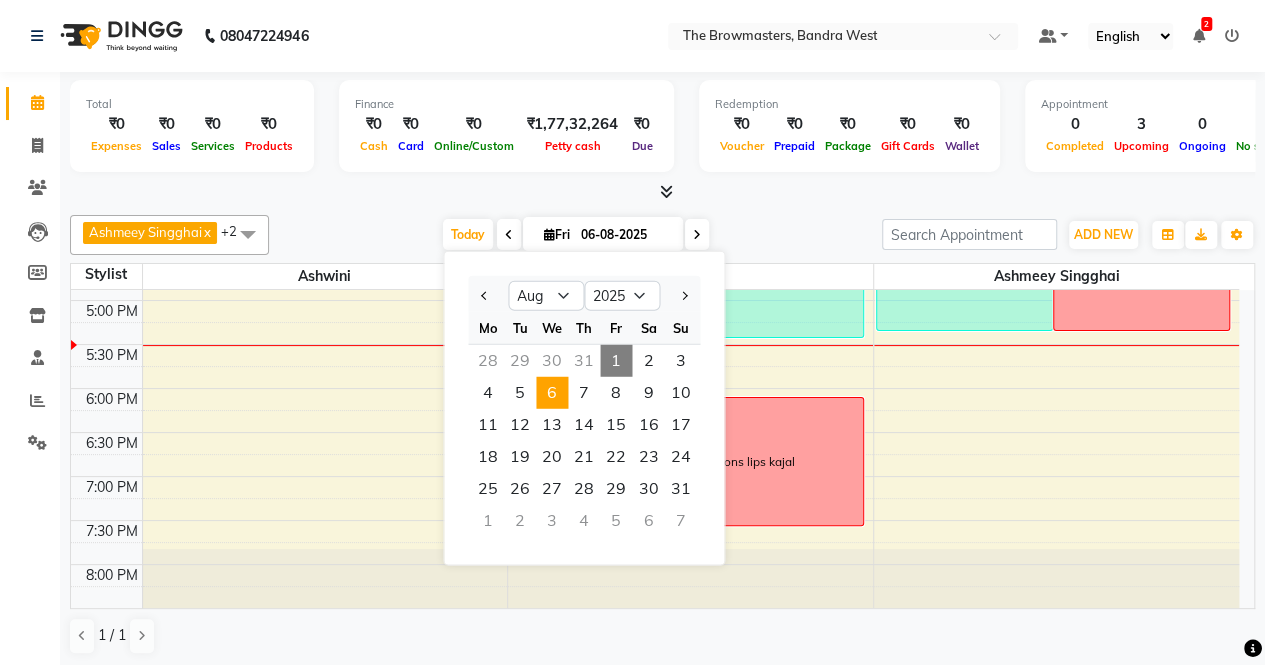 scroll, scrollTop: 781, scrollLeft: 0, axis: vertical 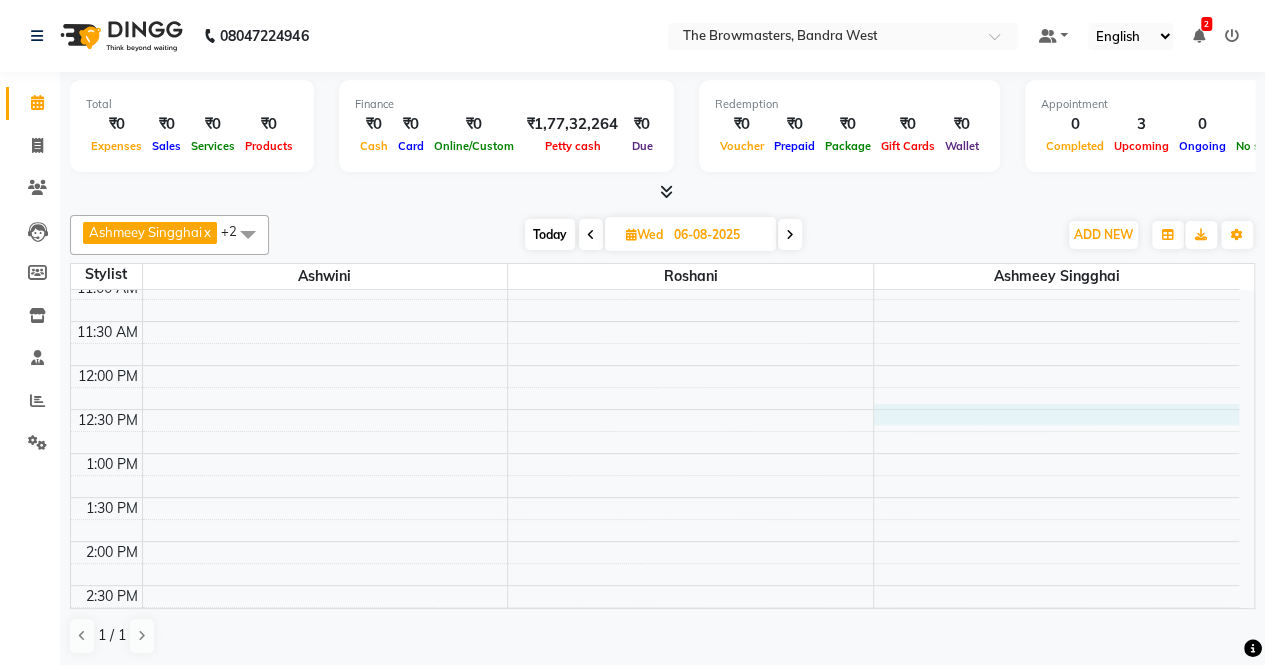 click on "8:00 AM 8:30 AM 9:00 AM 9:30 AM 10:00 AM 10:30 AM 11:00 AM 11:30 AM 12:00 PM 12:30 PM 1:00 PM 1:30 PM 2:00 PM 2:30 PM 3:00 PM 3:30 PM 4:00 PM 4:30 PM 5:00 PM 5:30 PM 6:00 PM 6:30 PM 7:00 PM 7:30 PM 8:00 PM 8:30 PM" at bounding box center (655, 585) 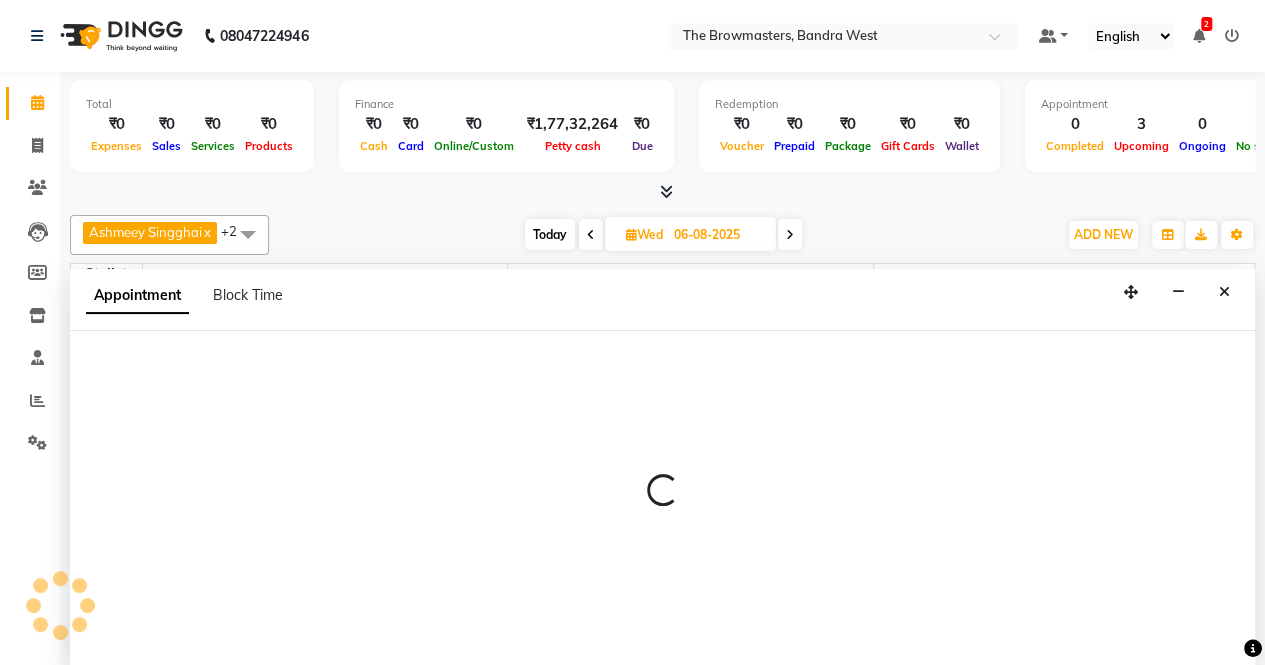 select on "64308" 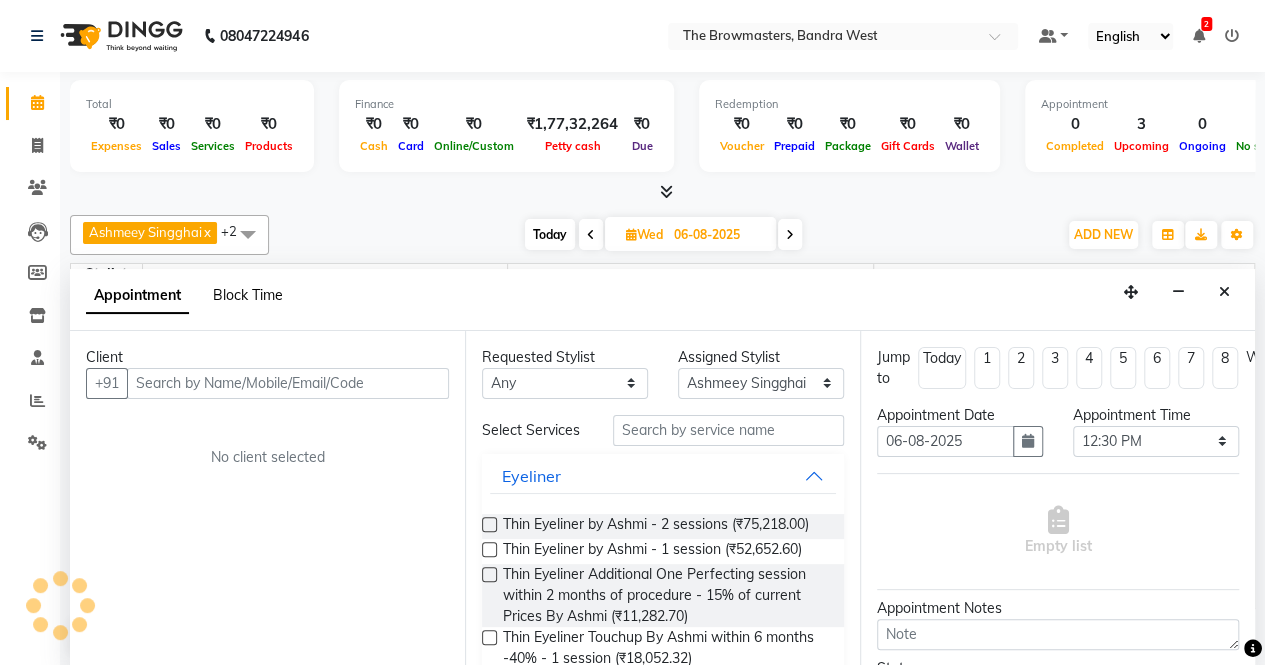 click on "Block Time" at bounding box center [248, 295] 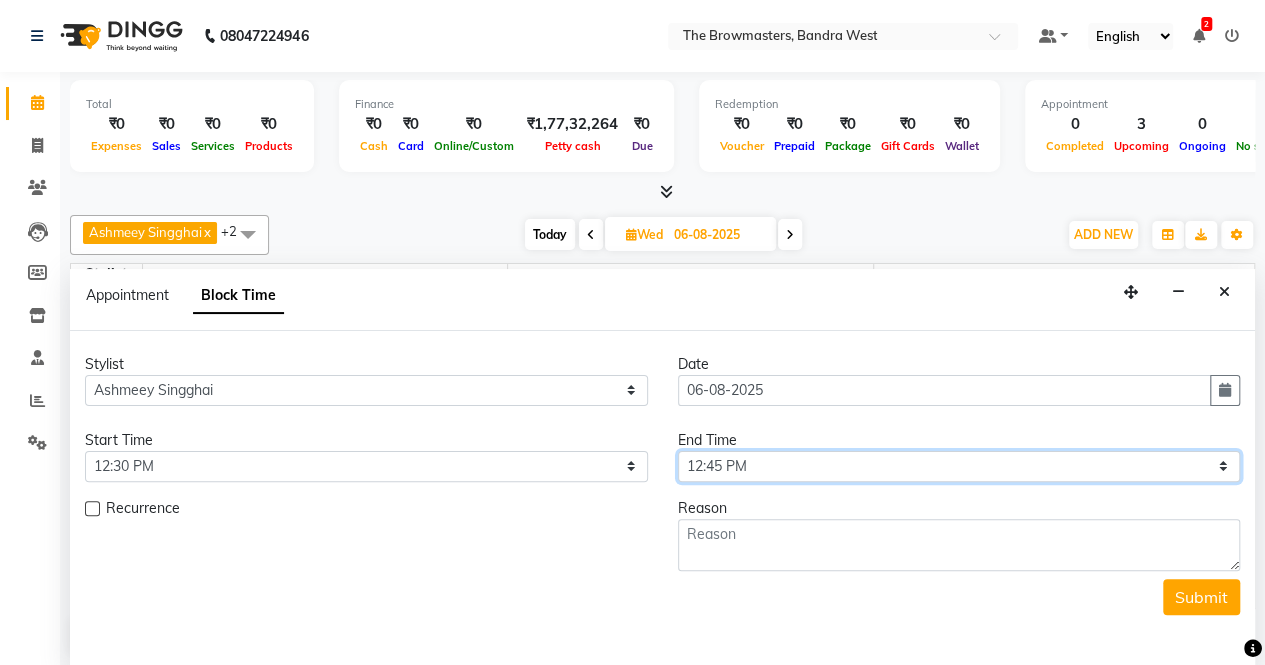 click on "Select 09:00 AM 09:15 AM 09:30 AM 09:45 AM 10:00 AM 10:15 AM 10:30 AM 10:45 AM 11:00 AM 11:15 AM 11:30 AM 11:45 AM 12:00 PM 12:15 PM 12:30 PM 12:45 PM 01:00 PM 01:15 PM 01:30 PM 01:45 PM 02:00 PM 02:15 PM 02:30 PM 02:45 PM 03:00 PM 03:15 PM 03:30 PM 03:45 PM 04:00 PM 04:15 PM 04:30 PM 04:45 PM 05:00 PM 05:15 PM 05:30 PM 05:45 PM 06:00 PM 06:15 PM 06:30 PM 06:45 PM 07:00 PM 07:15 PM 07:30 PM 07:45 PM 08:00 PM" at bounding box center [959, 466] 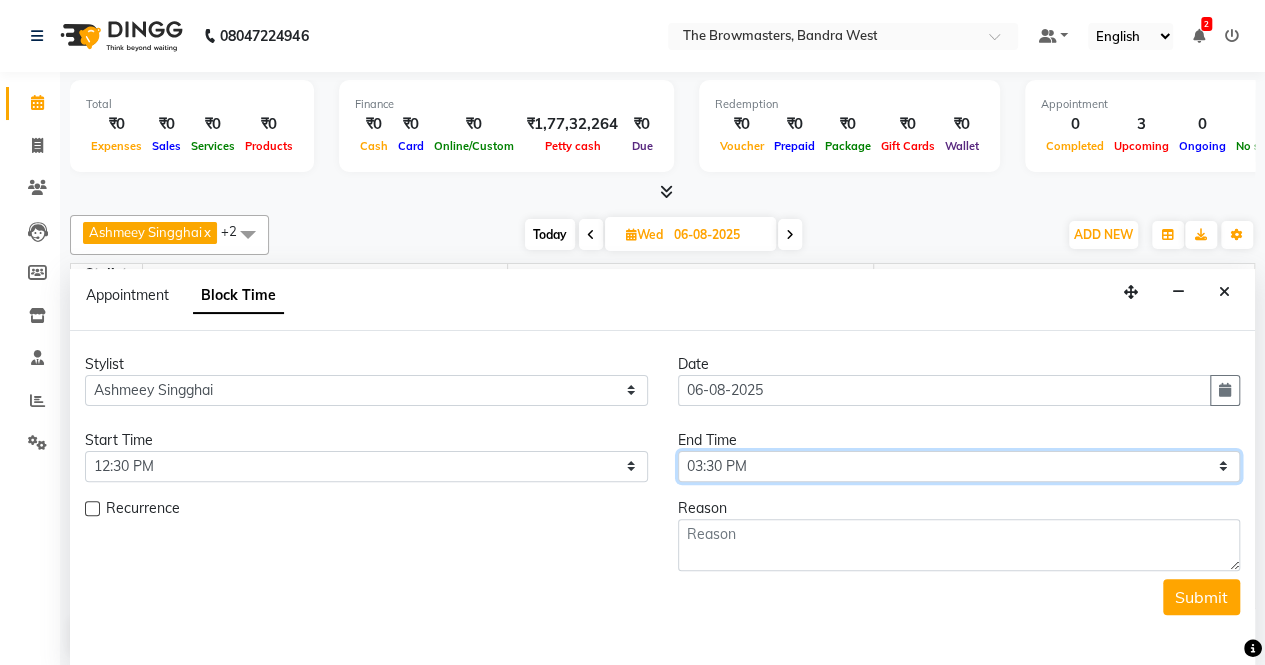 click on "Select 09:00 AM 09:15 AM 09:30 AM 09:45 AM 10:00 AM 10:15 AM 10:30 AM 10:45 AM 11:00 AM 11:15 AM 11:30 AM 11:45 AM 12:00 PM 12:15 PM 12:30 PM 12:45 PM 01:00 PM 01:15 PM 01:30 PM 01:45 PM 02:00 PM 02:15 PM 02:30 PM 02:45 PM 03:00 PM 03:15 PM 03:30 PM 03:45 PM 04:00 PM 04:15 PM 04:30 PM 04:45 PM 05:00 PM 05:15 PM 05:30 PM 05:45 PM 06:00 PM 06:15 PM 06:30 PM 06:45 PM 07:00 PM 07:15 PM 07:30 PM 07:45 PM 08:00 PM" at bounding box center [959, 466] 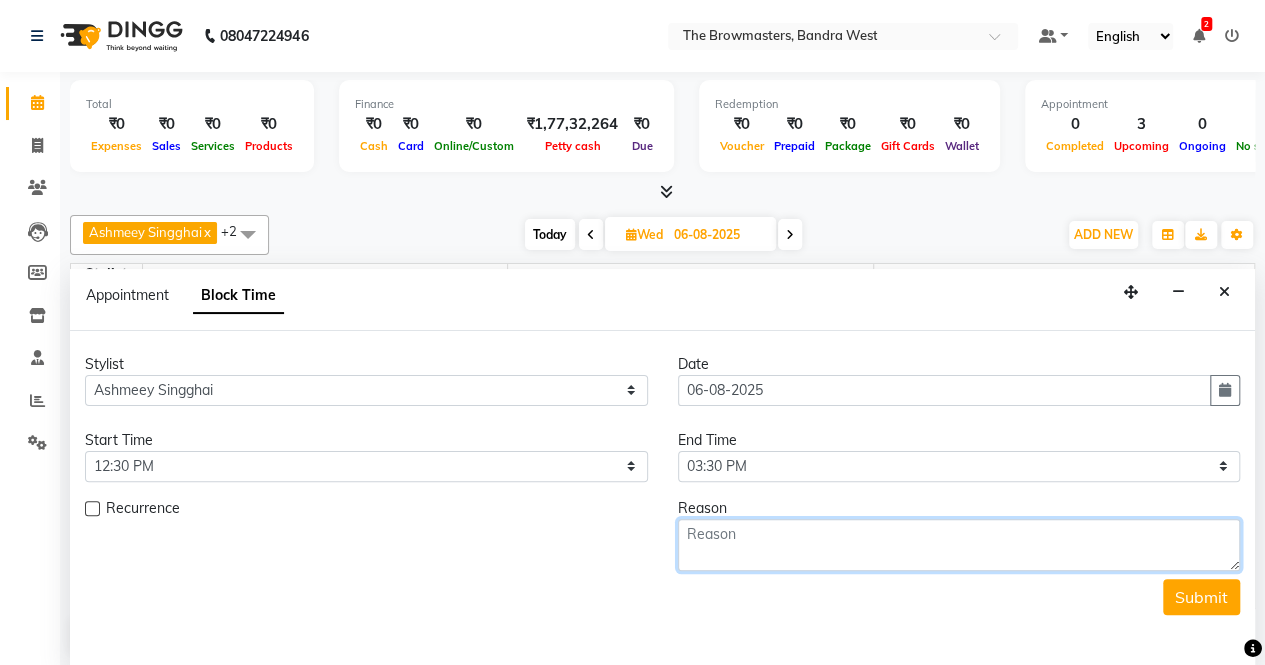 click at bounding box center [959, 545] 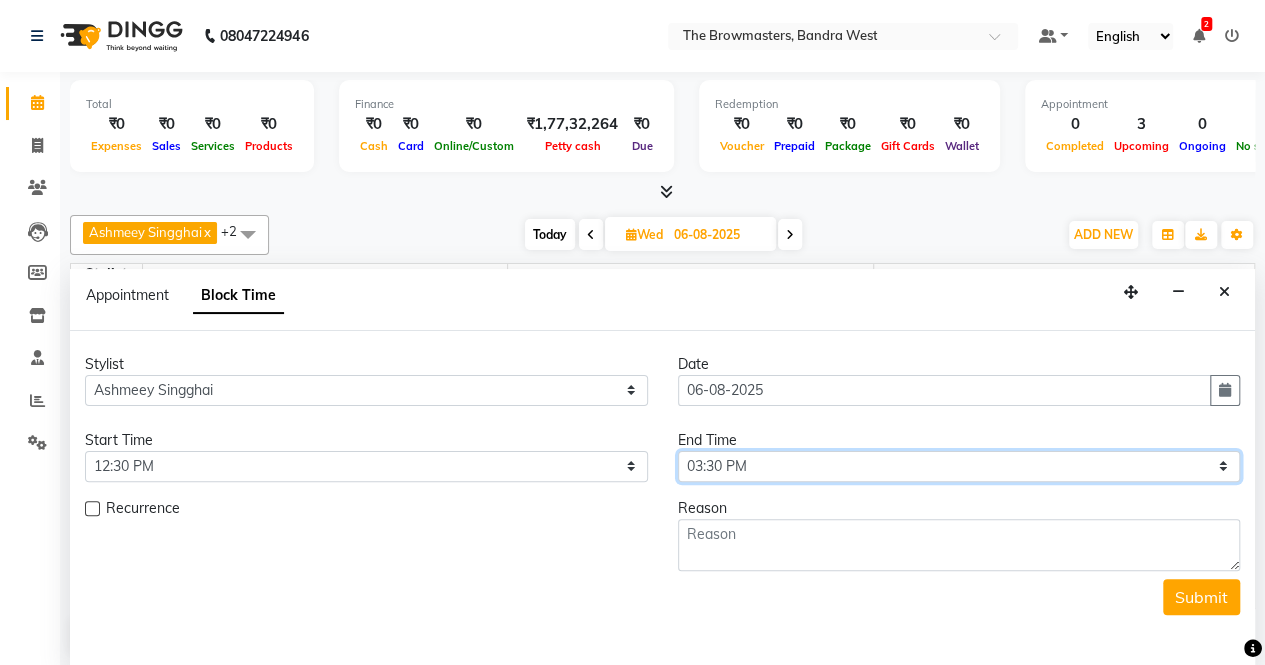 click on "Select 09:00 AM 09:15 AM 09:30 AM 09:45 AM 10:00 AM 10:15 AM 10:30 AM 10:45 AM 11:00 AM 11:15 AM 11:30 AM 11:45 AM 12:00 PM 12:15 PM 12:30 PM 12:45 PM 01:00 PM 01:15 PM 01:30 PM 01:45 PM 02:00 PM 02:15 PM 02:30 PM 02:45 PM 03:00 PM 03:15 PM 03:30 PM 03:45 PM 04:00 PM 04:15 PM 04:30 PM 04:45 PM 05:00 PM 05:15 PM 05:30 PM 05:45 PM 06:00 PM 06:15 PM 06:30 PM 06:45 PM 07:00 PM 07:15 PM 07:30 PM 07:45 PM 08:00 PM" at bounding box center [959, 466] 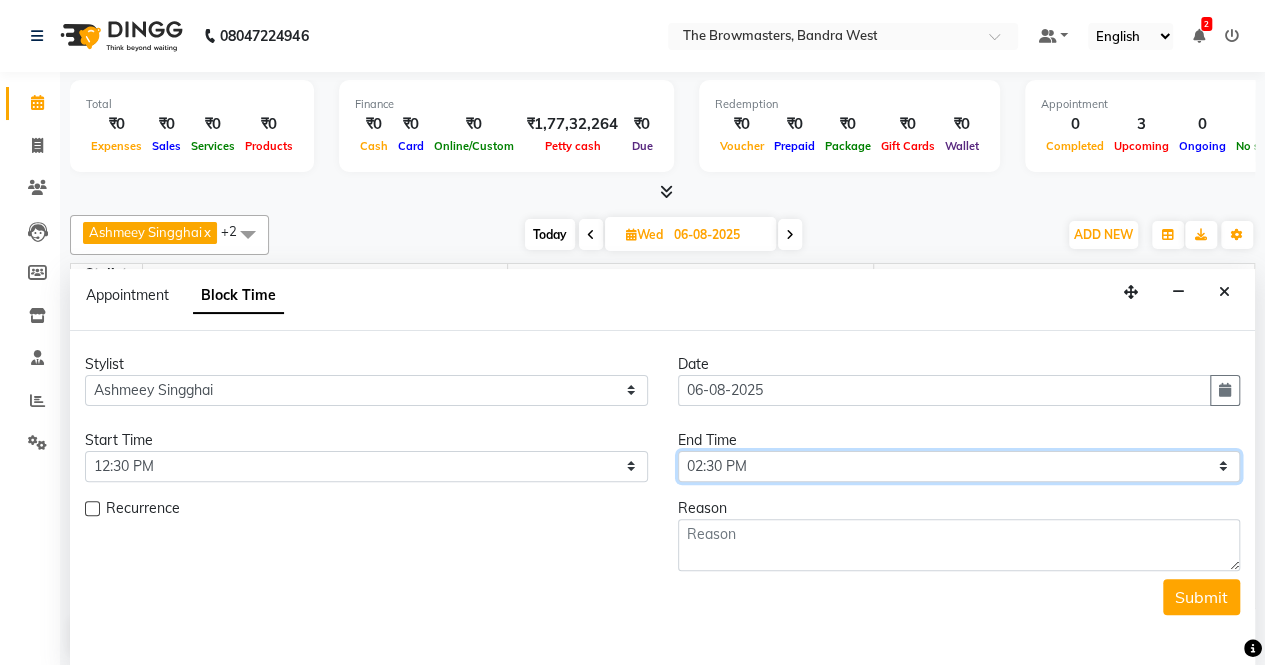 click on "Select 09:00 AM 09:15 AM 09:30 AM 09:45 AM 10:00 AM 10:15 AM 10:30 AM 10:45 AM 11:00 AM 11:15 AM 11:30 AM 11:45 AM 12:00 PM 12:15 PM 12:30 PM 12:45 PM 01:00 PM 01:15 PM 01:30 PM 01:45 PM 02:00 PM 02:15 PM 02:30 PM 02:45 PM 03:00 PM 03:15 PM 03:30 PM 03:45 PM 04:00 PM 04:15 PM 04:30 PM 04:45 PM 05:00 PM 05:15 PM 05:30 PM 05:45 PM 06:00 PM 06:15 PM 06:30 PM 06:45 PM 07:00 PM 07:15 PM 07:30 PM 07:45 PM 08:00 PM" at bounding box center (959, 466) 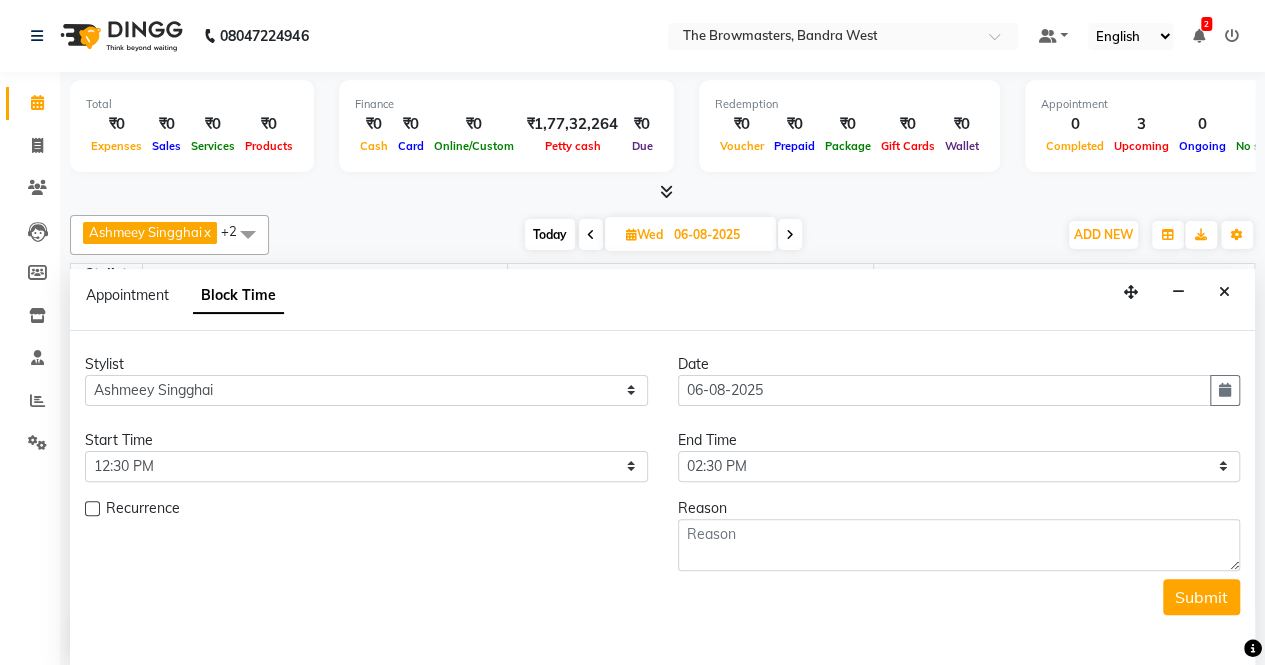 click on "Reason" at bounding box center (959, 508) 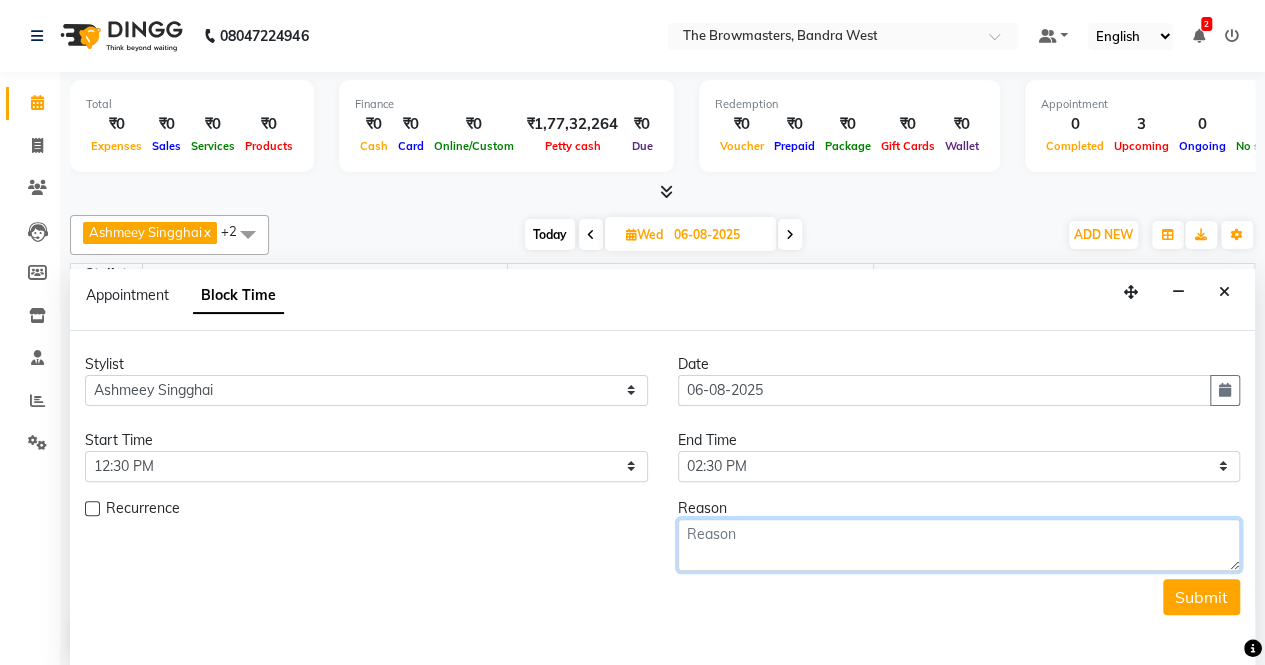 click at bounding box center [959, 545] 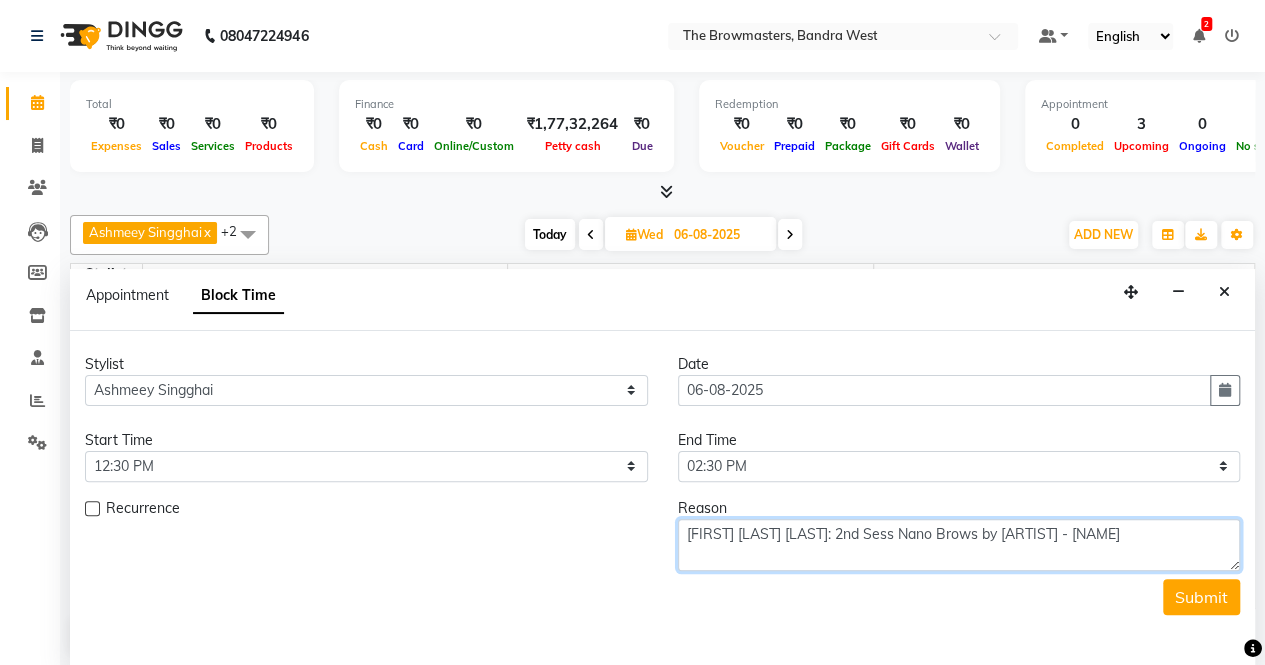 click on "[FIRST] [LAST] [LAST]: 2nd Sess Nano Brows by [ARTIST] - [NAME]" at bounding box center [959, 545] 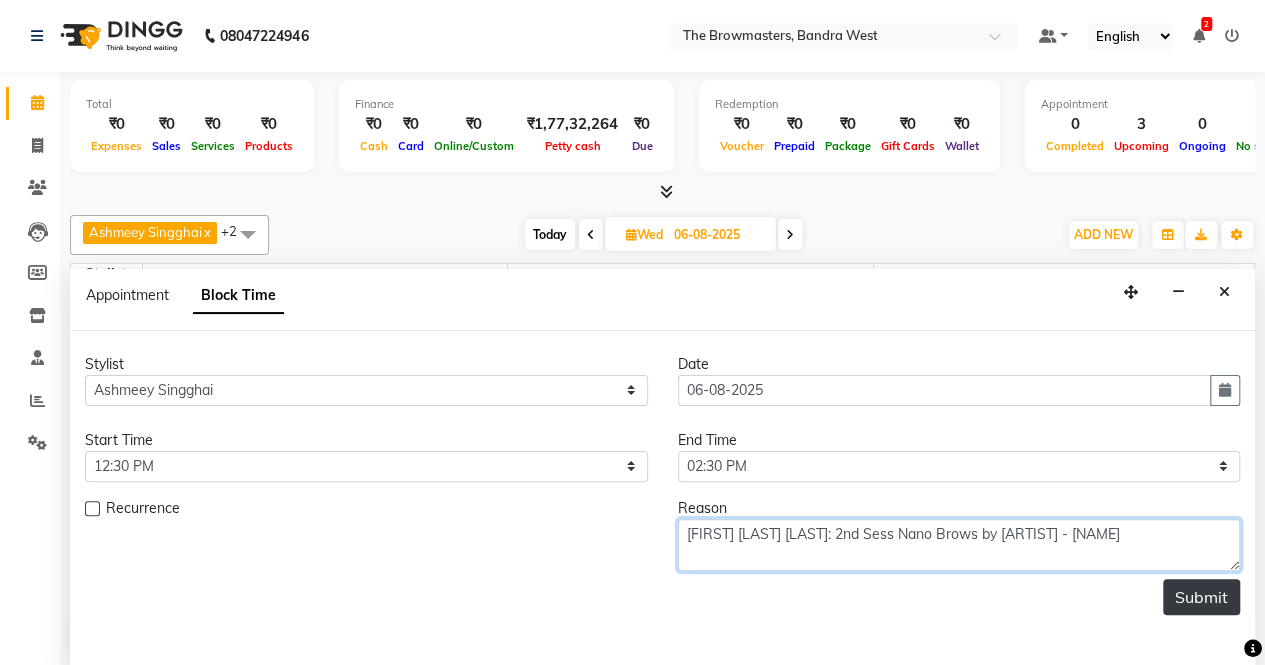 type on "[FIRST] [LAST] [LAST]: 2nd Sess Nano Brows by [ARTIST] - [NAME]" 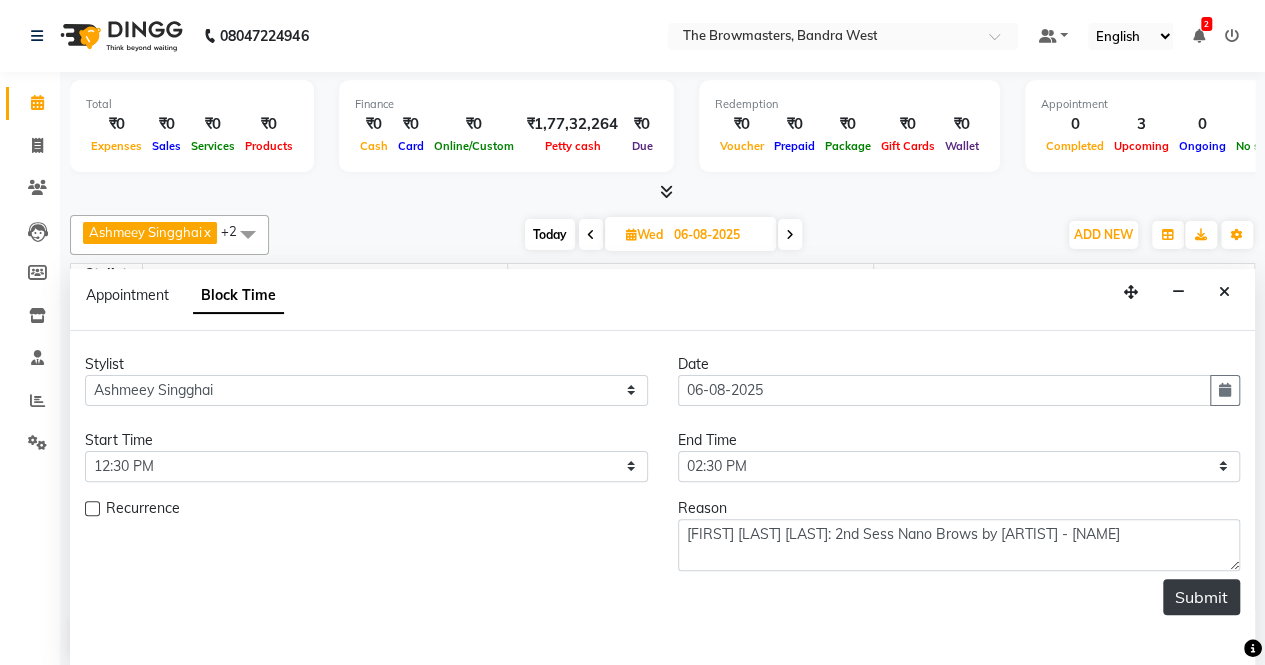 click on "Submit" at bounding box center (1201, 597) 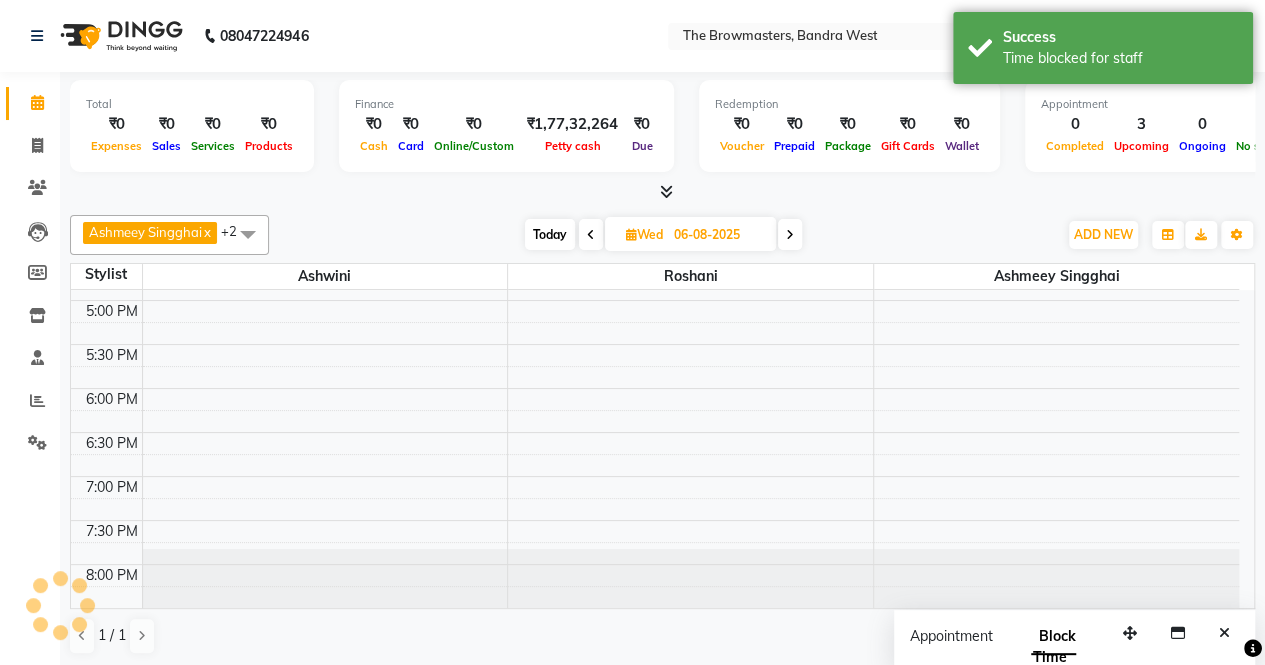 scroll, scrollTop: 0, scrollLeft: 0, axis: both 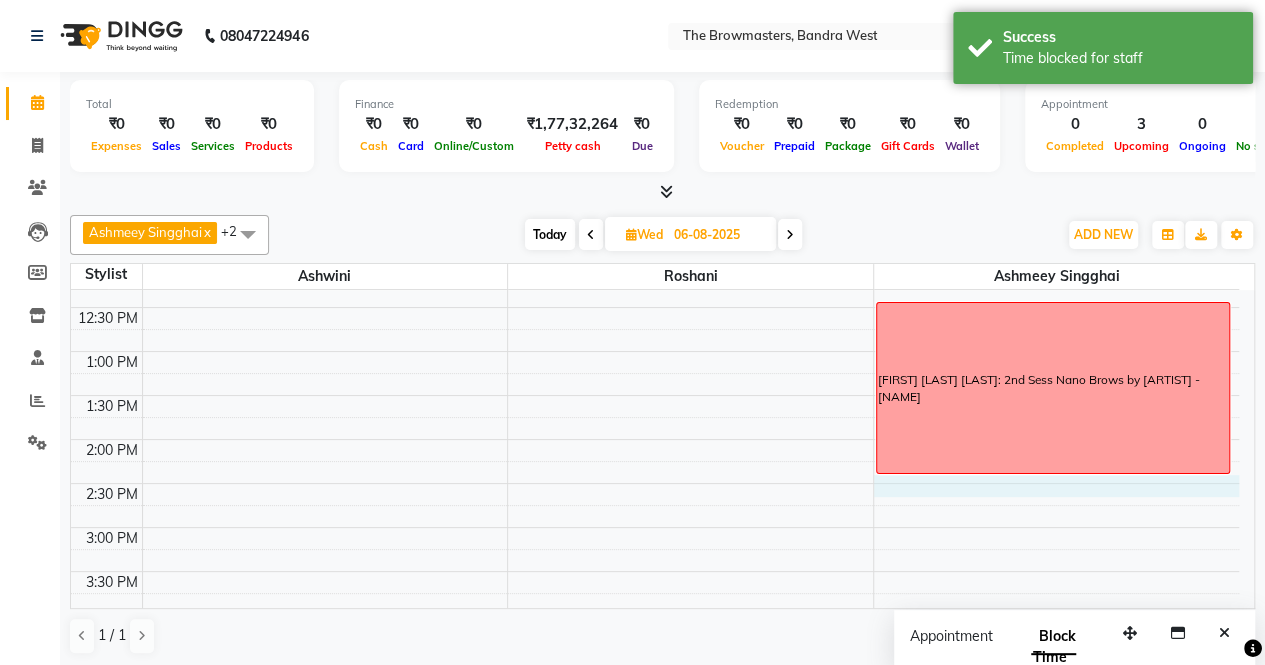 click on "[FIRST] [LAST] [LAST]: 2nd Sess Nano Brows by [ARTIST] - [NAME]" at bounding box center (655, 483) 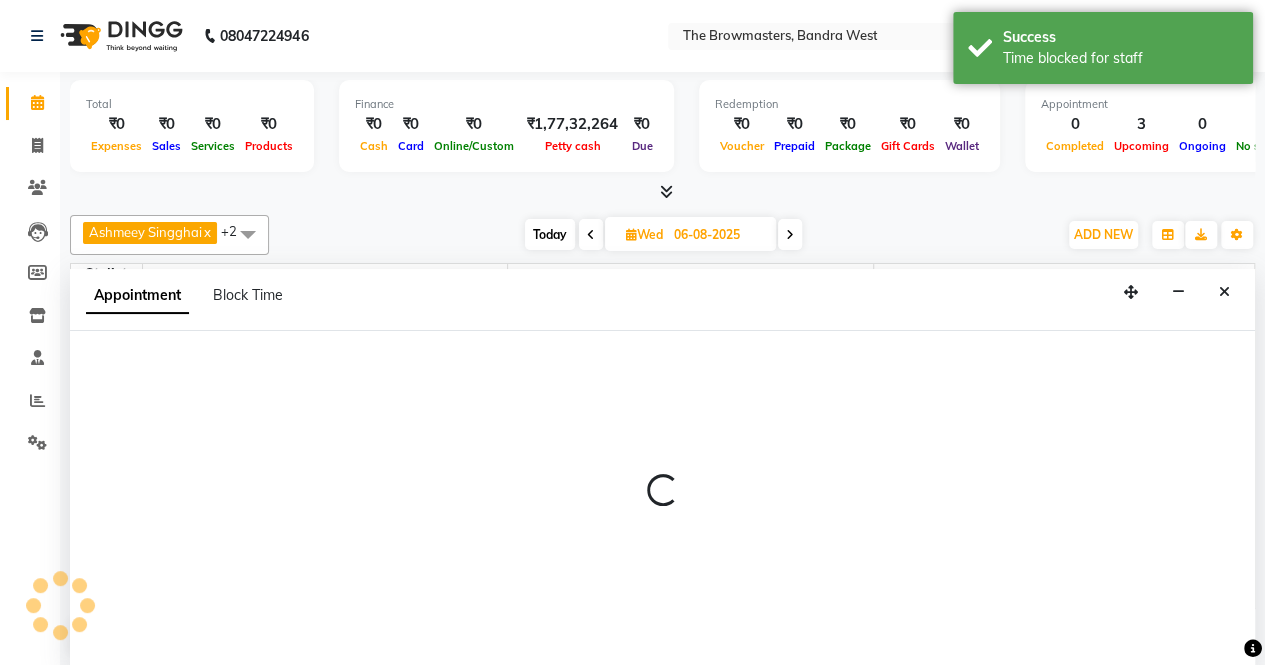 scroll, scrollTop: 0, scrollLeft: 0, axis: both 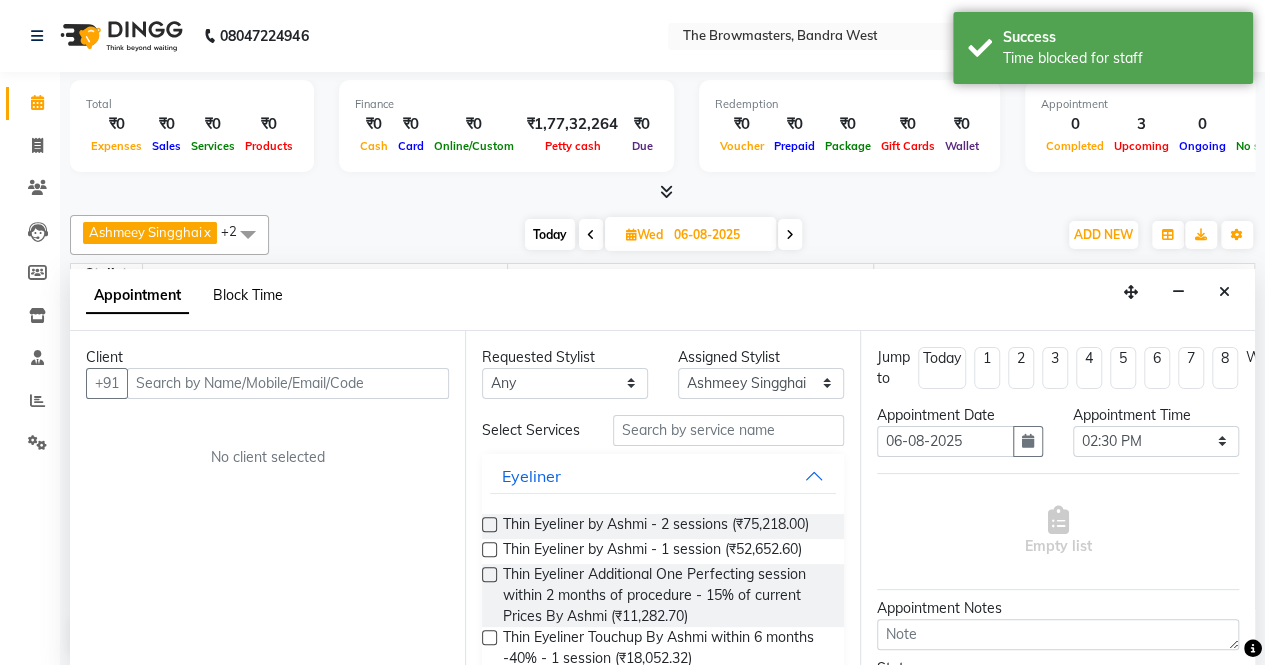 click on "Block Time" at bounding box center [248, 295] 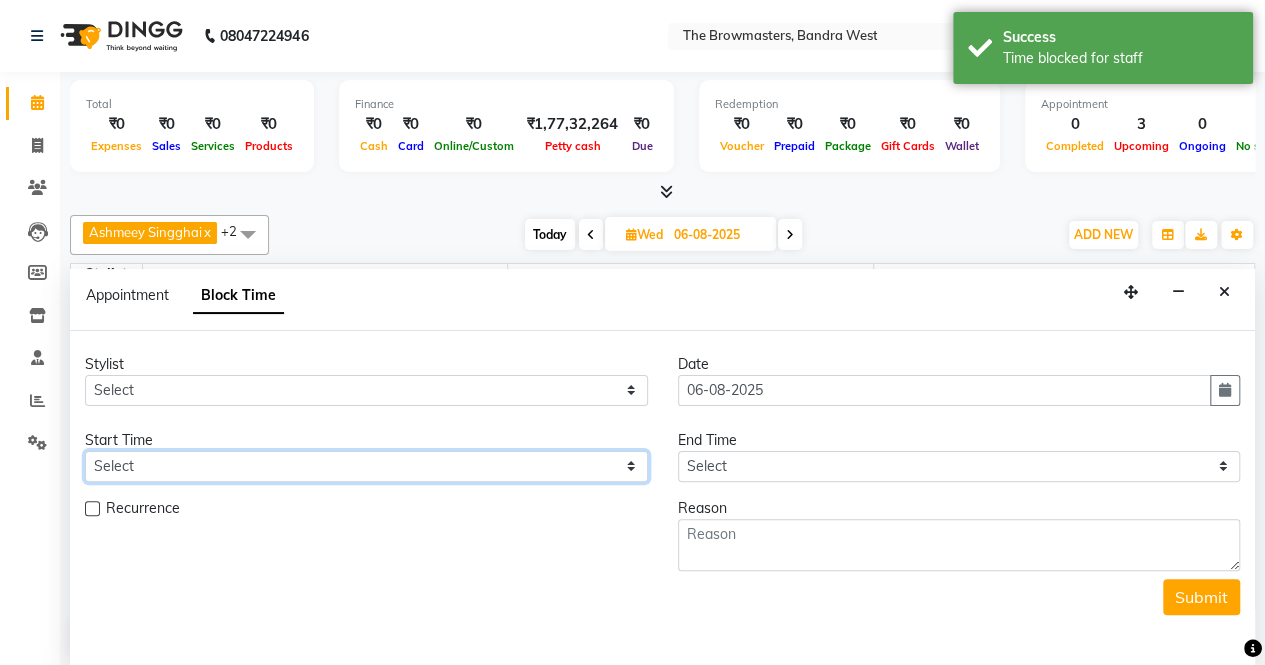 click on "Select" at bounding box center (366, 466) 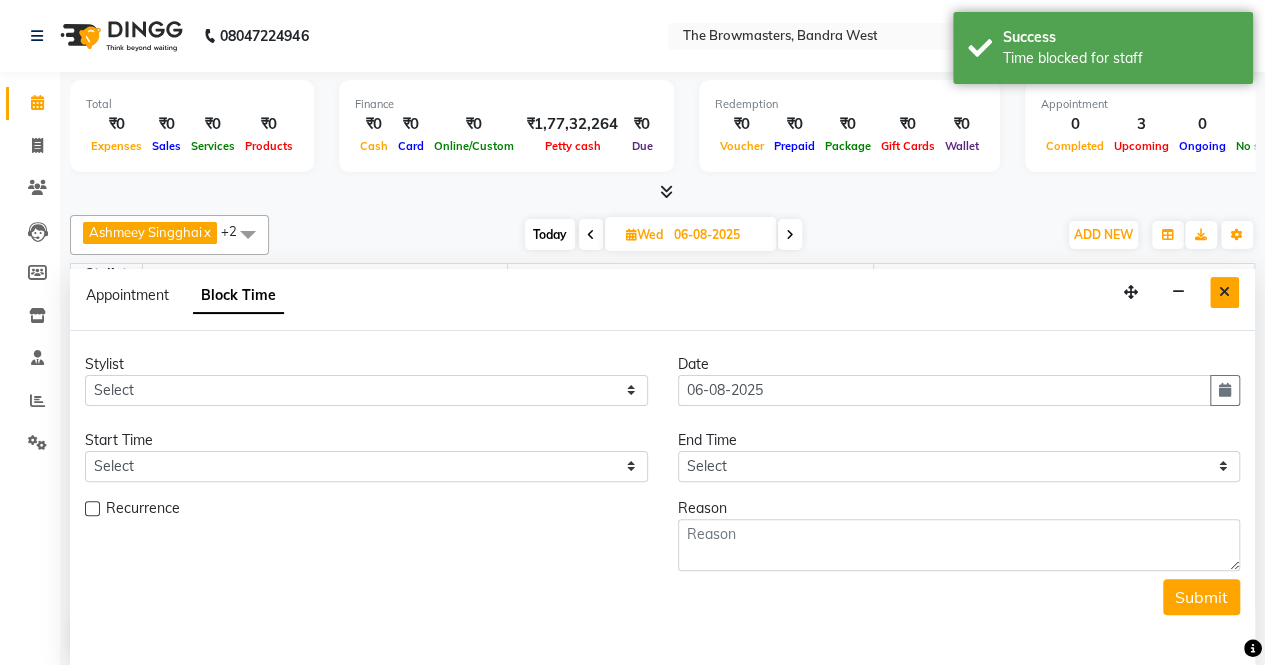 click at bounding box center (1224, 292) 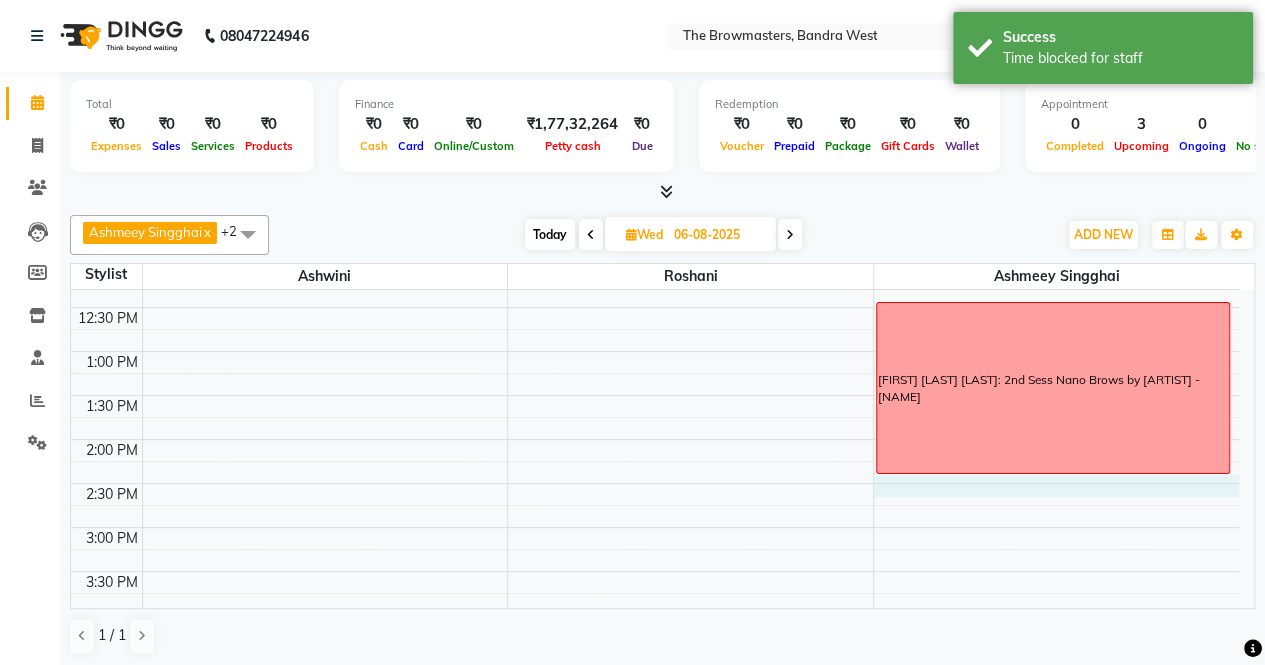 click on "[FIRST] [LAST] [LAST]: 2nd Sess Nano Brows by [ARTIST] - [NAME]" at bounding box center [655, 483] 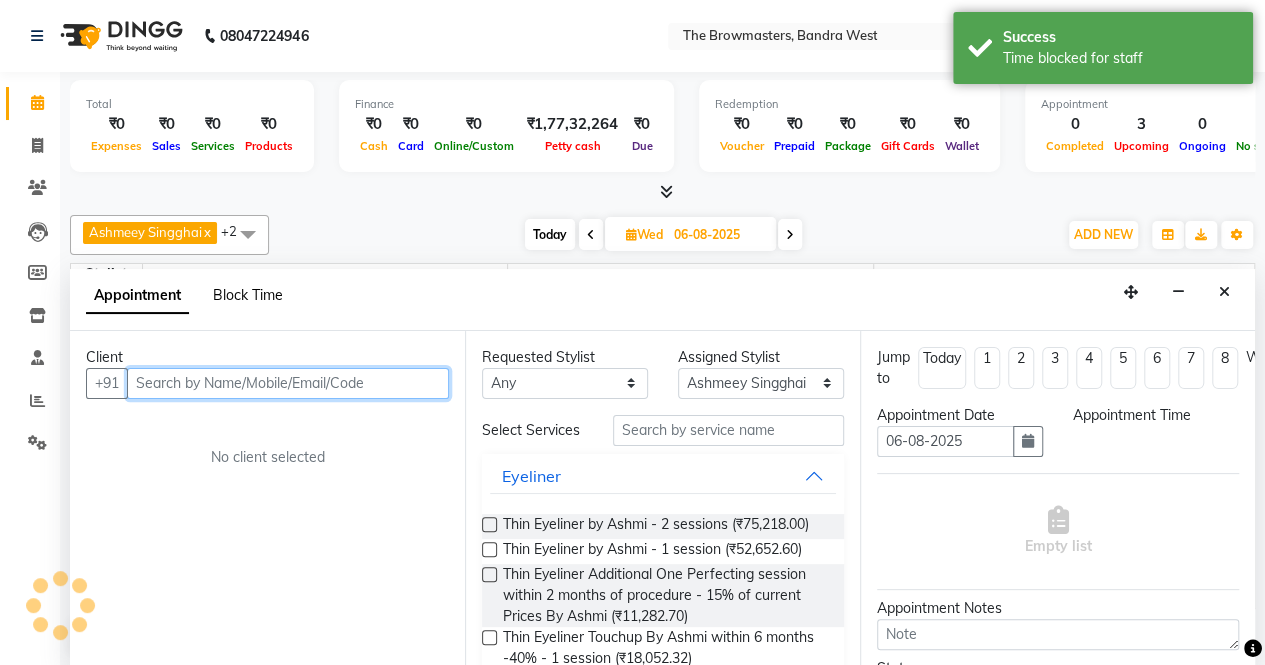 select on "870" 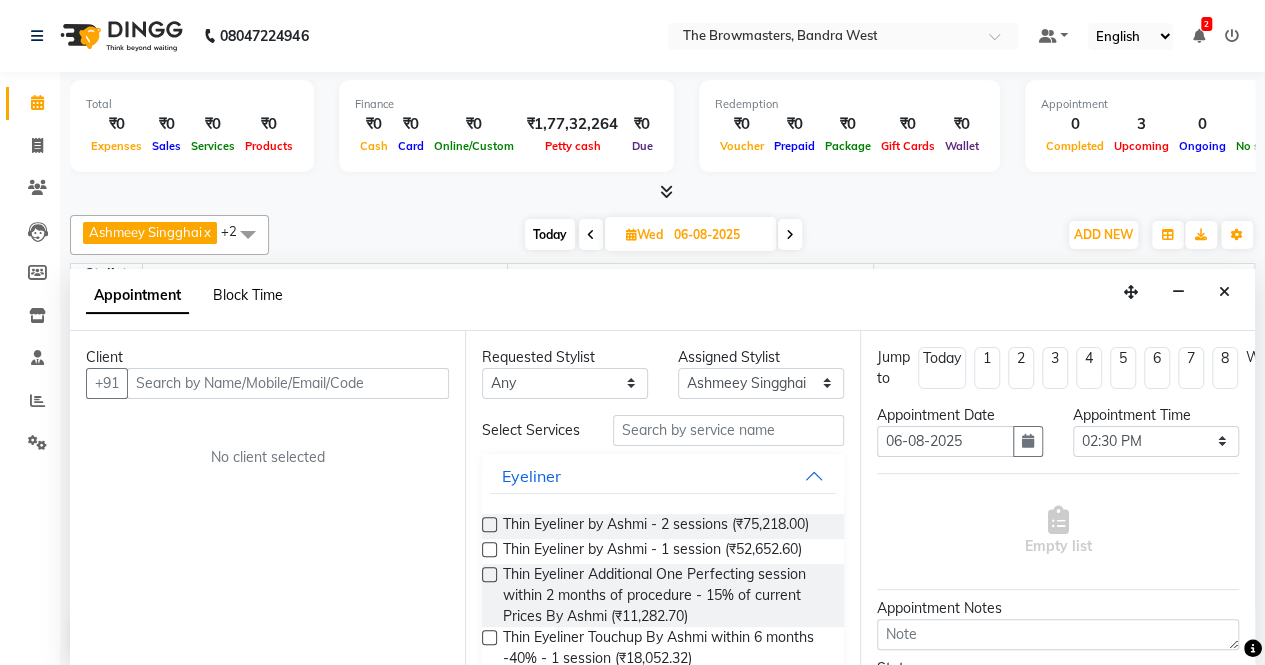 click on "Block Time" at bounding box center [248, 295] 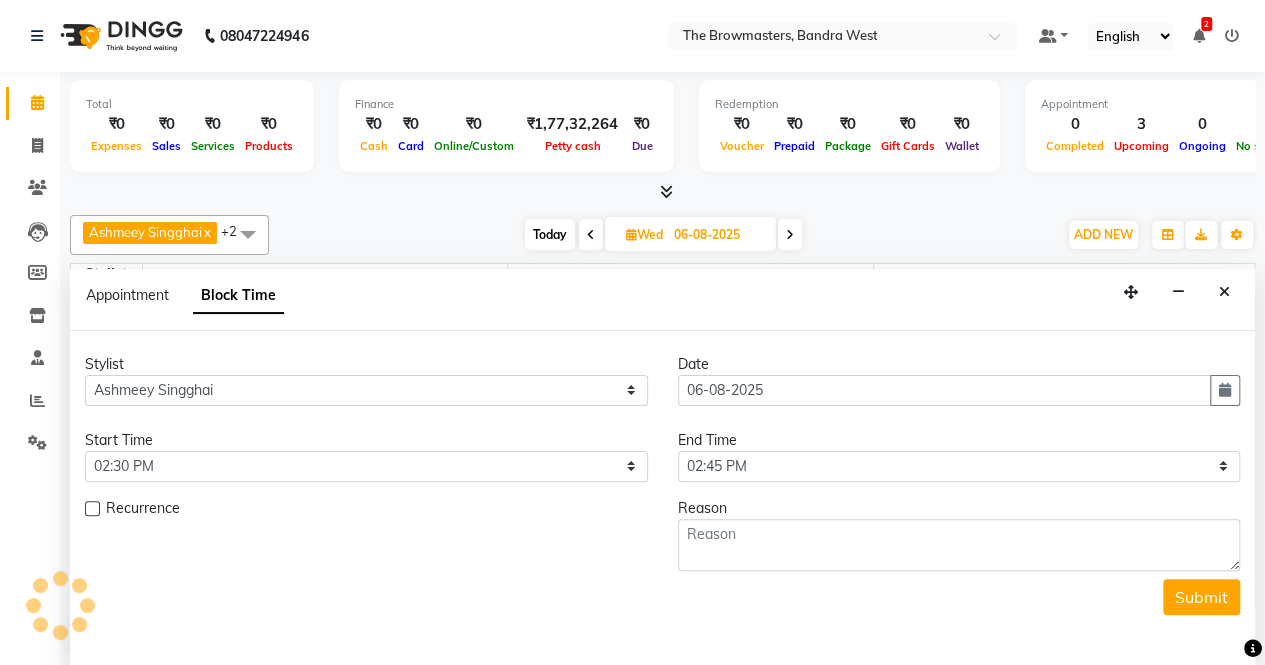 scroll, scrollTop: 781, scrollLeft: 0, axis: vertical 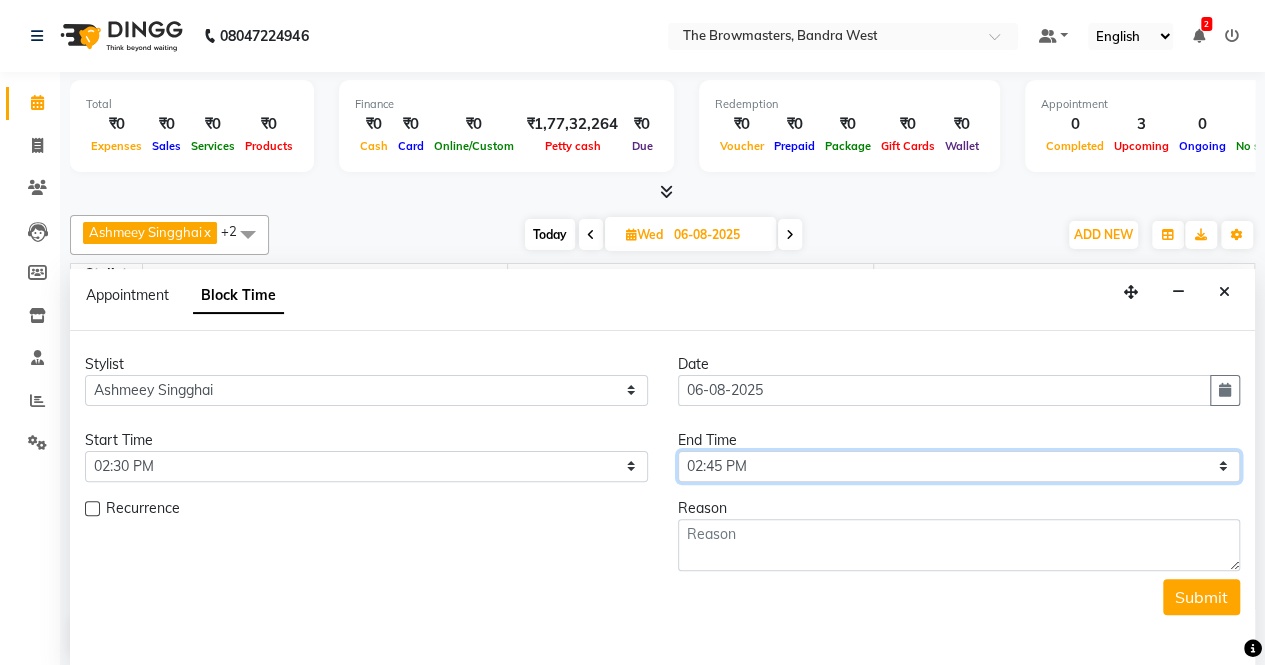 click on "Select 09:00 AM 09:15 AM 09:30 AM 09:45 AM 10:00 AM 10:15 AM 10:30 AM 10:45 AM 11:00 AM 11:15 AM 11:30 AM 11:45 AM 12:00 PM 12:15 PM 12:30 PM 12:45 PM 01:00 PM 01:15 PM 01:30 PM 01:45 PM 02:00 PM 02:15 PM 02:30 PM 02:45 PM 03:00 PM 03:15 PM 03:30 PM 03:45 PM 04:00 PM 04:15 PM 04:30 PM 04:45 PM 05:00 PM 05:15 PM 05:30 PM 05:45 PM 06:00 PM 06:15 PM 06:30 PM 06:45 PM 07:00 PM 07:15 PM 07:30 PM 07:45 PM 08:00 PM" at bounding box center [959, 466] 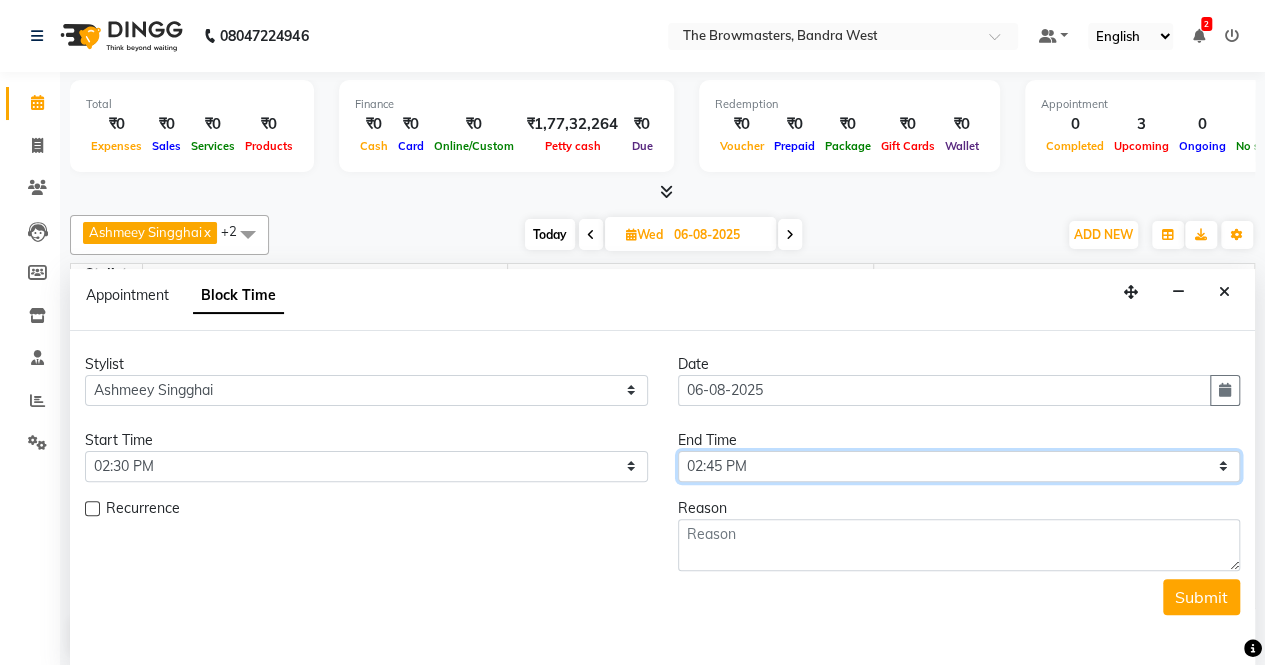 select on "990" 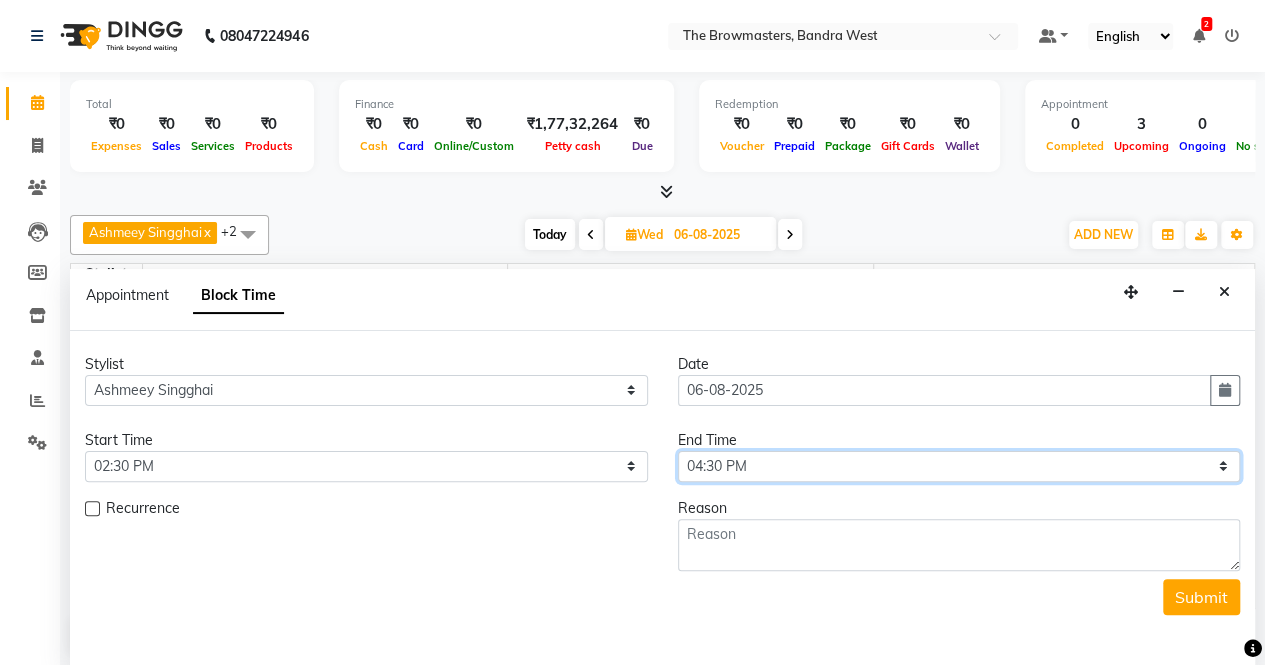 click on "Select 09:00 AM 09:15 AM 09:30 AM 09:45 AM 10:00 AM 10:15 AM 10:30 AM 10:45 AM 11:00 AM 11:15 AM 11:30 AM 11:45 AM 12:00 PM 12:15 PM 12:30 PM 12:45 PM 01:00 PM 01:15 PM 01:30 PM 01:45 PM 02:00 PM 02:15 PM 02:30 PM 02:45 PM 03:00 PM 03:15 PM 03:30 PM 03:45 PM 04:00 PM 04:15 PM 04:30 PM 04:45 PM 05:00 PM 05:15 PM 05:30 PM 05:45 PM 06:00 PM 06:15 PM 06:30 PM 06:45 PM 07:00 PM 07:15 PM 07:30 PM 07:45 PM 08:00 PM" at bounding box center [959, 466] 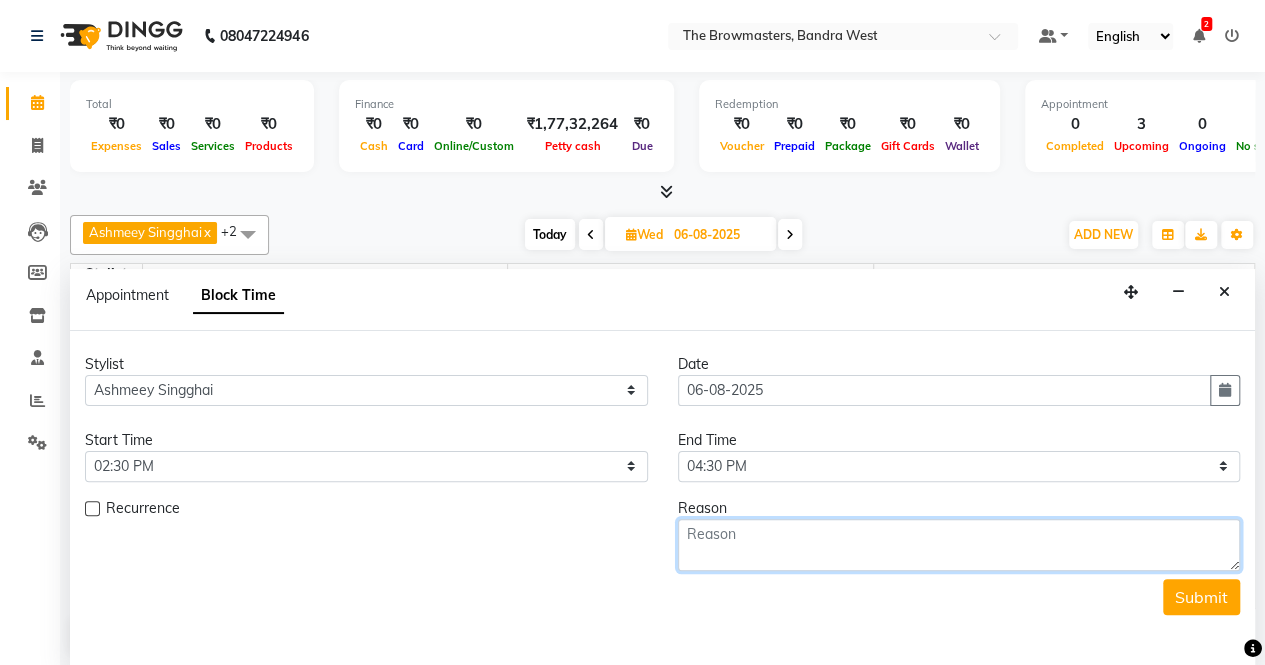 click at bounding box center [959, 545] 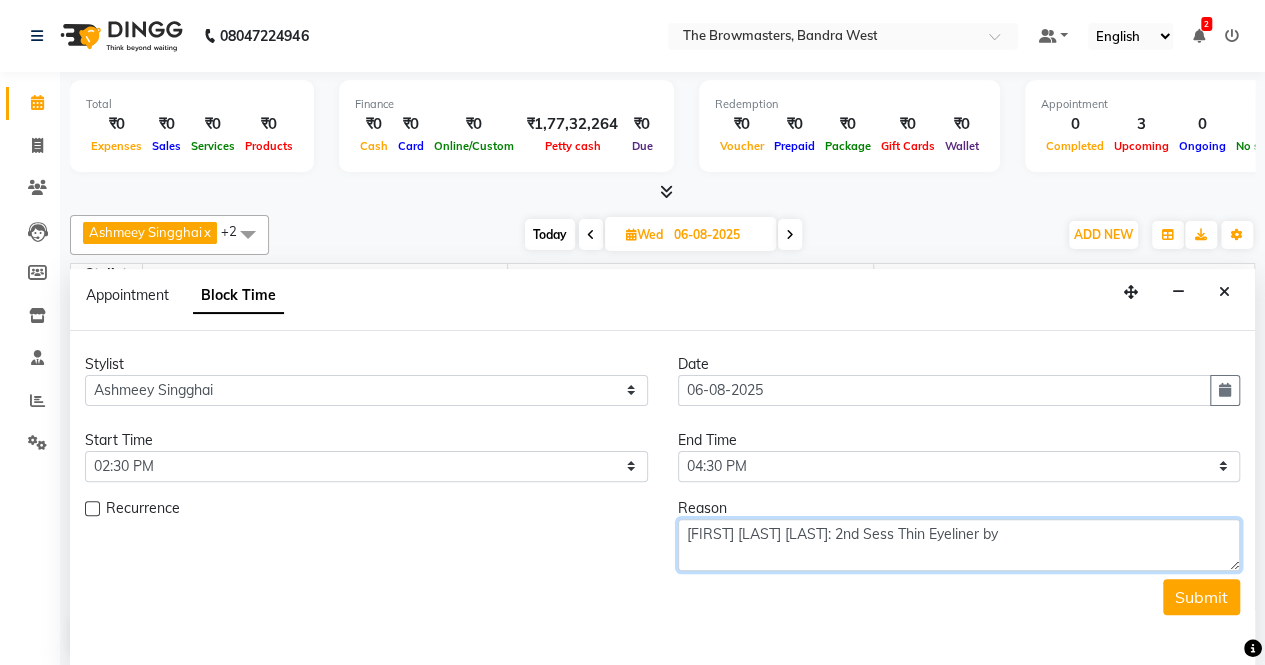 click on "[FIRST] [LAST] [LAST]: 2nd Sess Thin Eyeliner by" at bounding box center [959, 545] 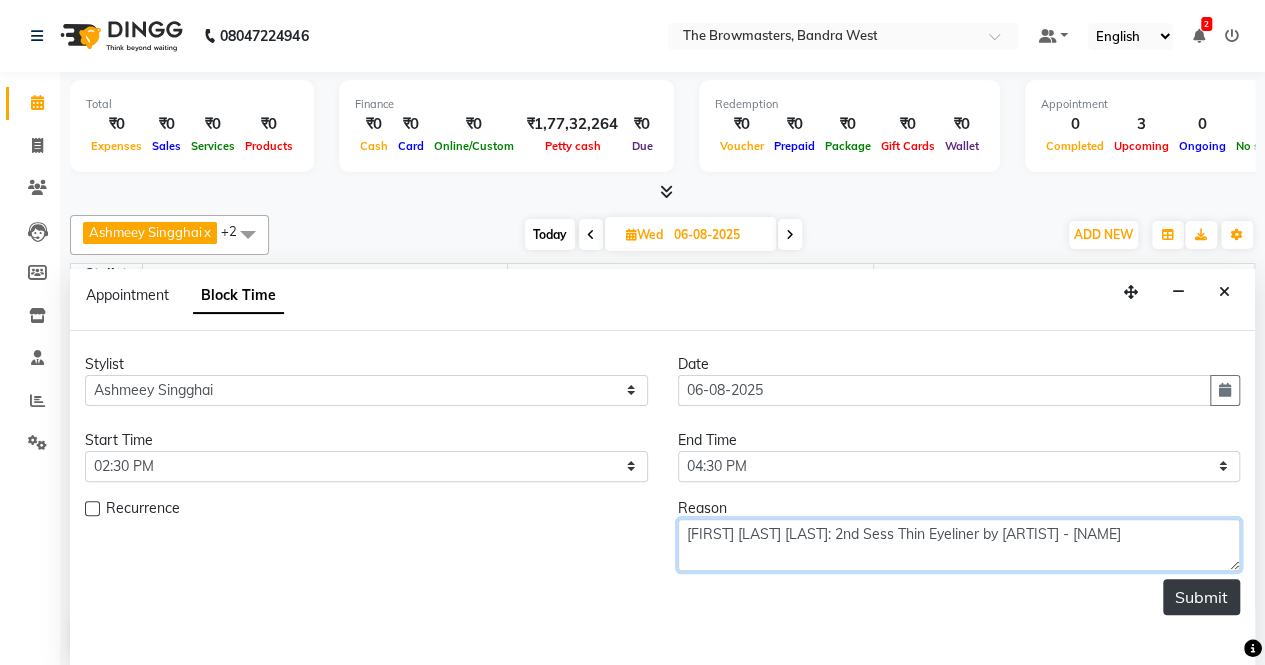 type on "[FIRST] [LAST] [LAST]: 2nd Sess Thin Eyeliner by [ARTIST] - [NAME]" 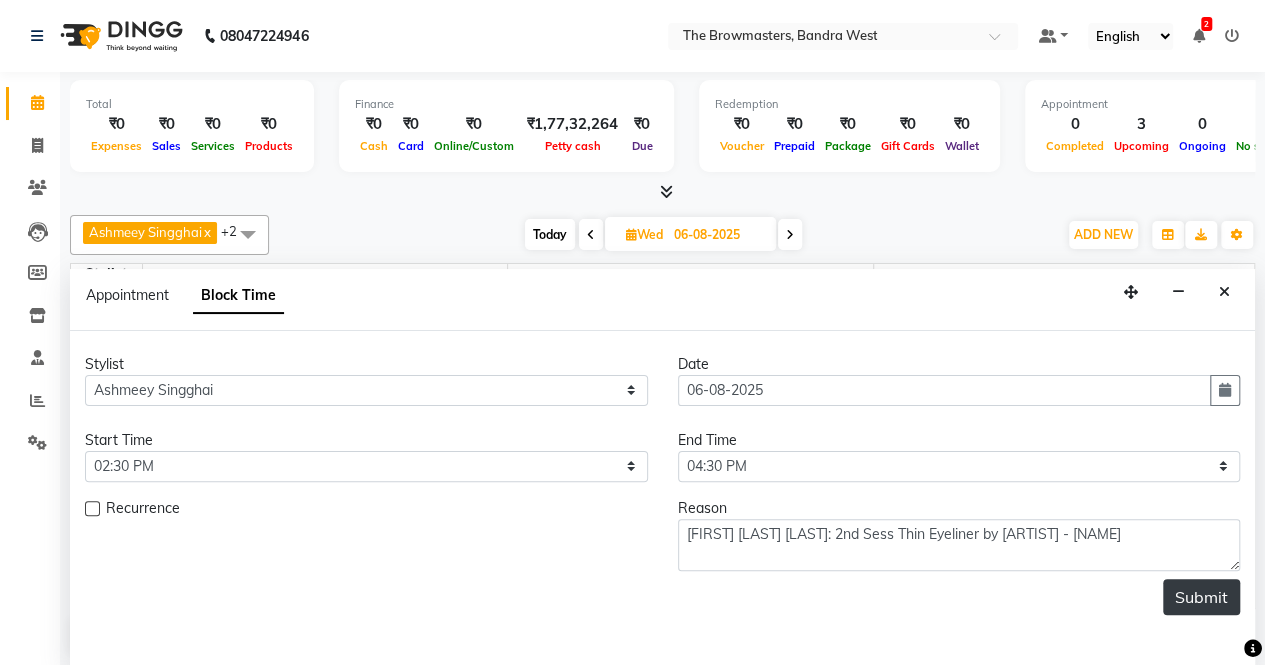 click on "Submit" at bounding box center [1201, 597] 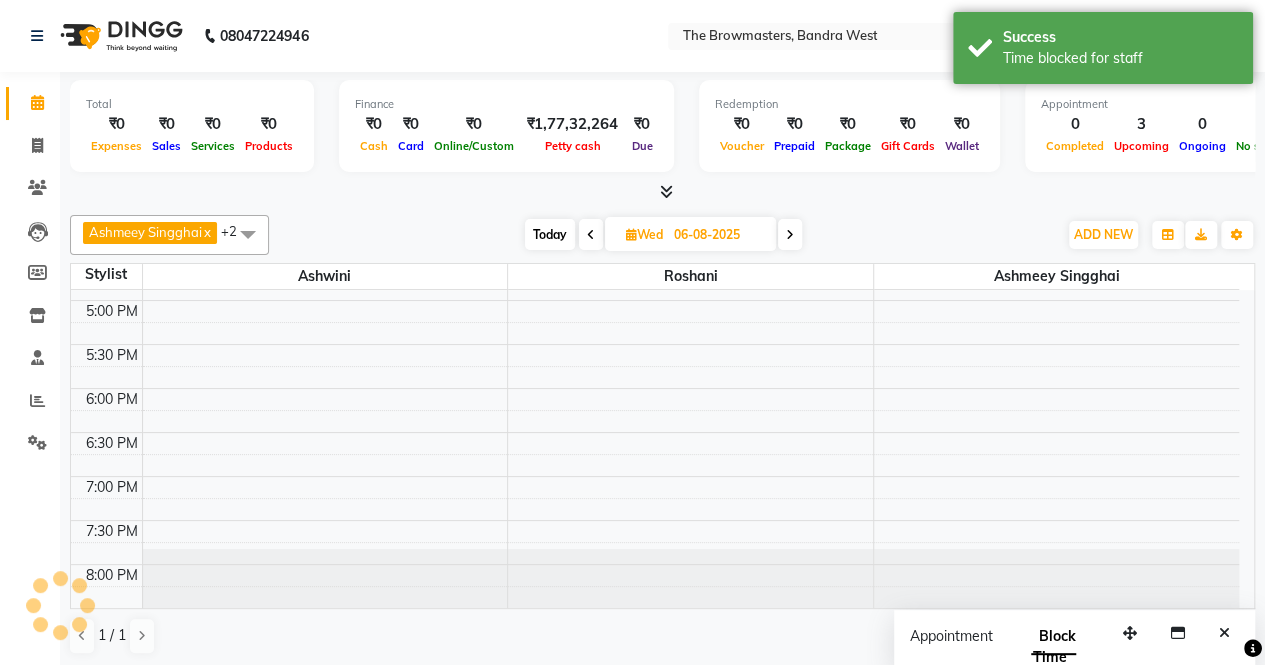 scroll, scrollTop: 0, scrollLeft: 0, axis: both 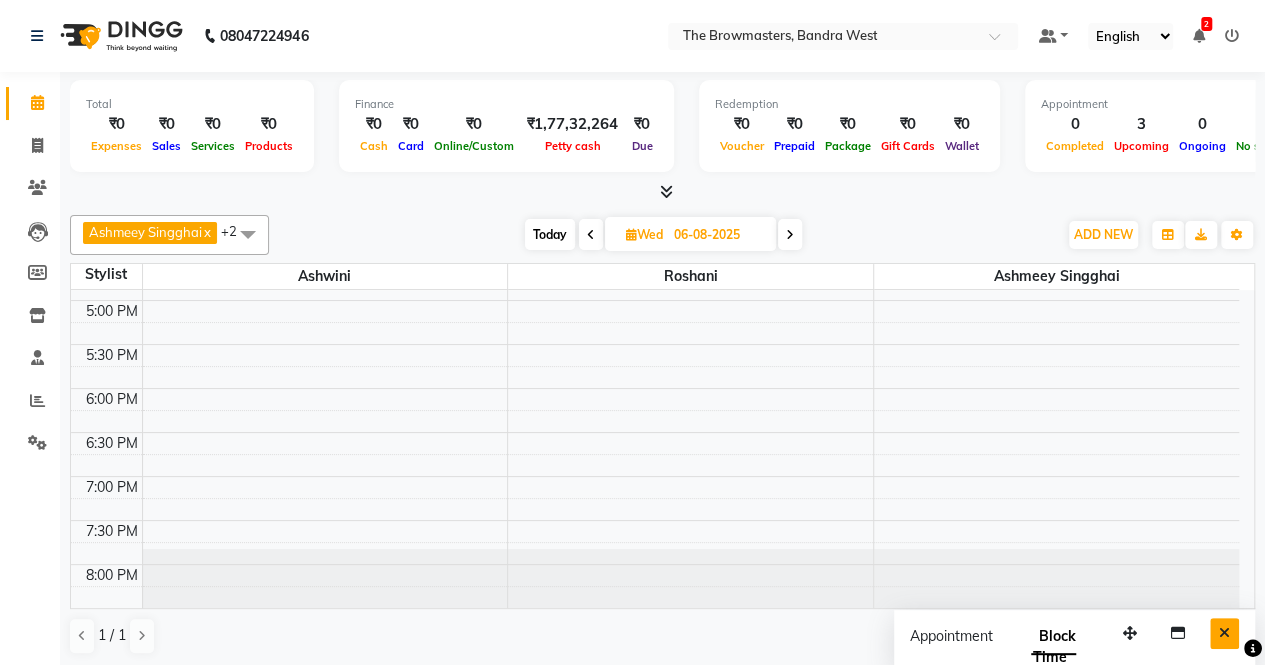 click at bounding box center [1224, 633] 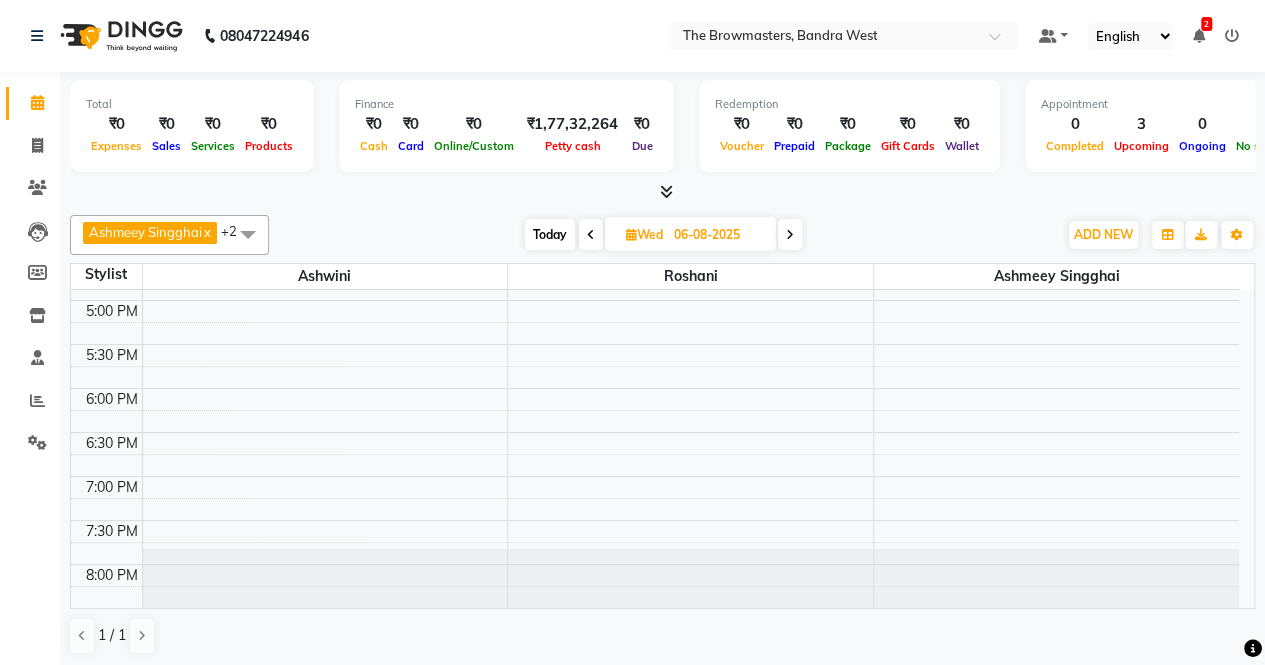 click on "Today" at bounding box center (550, 234) 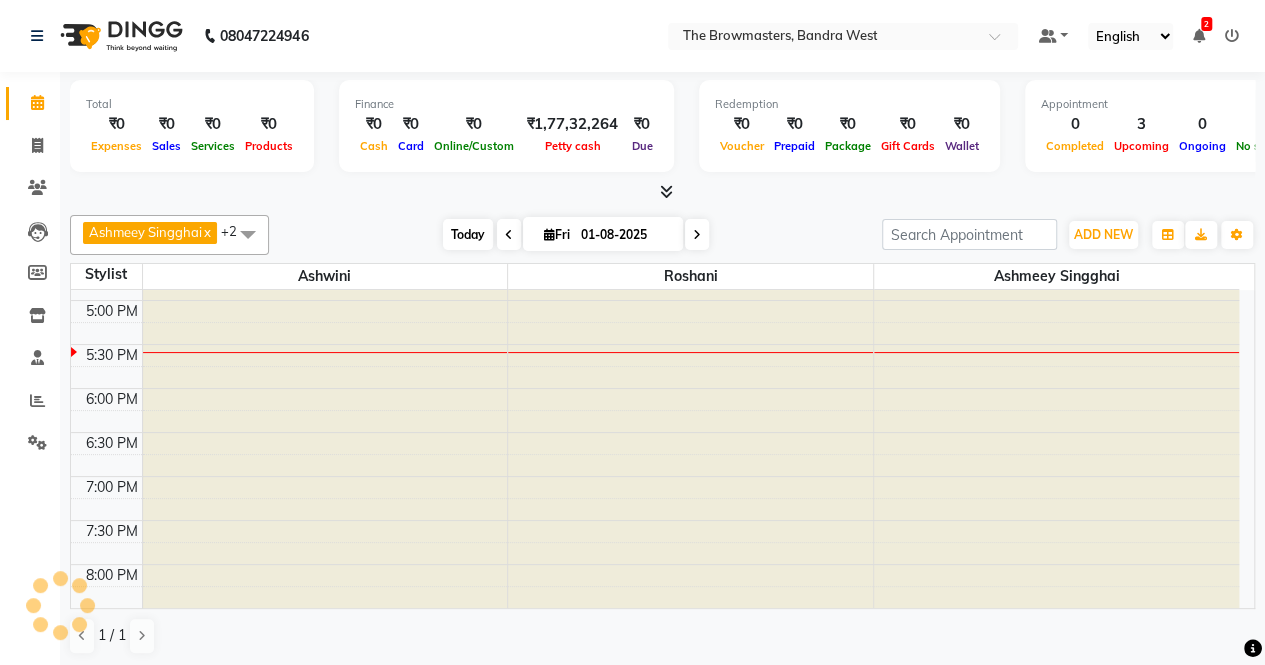 scroll, scrollTop: 781, scrollLeft: 0, axis: vertical 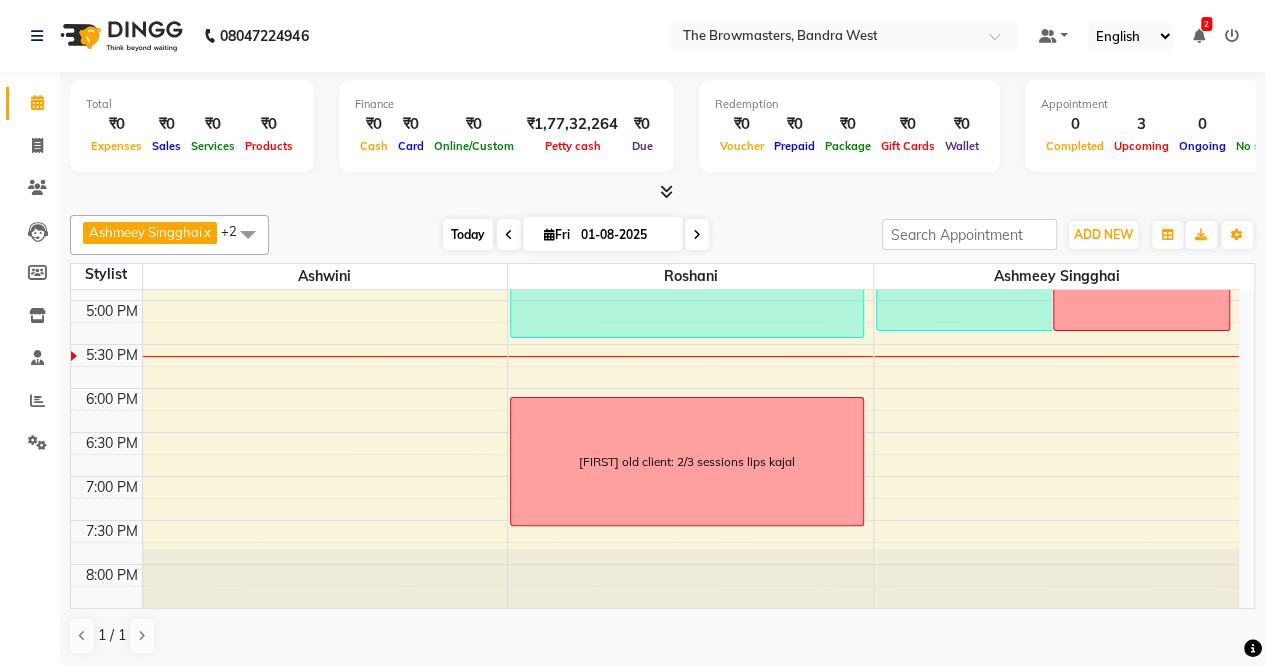 click on "Today" at bounding box center (468, 234) 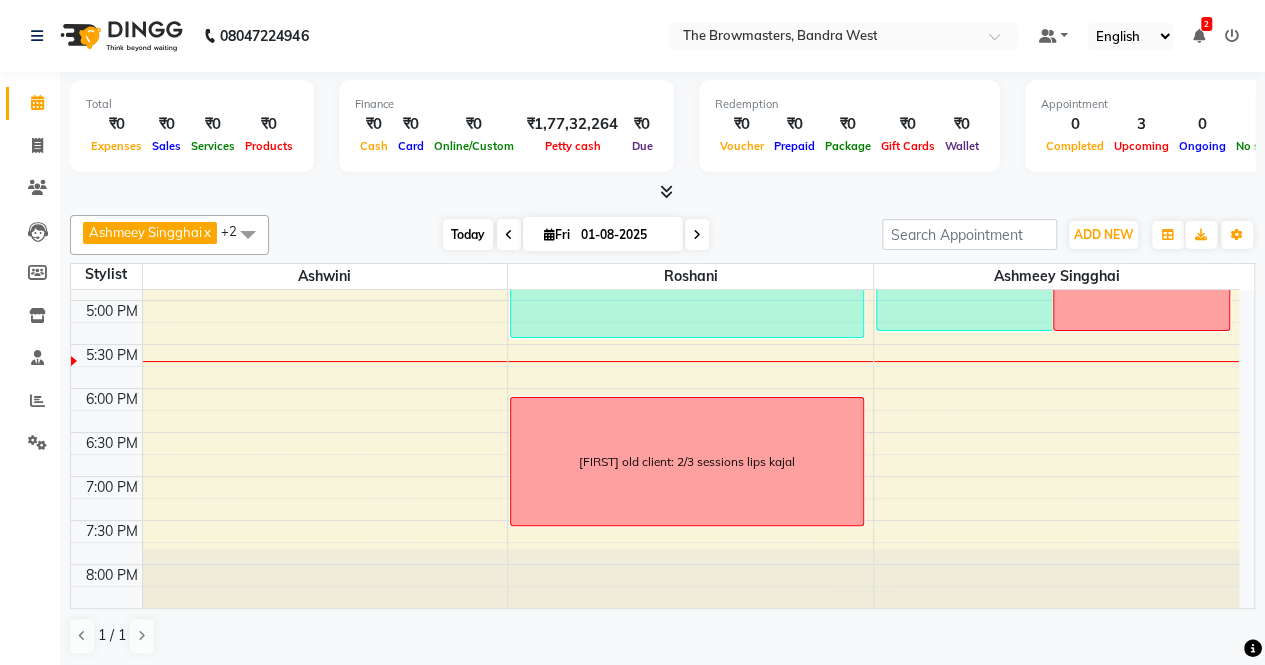 click on "Today" at bounding box center (468, 234) 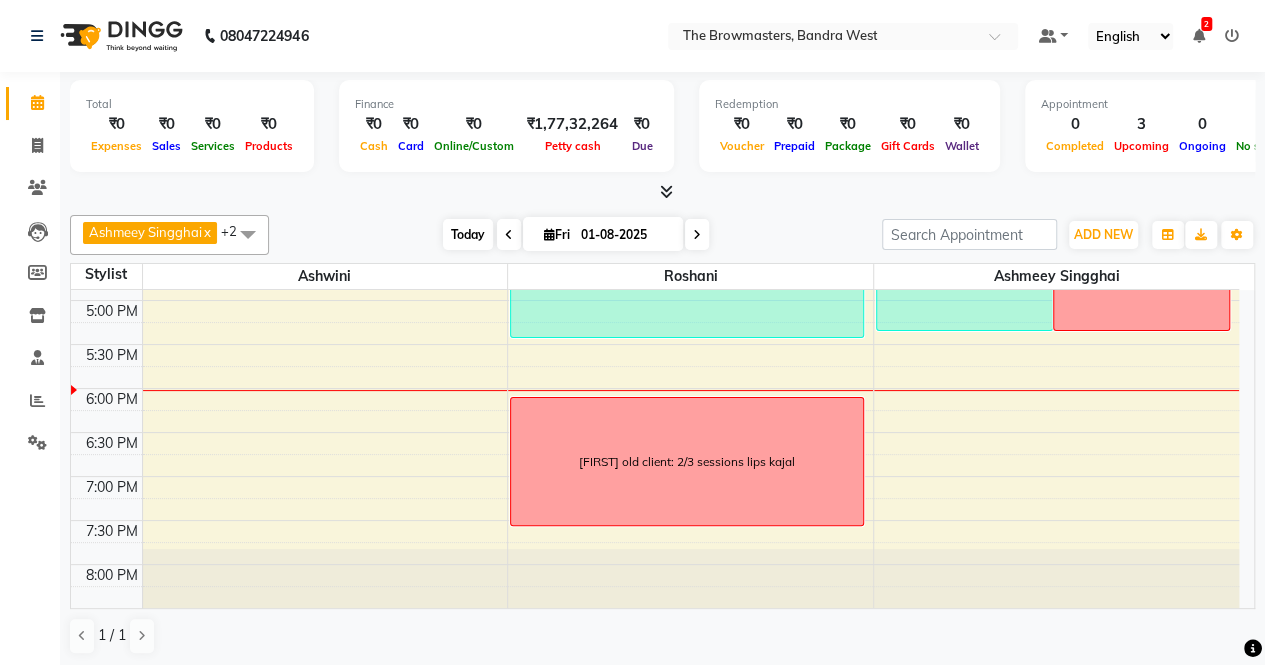 click on "Today" at bounding box center [468, 234] 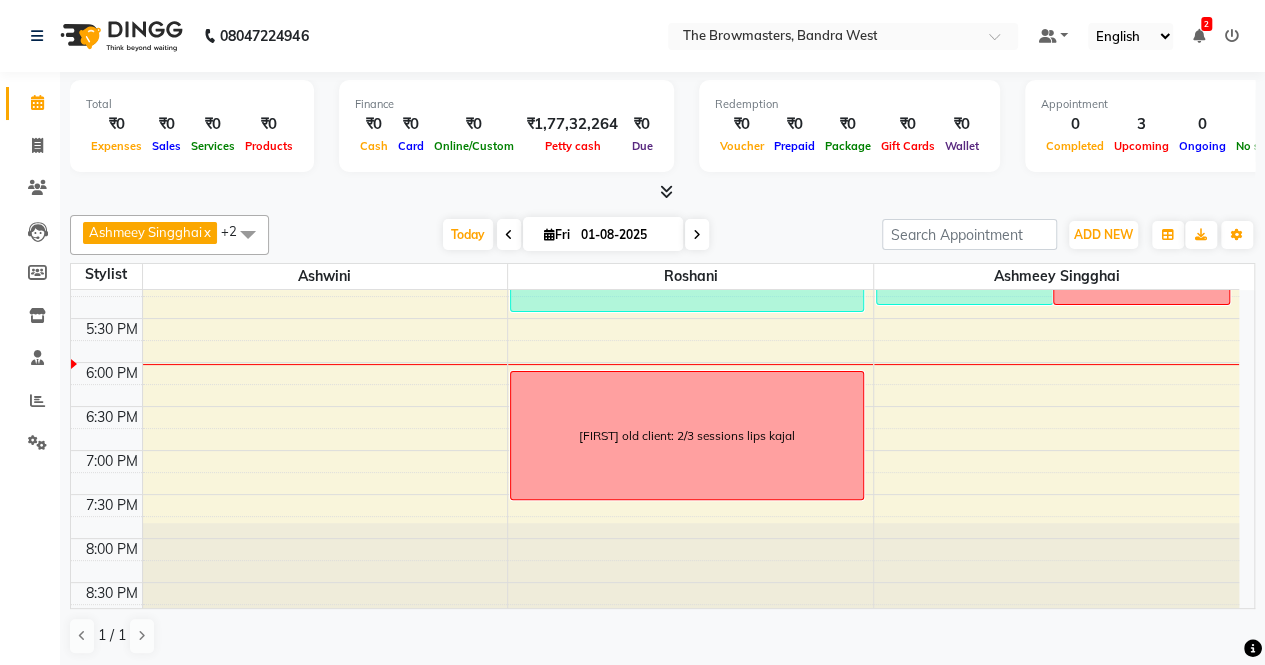 click at bounding box center (697, 235) 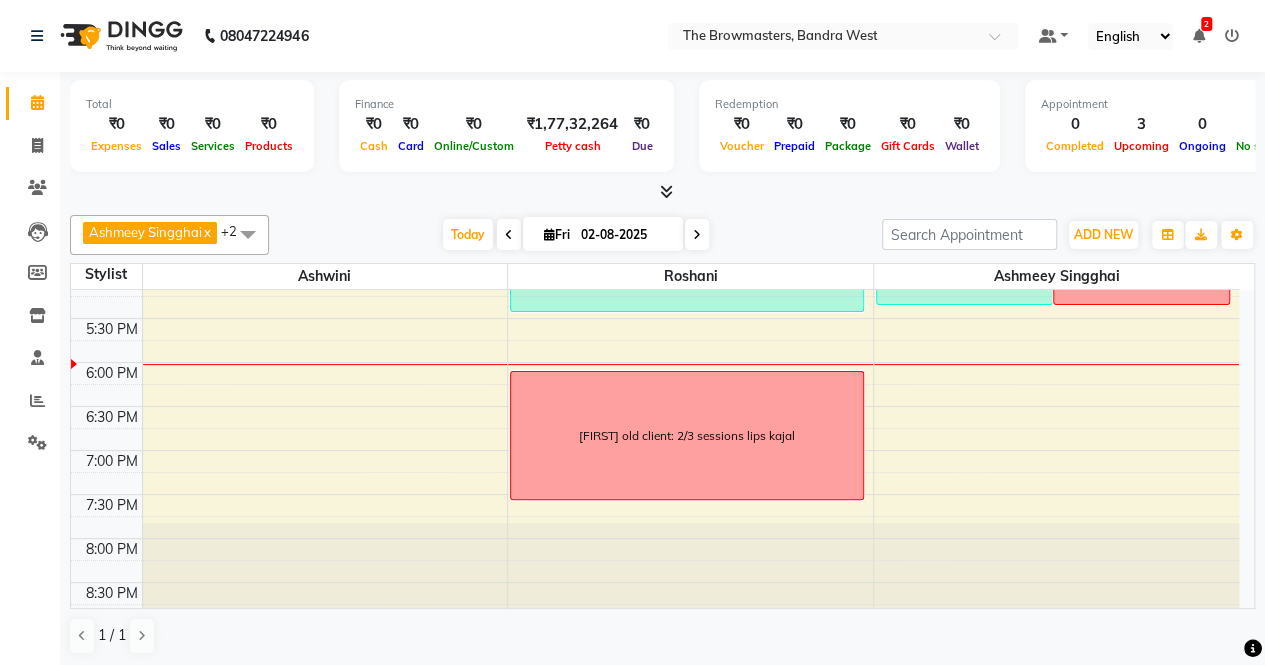 scroll, scrollTop: 807, scrollLeft: 0, axis: vertical 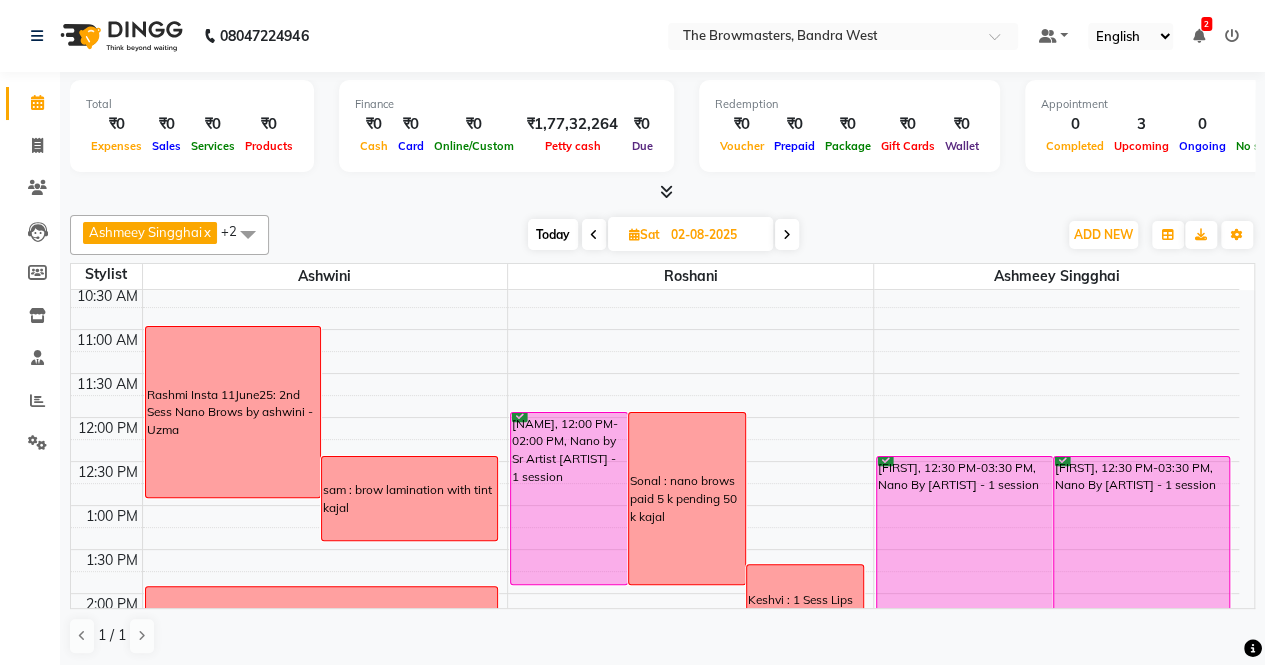 click on "Rashmi Insta 11June25: 2nd Sess Nano Brows by ashwini - Uzma" at bounding box center (233, 413) 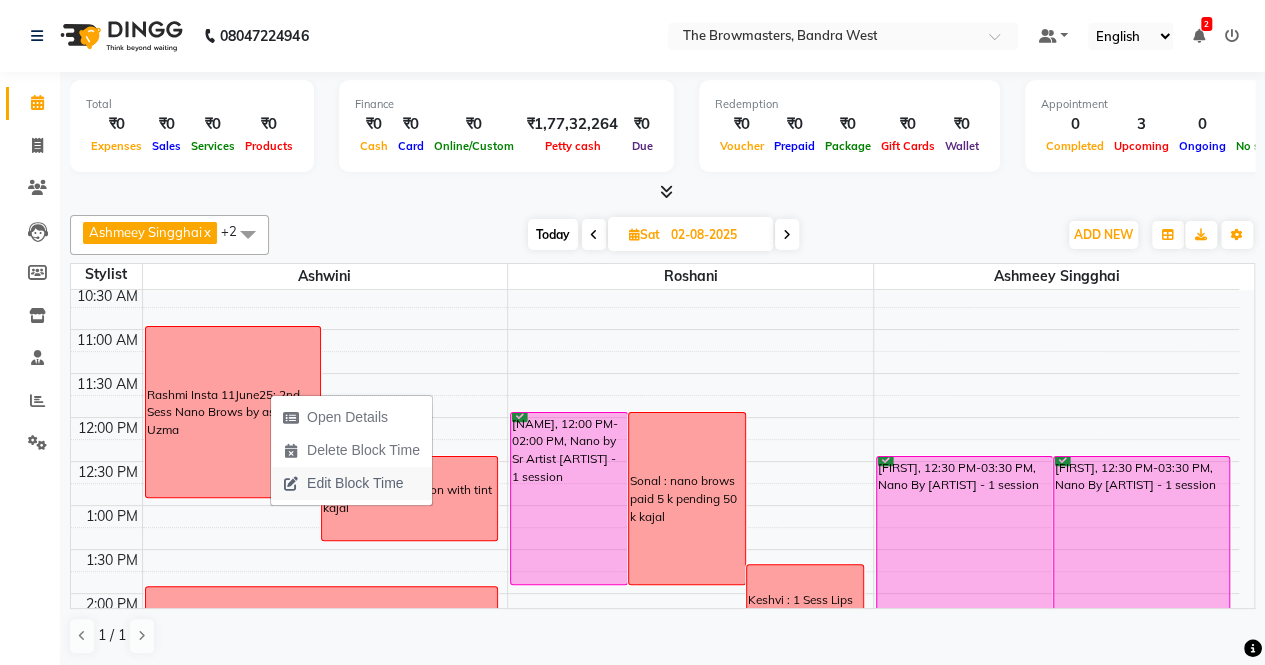 click on "Edit Block Time" at bounding box center [355, 483] 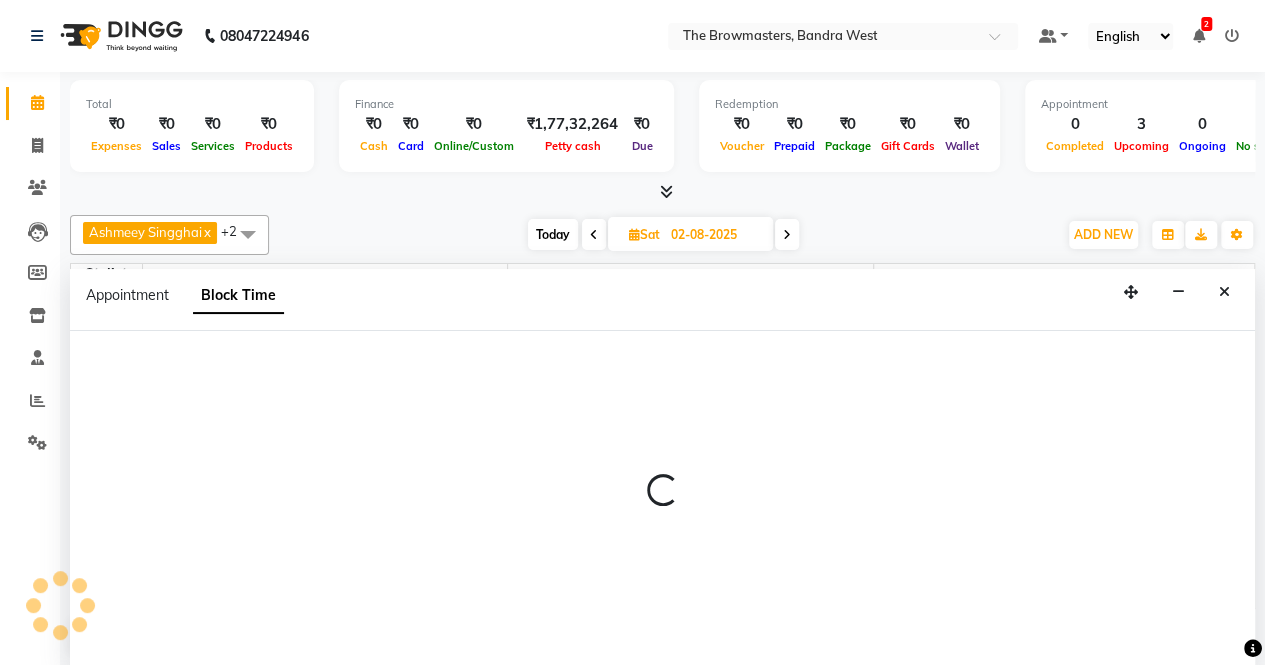 scroll, scrollTop: 0, scrollLeft: 0, axis: both 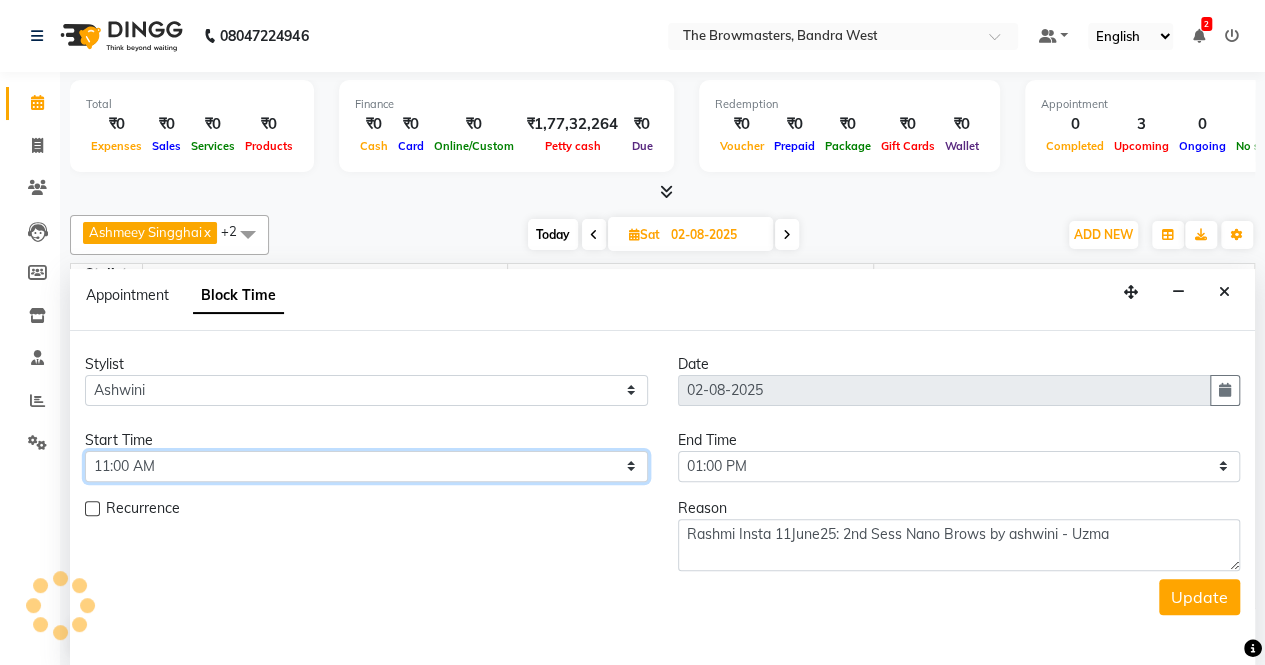 click on "Select 09:00 AM 09:15 AM 09:30 AM 09:45 AM 10:00 AM 10:15 AM 10:30 AM 10:45 AM 11:00 AM 11:15 AM 11:30 AM 11:45 AM 12:00 PM 12:15 PM 12:30 PM 12:45 PM 01:00 PM 01:15 PM 01:30 PM 01:45 PM 02:00 PM 02:15 PM 02:30 PM 02:45 PM 03:00 PM 03:15 PM 03:30 PM 03:45 PM 04:00 PM 04:15 PM 04:30 PM 04:45 PM 05:00 PM 05:15 PM 05:30 PM 05:45 PM 06:00 PM 06:15 PM 06:30 PM 06:45 PM 07:00 PM 07:15 PM 07:30 PM 07:45 PM 08:00 PM" at bounding box center [366, 466] 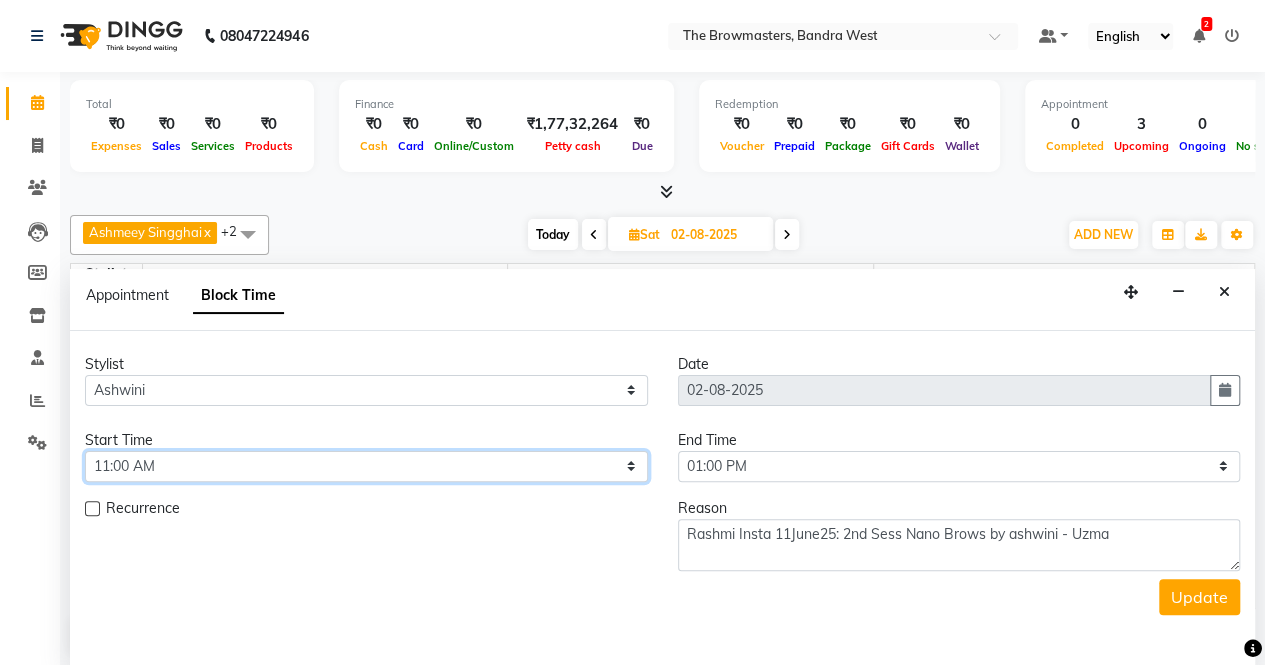 select on "720" 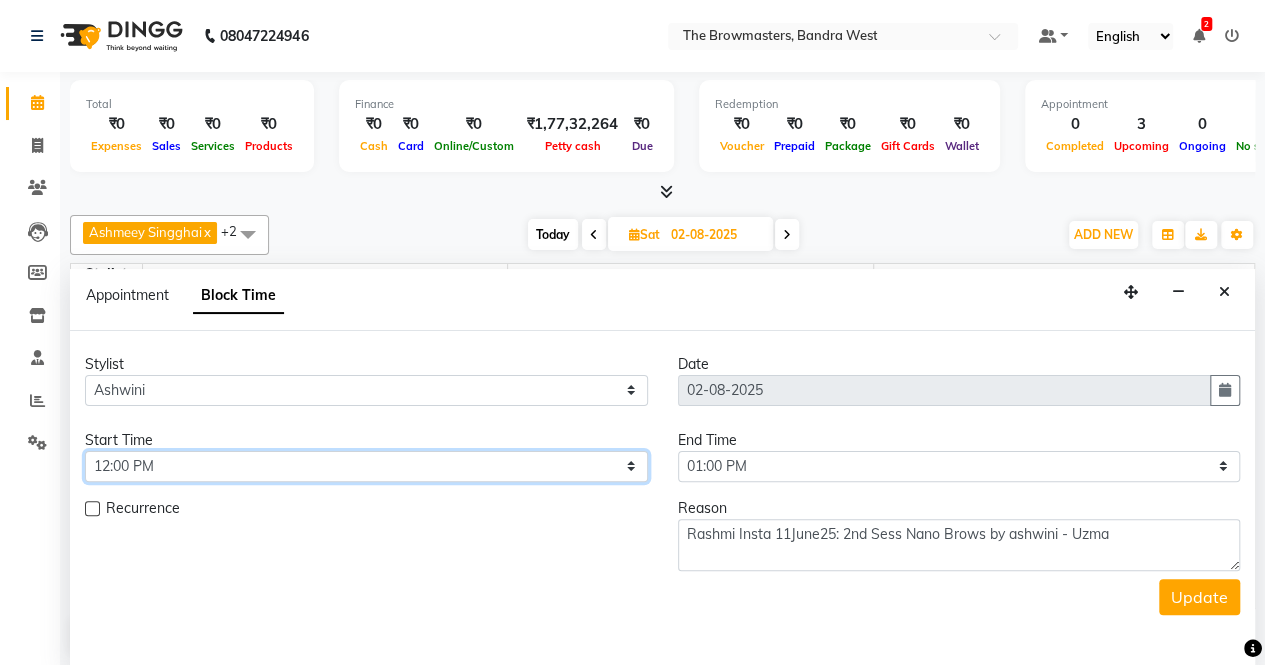 click on "Select 09:00 AM 09:15 AM 09:30 AM 09:45 AM 10:00 AM 10:15 AM 10:30 AM 10:45 AM 11:00 AM 11:15 AM 11:30 AM 11:45 AM 12:00 PM 12:15 PM 12:30 PM 12:45 PM 01:00 PM 01:15 PM 01:30 PM 01:45 PM 02:00 PM 02:15 PM 02:30 PM 02:45 PM 03:00 PM 03:15 PM 03:30 PM 03:45 PM 04:00 PM 04:15 PM 04:30 PM 04:45 PM 05:00 PM 05:15 PM 05:30 PM 05:45 PM 06:00 PM 06:15 PM 06:30 PM 06:45 PM 07:00 PM 07:15 PM 07:30 PM 07:45 PM 08:00 PM" at bounding box center (366, 466) 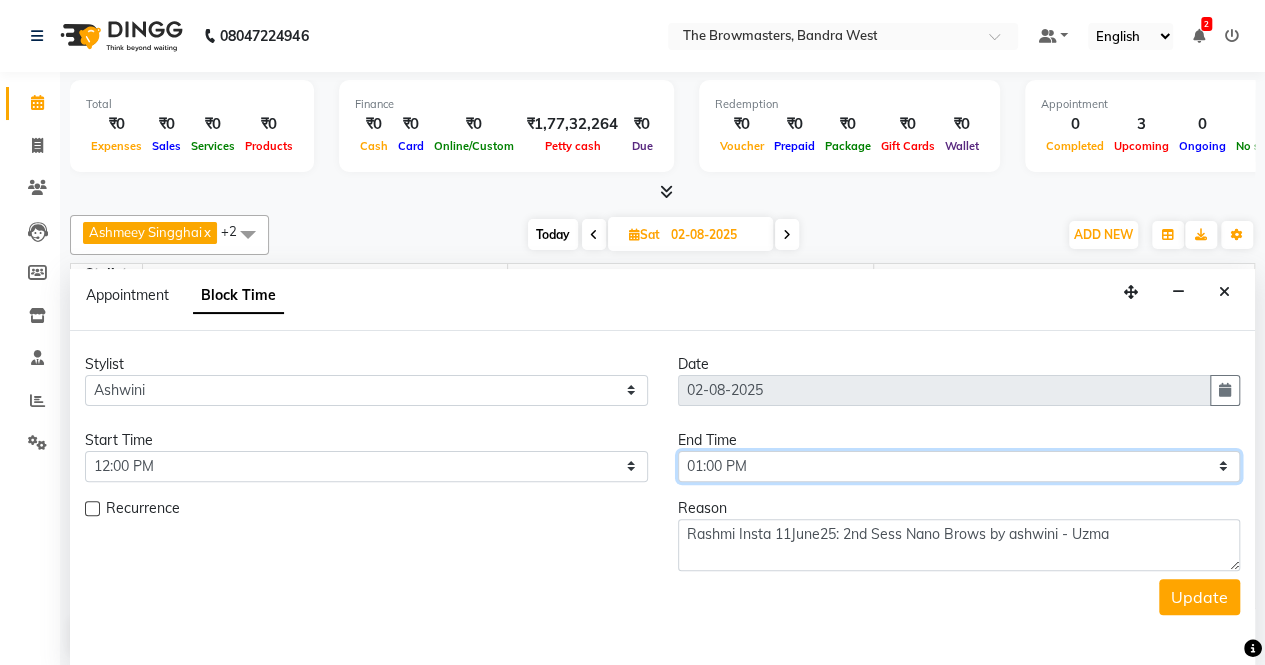 click on "Select 09:00 AM 09:15 AM 09:30 AM 09:45 AM 10:00 AM 10:15 AM 10:30 AM 10:45 AM 11:00 AM 11:15 AM 11:30 AM 11:45 AM 12:00 PM 12:15 PM 12:30 PM 12:45 PM 01:00 PM 01:15 PM 01:30 PM 01:45 PM 02:00 PM 02:15 PM 02:30 PM 02:45 PM 03:00 PM 03:15 PM 03:30 PM 03:45 PM 04:00 PM 04:15 PM 04:30 PM 04:45 PM 05:00 PM 05:15 PM 05:30 PM 05:45 PM 06:00 PM 06:15 PM 06:30 PM 06:45 PM 07:00 PM 07:15 PM 07:30 PM 07:45 PM 08:00 PM" at bounding box center [959, 466] 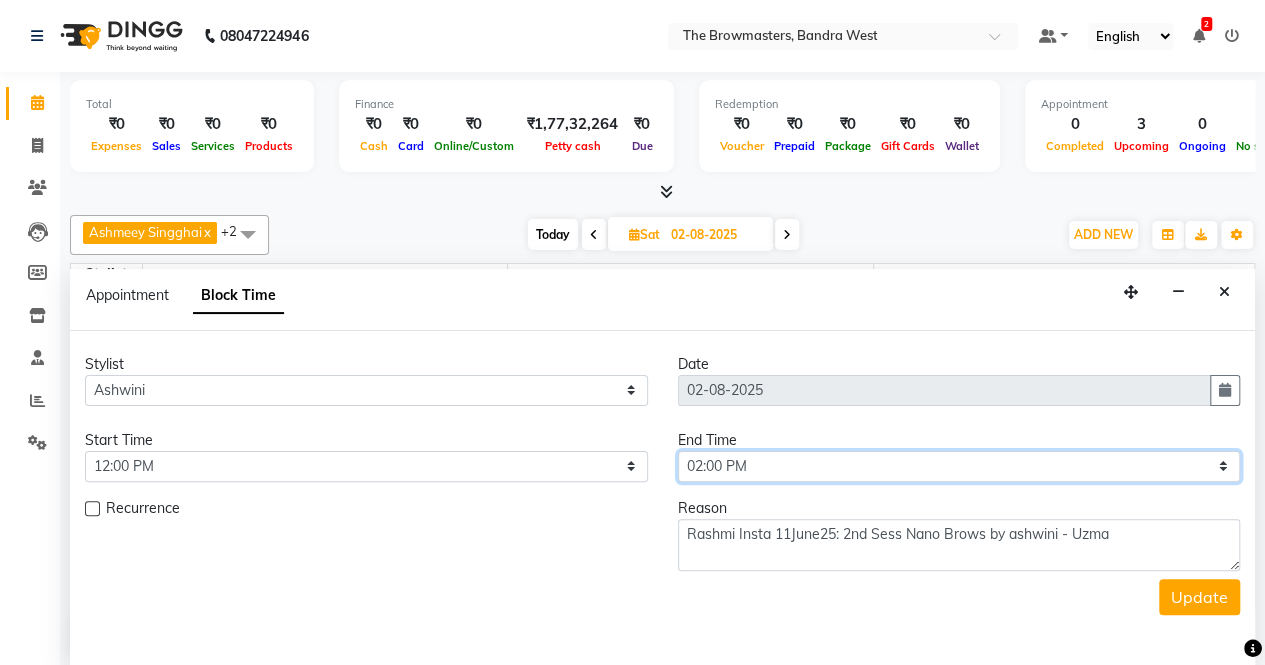 click on "Select 09:00 AM 09:15 AM 09:30 AM 09:45 AM 10:00 AM 10:15 AM 10:30 AM 10:45 AM 11:00 AM 11:15 AM 11:30 AM 11:45 AM 12:00 PM 12:15 PM 12:30 PM 12:45 PM 01:00 PM 01:15 PM 01:30 PM 01:45 PM 02:00 PM 02:15 PM 02:30 PM 02:45 PM 03:00 PM 03:15 PM 03:30 PM 03:45 PM 04:00 PM 04:15 PM 04:30 PM 04:45 PM 05:00 PM 05:15 PM 05:30 PM 05:45 PM 06:00 PM 06:15 PM 06:30 PM 06:45 PM 07:00 PM 07:15 PM 07:30 PM 07:45 PM 08:00 PM" at bounding box center [959, 466] 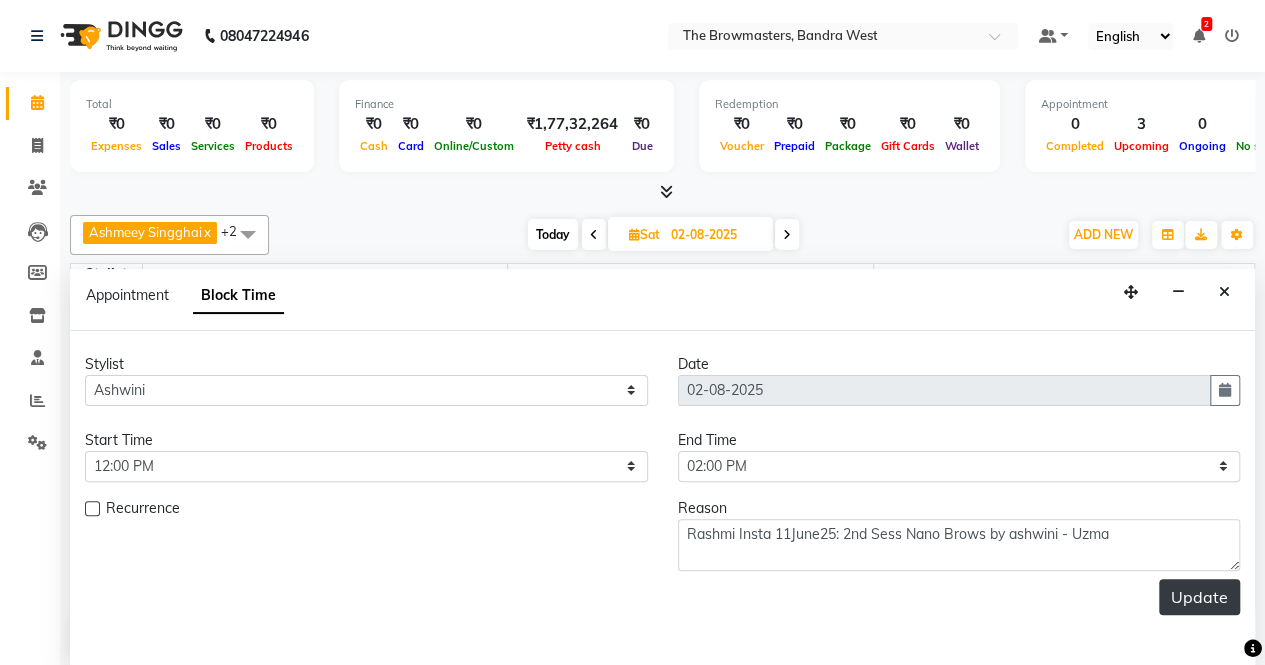 click on "Update" at bounding box center [1199, 597] 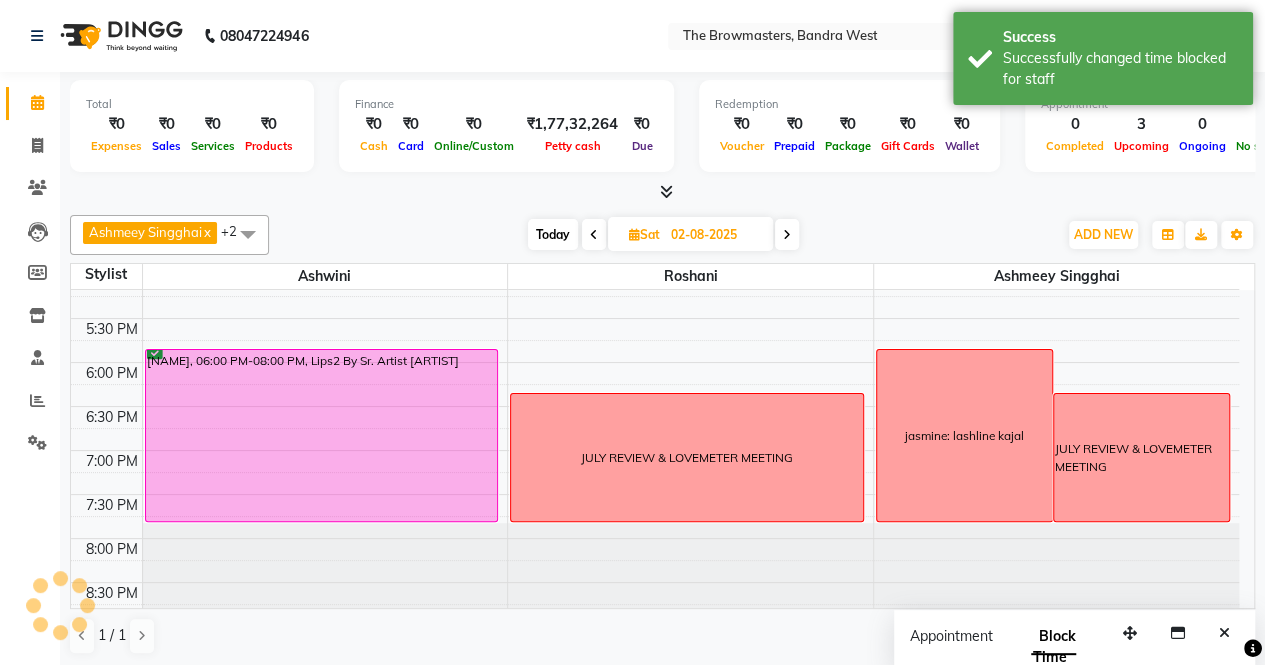 scroll, scrollTop: 0, scrollLeft: 0, axis: both 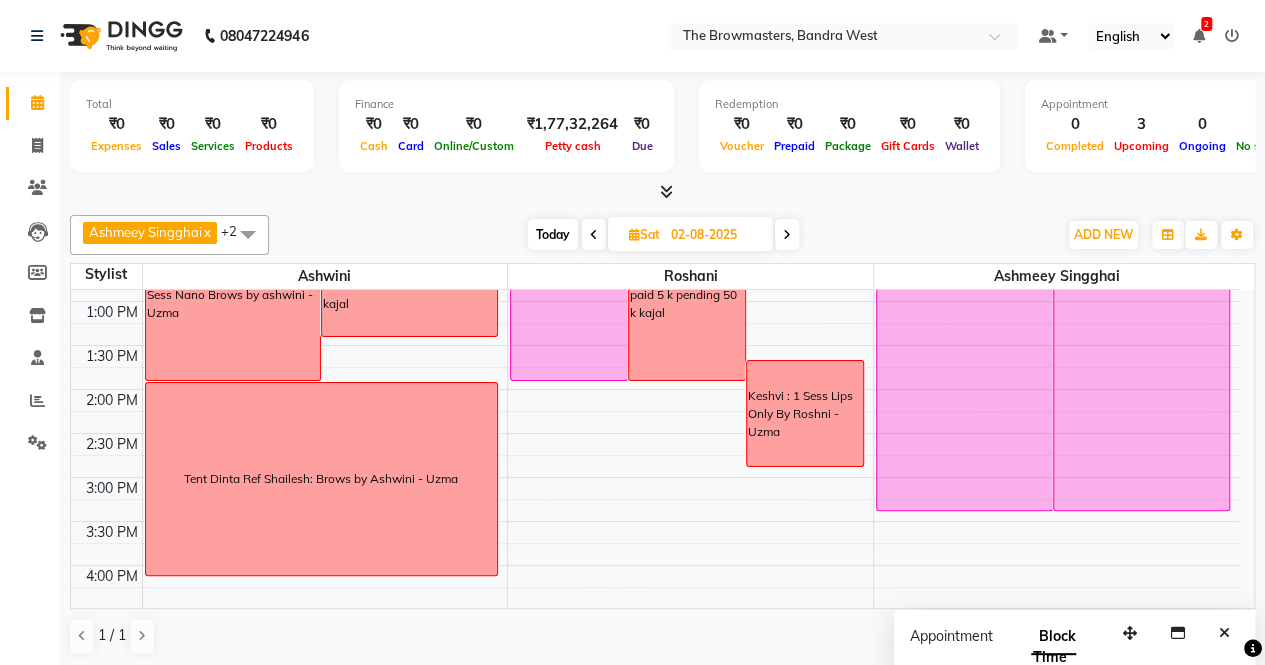click on "Today" at bounding box center [553, 234] 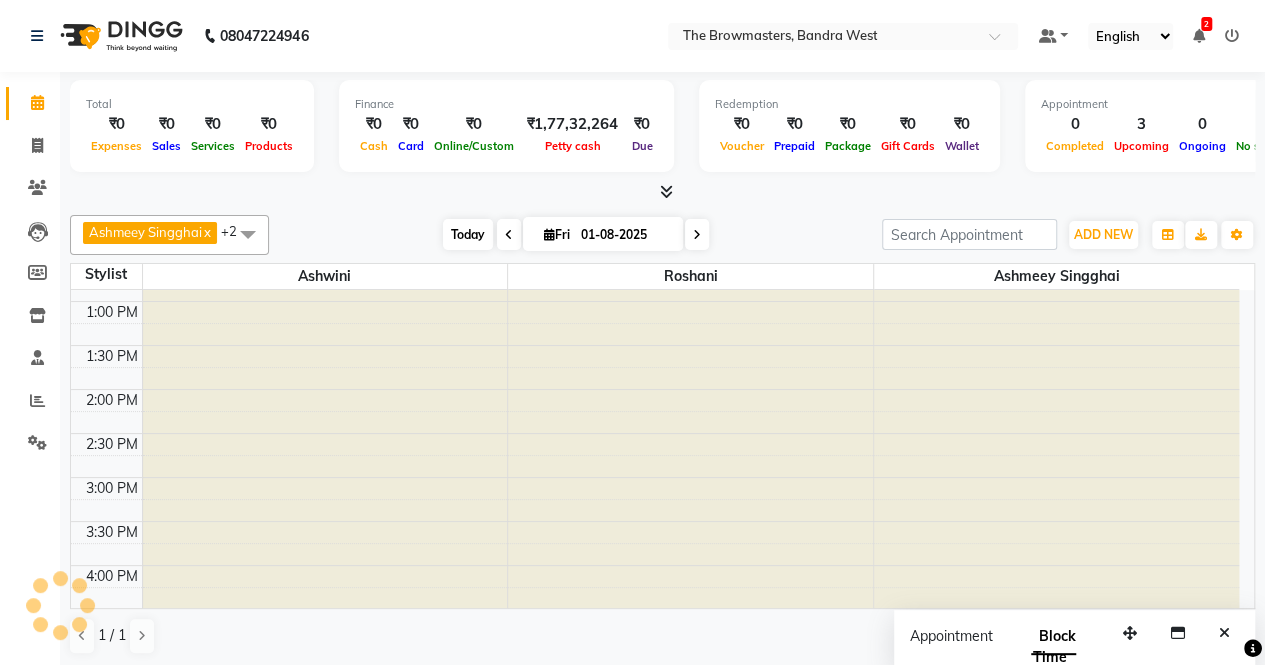 scroll, scrollTop: 807, scrollLeft: 0, axis: vertical 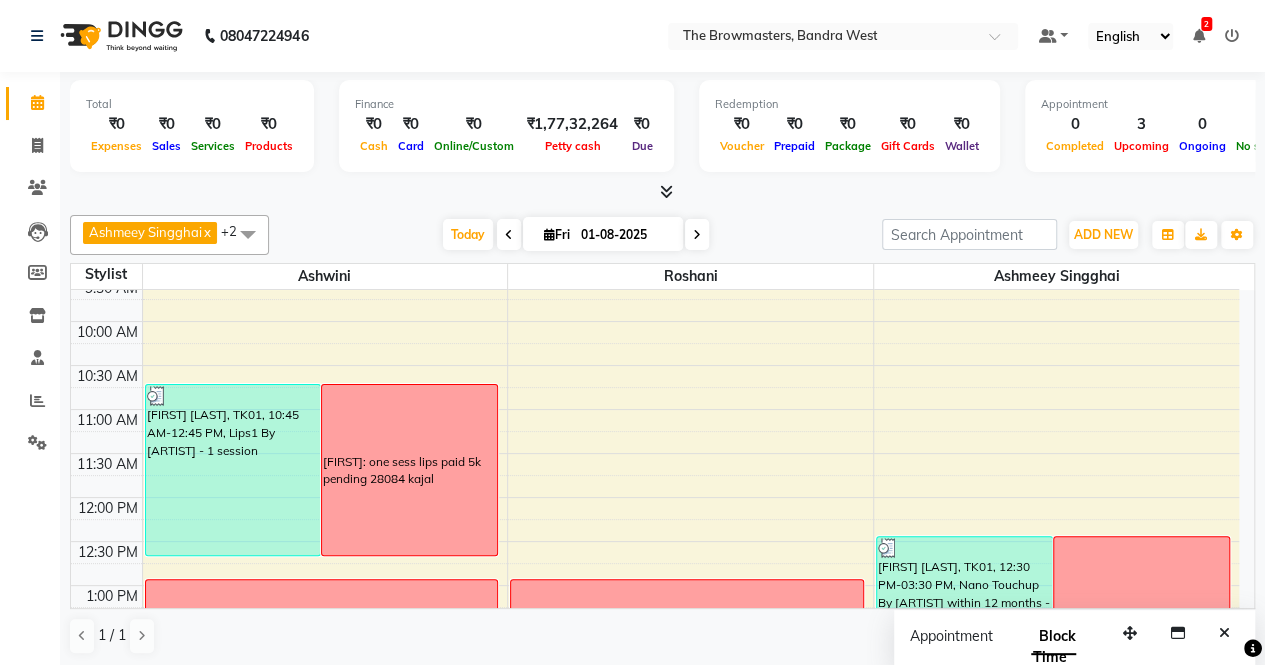 click at bounding box center (697, 234) 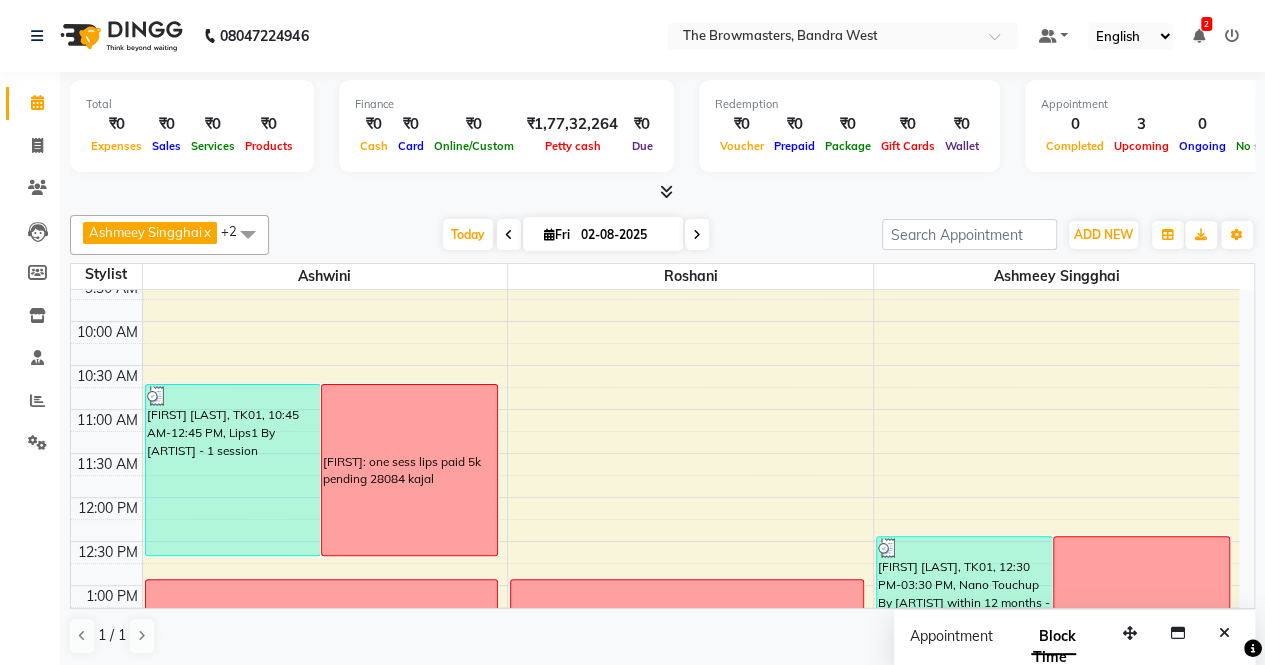 scroll, scrollTop: 807, scrollLeft: 0, axis: vertical 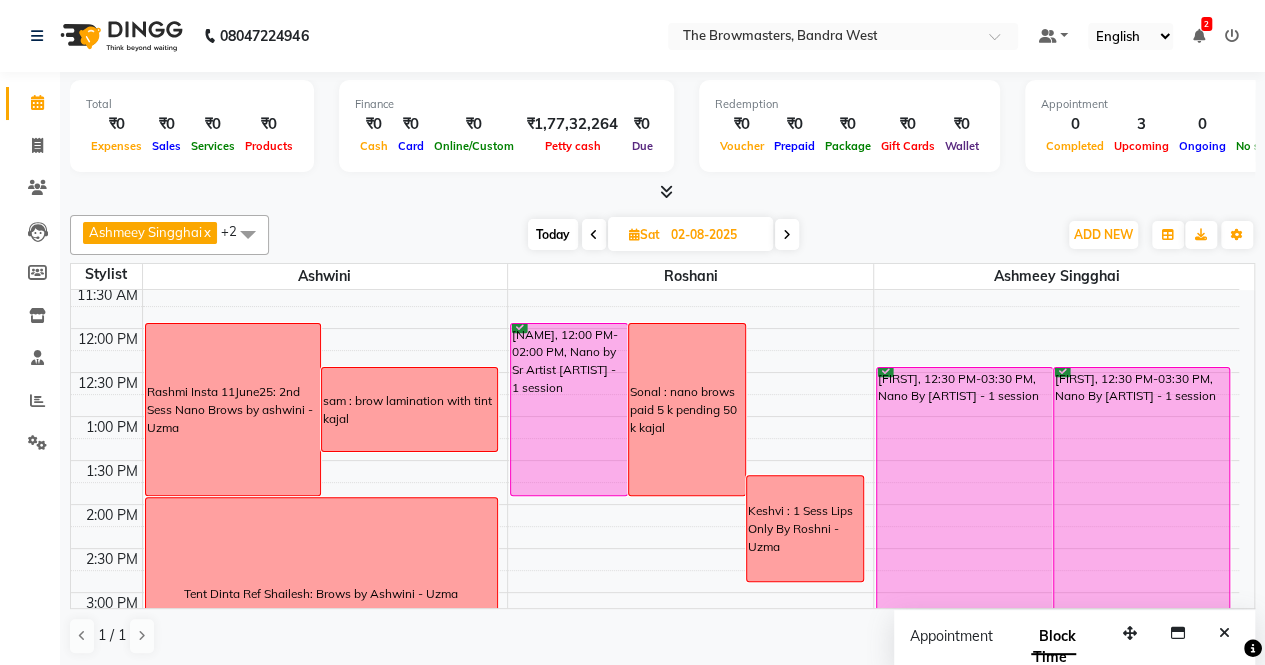 click on "Tent Dinta Ref Shailesh: Brows by Ashwini - Uzma" at bounding box center [322, 594] 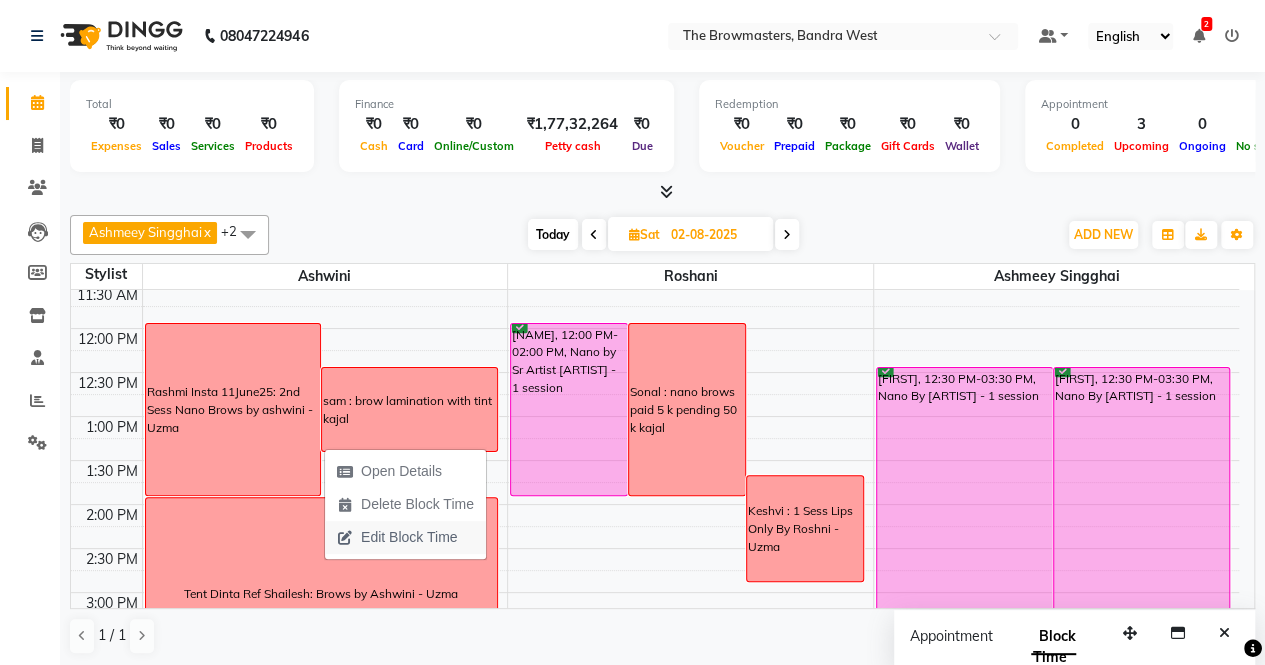 click on "Edit Block Time" at bounding box center [409, 537] 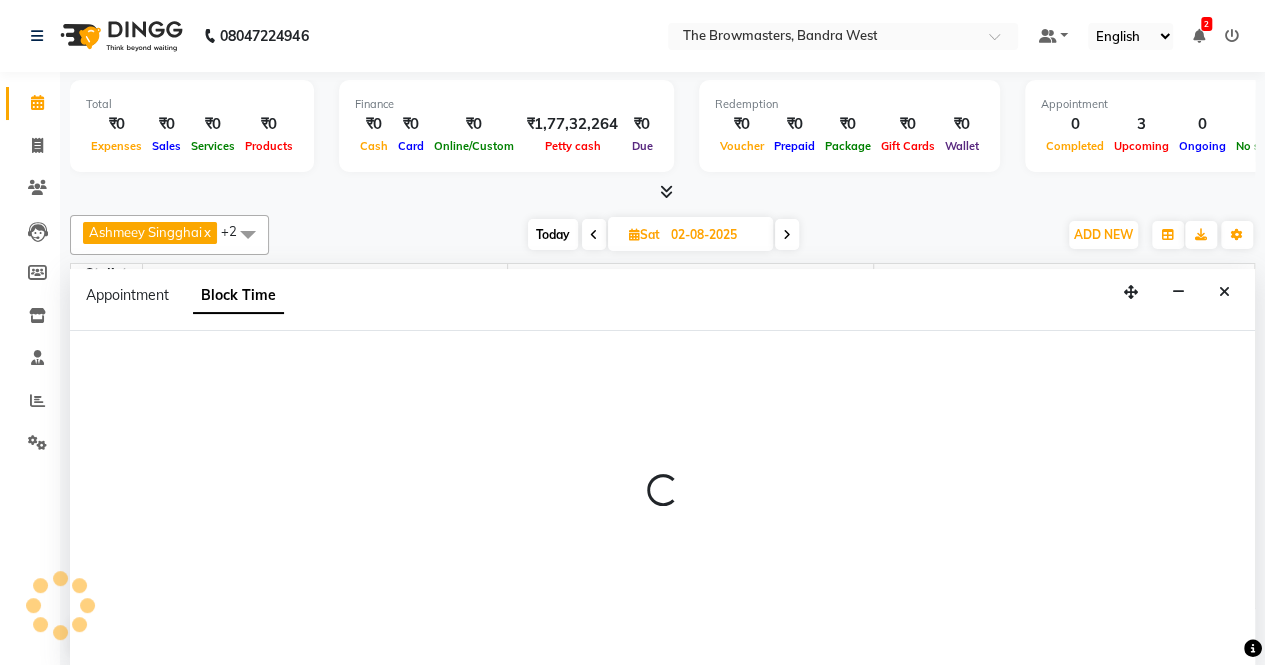 scroll, scrollTop: 0, scrollLeft: 0, axis: both 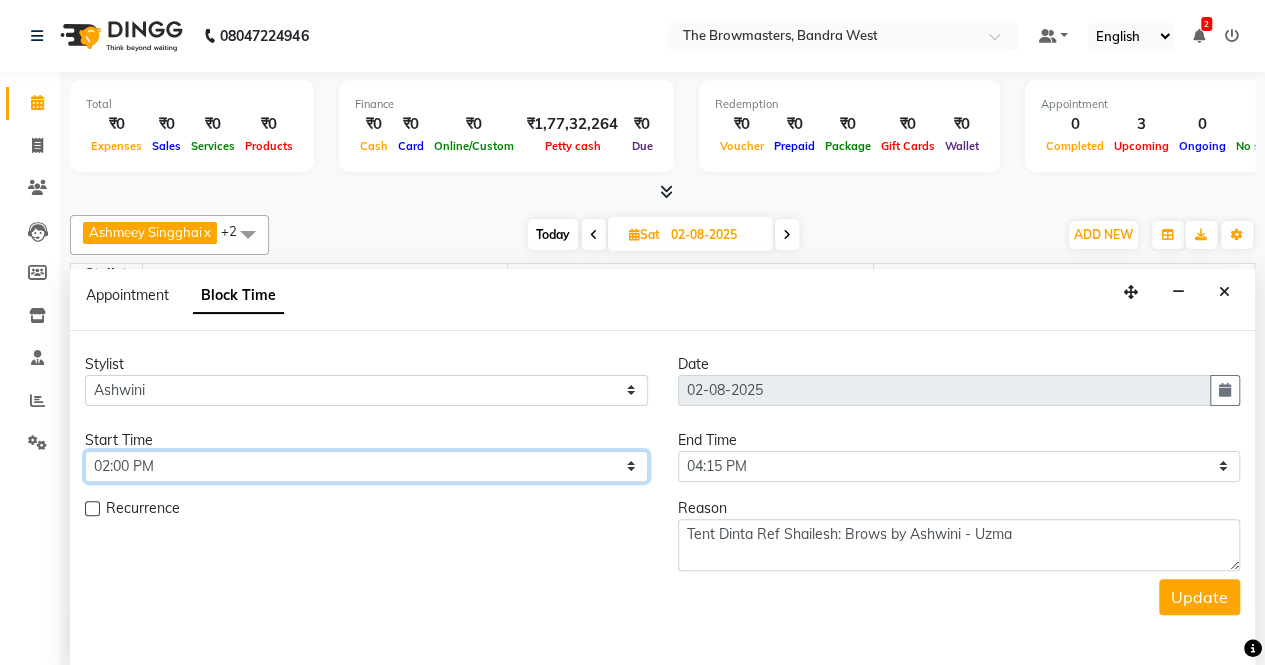 click on "Select 09:00 AM 09:15 AM 09:30 AM 09:45 AM 10:00 AM 10:15 AM 10:30 AM 10:45 AM 11:00 AM 11:15 AM 11:30 AM 11:45 AM 12:00 PM 12:15 PM 12:30 PM 12:45 PM 01:00 PM 01:15 PM 01:30 PM 01:45 PM 02:00 PM 02:15 PM 02:30 PM 02:45 PM 03:00 PM 03:15 PM 03:30 PM 03:45 PM 04:00 PM 04:15 PM 04:30 PM 04:45 PM 05:00 PM 05:15 PM 05:30 PM 05:45 PM 06:00 PM 06:15 PM 06:30 PM 06:45 PM 07:00 PM 07:15 PM 07:30 PM 07:45 PM 08:00 PM" at bounding box center [366, 466] 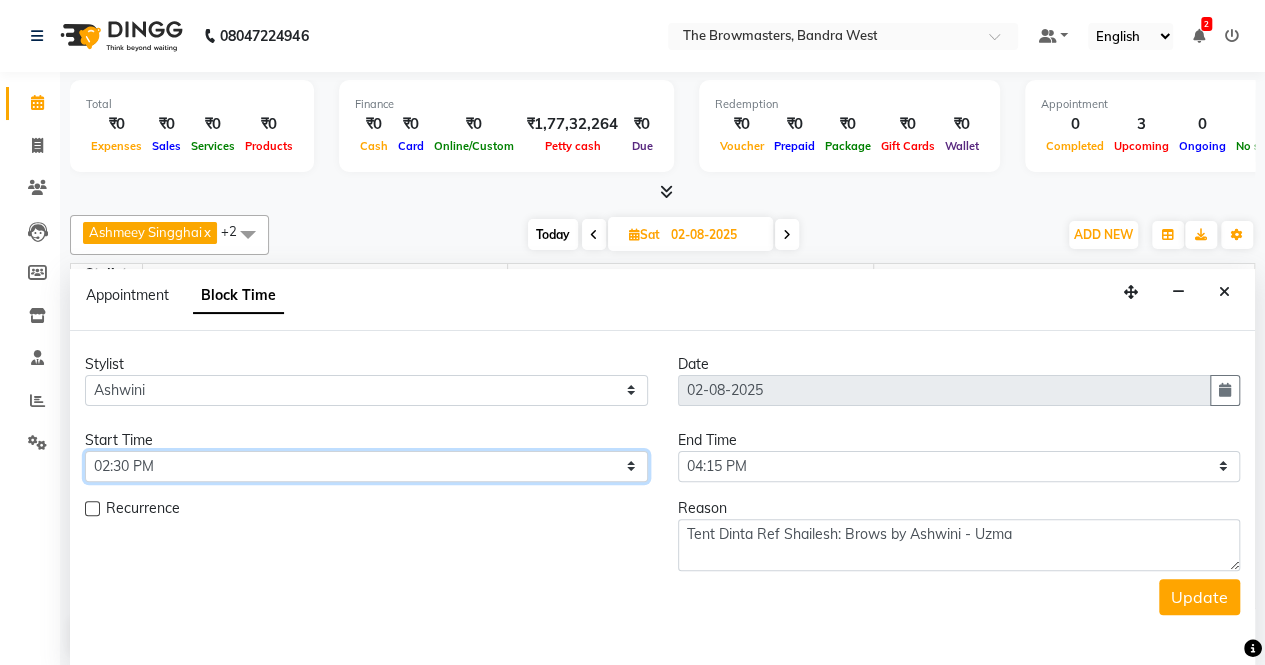 click on "Select 09:00 AM 09:15 AM 09:30 AM 09:45 AM 10:00 AM 10:15 AM 10:30 AM 10:45 AM 11:00 AM 11:15 AM 11:30 AM 11:45 AM 12:00 PM 12:15 PM 12:30 PM 12:45 PM 01:00 PM 01:15 PM 01:30 PM 01:45 PM 02:00 PM 02:15 PM 02:30 PM 02:45 PM 03:00 PM 03:15 PM 03:30 PM 03:45 PM 04:00 PM 04:15 PM 04:30 PM 04:45 PM 05:00 PM 05:15 PM 05:30 PM 05:45 PM 06:00 PM 06:15 PM 06:30 PM 06:45 PM 07:00 PM 07:15 PM 07:30 PM 07:45 PM 08:00 PM" at bounding box center (366, 466) 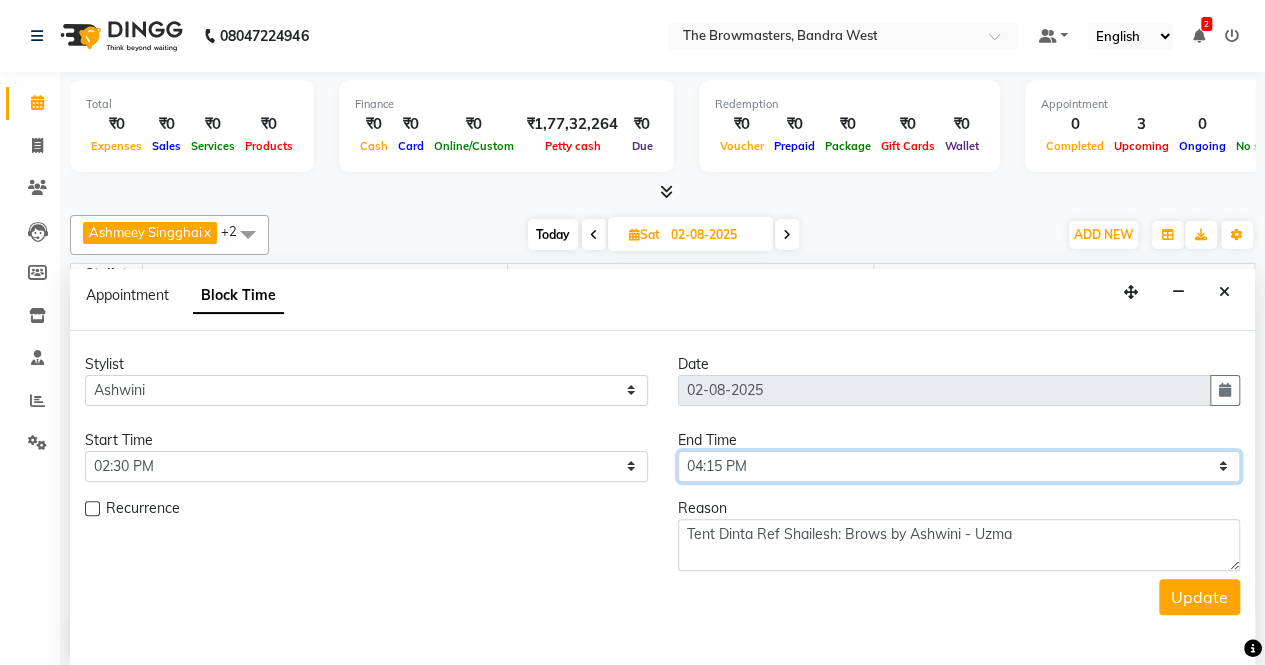 click on "Select 09:00 AM 09:15 AM 09:30 AM 09:45 AM 10:00 AM 10:15 AM 10:30 AM 10:45 AM 11:00 AM 11:15 AM 11:30 AM 11:45 AM 12:00 PM 12:15 PM 12:30 PM 12:45 PM 01:00 PM 01:15 PM 01:30 PM 01:45 PM 02:00 PM 02:15 PM 02:30 PM 02:45 PM 03:00 PM 03:15 PM 03:30 PM 03:45 PM 04:00 PM 04:15 PM 04:30 PM 04:45 PM 05:00 PM 05:15 PM 05:30 PM 05:45 PM 06:00 PM 06:15 PM 06:30 PM 06:45 PM 07:00 PM 07:15 PM 07:30 PM 07:45 PM 08:00 PM" at bounding box center (959, 466) 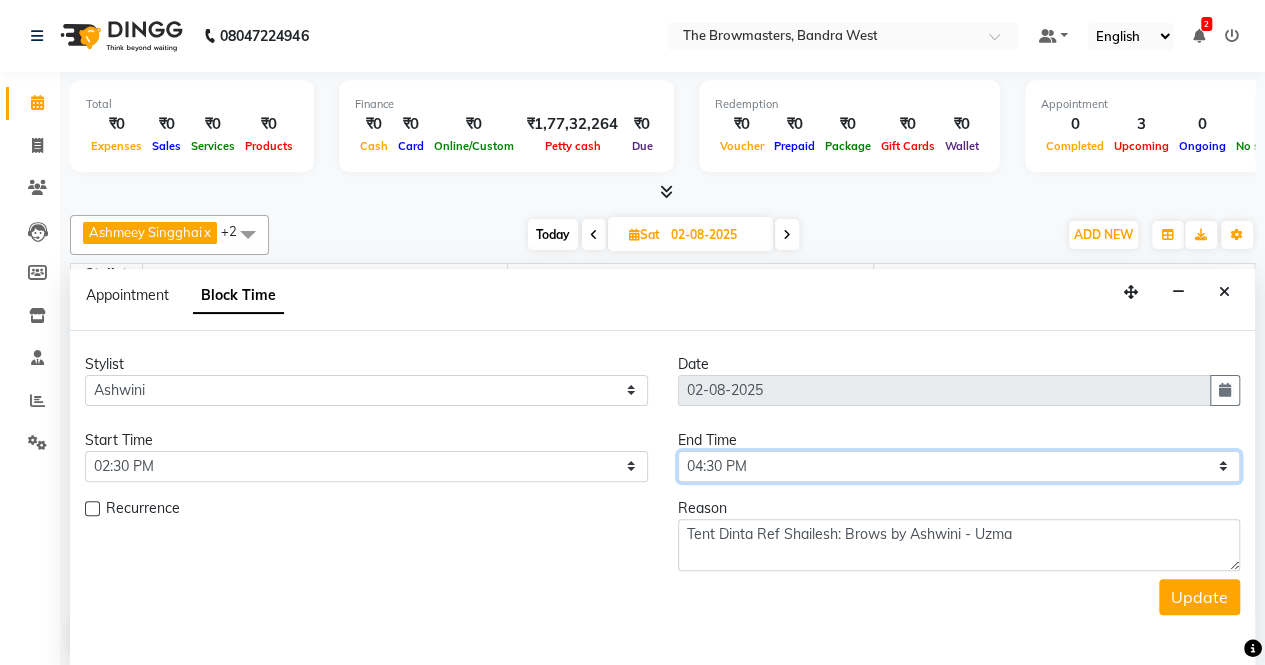 click on "Select 09:00 AM 09:15 AM 09:30 AM 09:45 AM 10:00 AM 10:15 AM 10:30 AM 10:45 AM 11:00 AM 11:15 AM 11:30 AM 11:45 AM 12:00 PM 12:15 PM 12:30 PM 12:45 PM 01:00 PM 01:15 PM 01:30 PM 01:45 PM 02:00 PM 02:15 PM 02:30 PM 02:45 PM 03:00 PM 03:15 PM 03:30 PM 03:45 PM 04:00 PM 04:15 PM 04:30 PM 04:45 PM 05:00 PM 05:15 PM 05:30 PM 05:45 PM 06:00 PM 06:15 PM 06:30 PM 06:45 PM 07:00 PM 07:15 PM 07:30 PM 07:45 PM 08:00 PM" at bounding box center [959, 466] 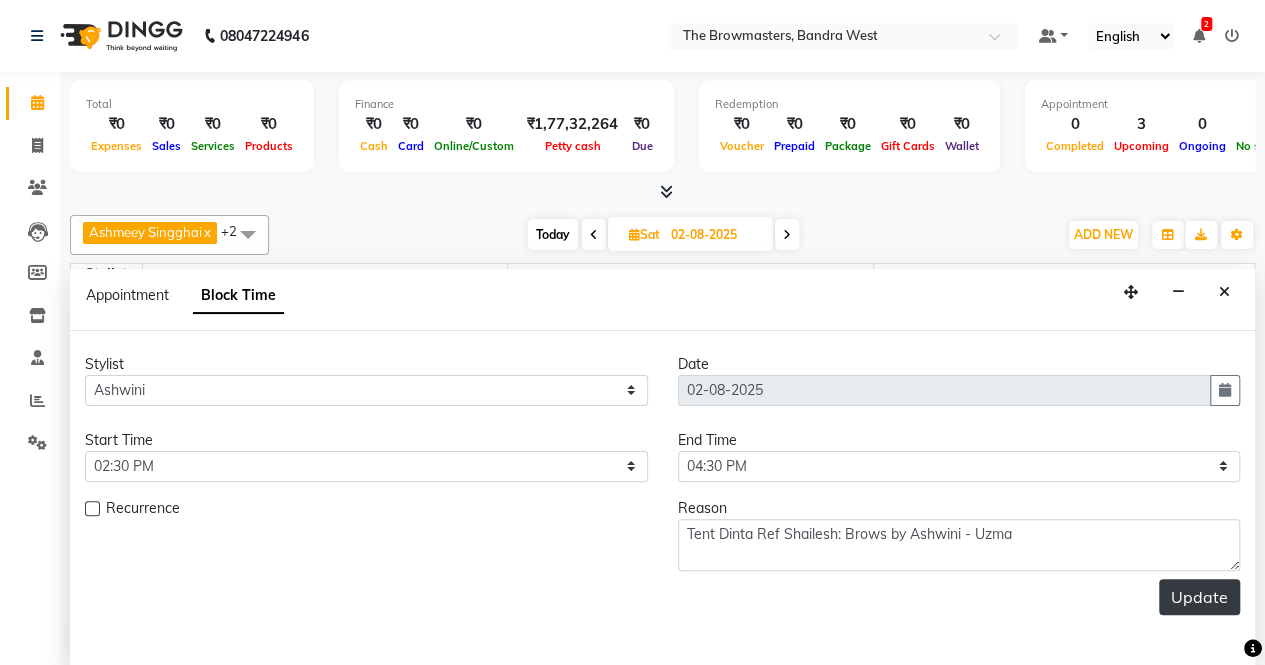click on "Update" at bounding box center (1199, 597) 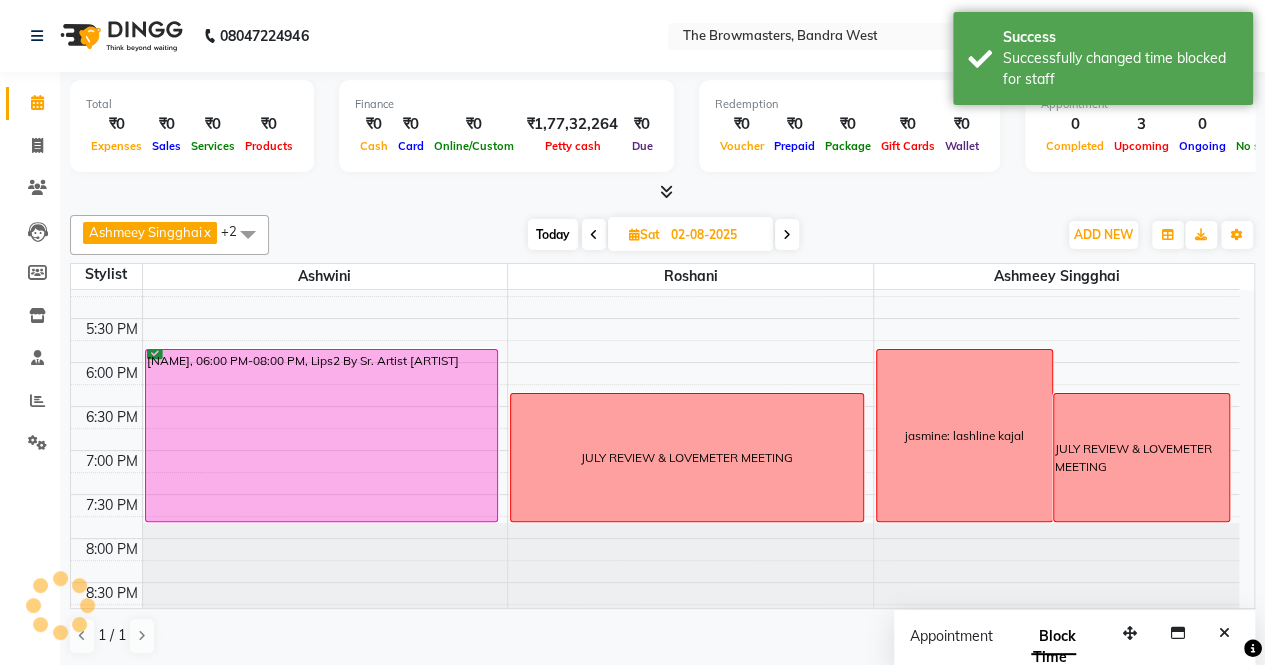 scroll, scrollTop: 0, scrollLeft: 0, axis: both 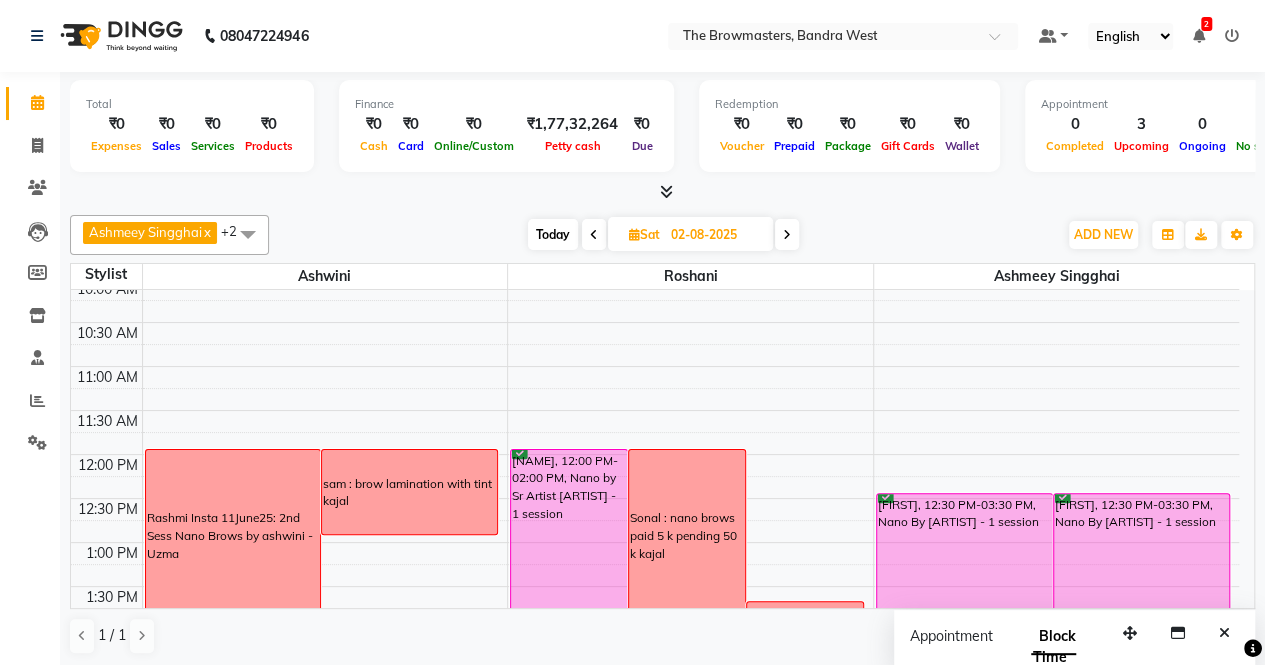 click on "Rashmi Insta 11June25: 2nd Sess Nano Brows by ashwini - Uzma" at bounding box center (233, 535) 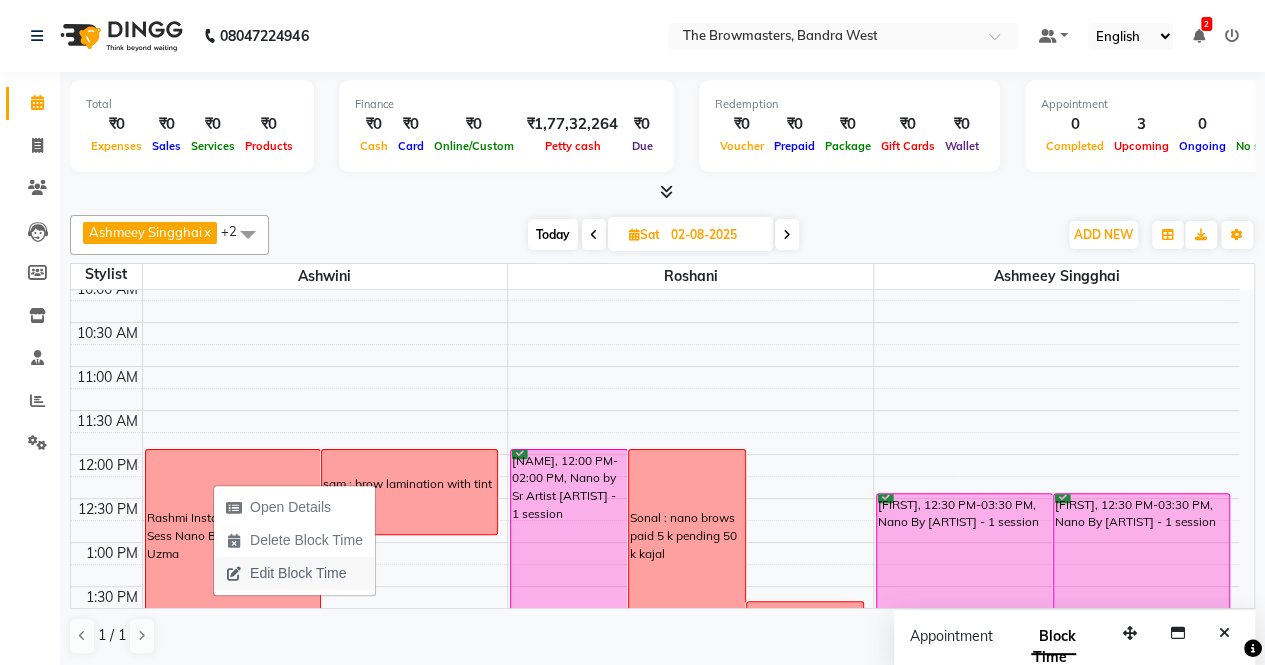click on "Edit Block Time" at bounding box center (298, 573) 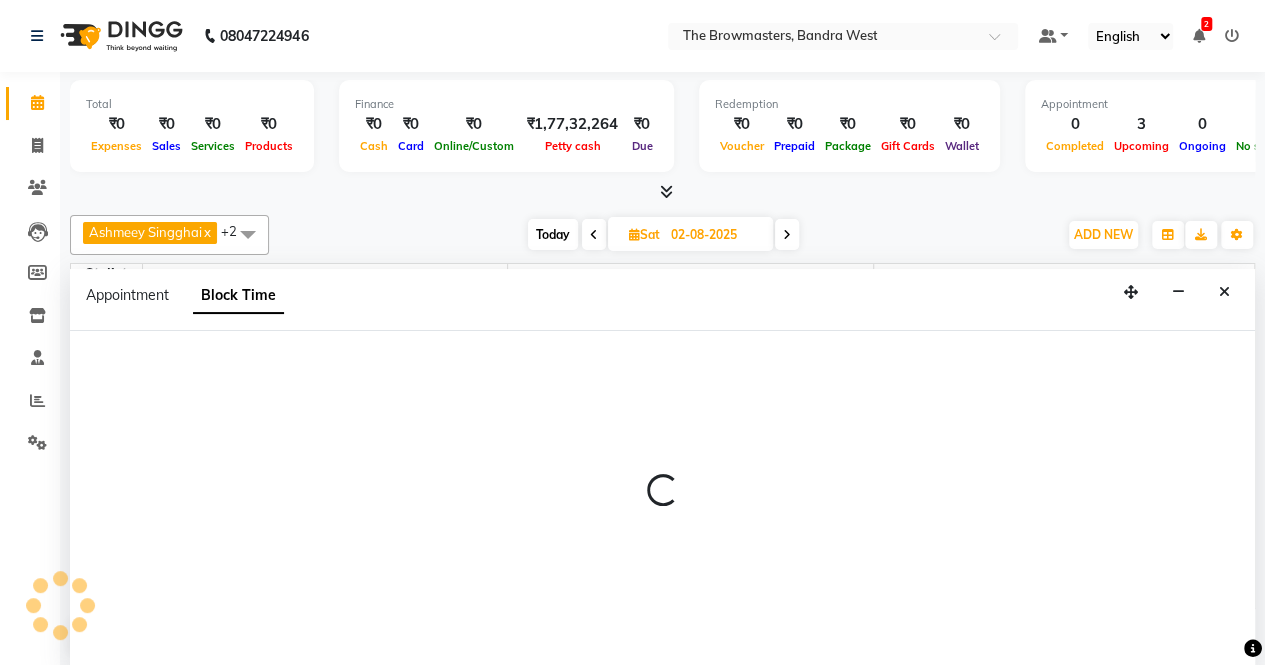select on "64306" 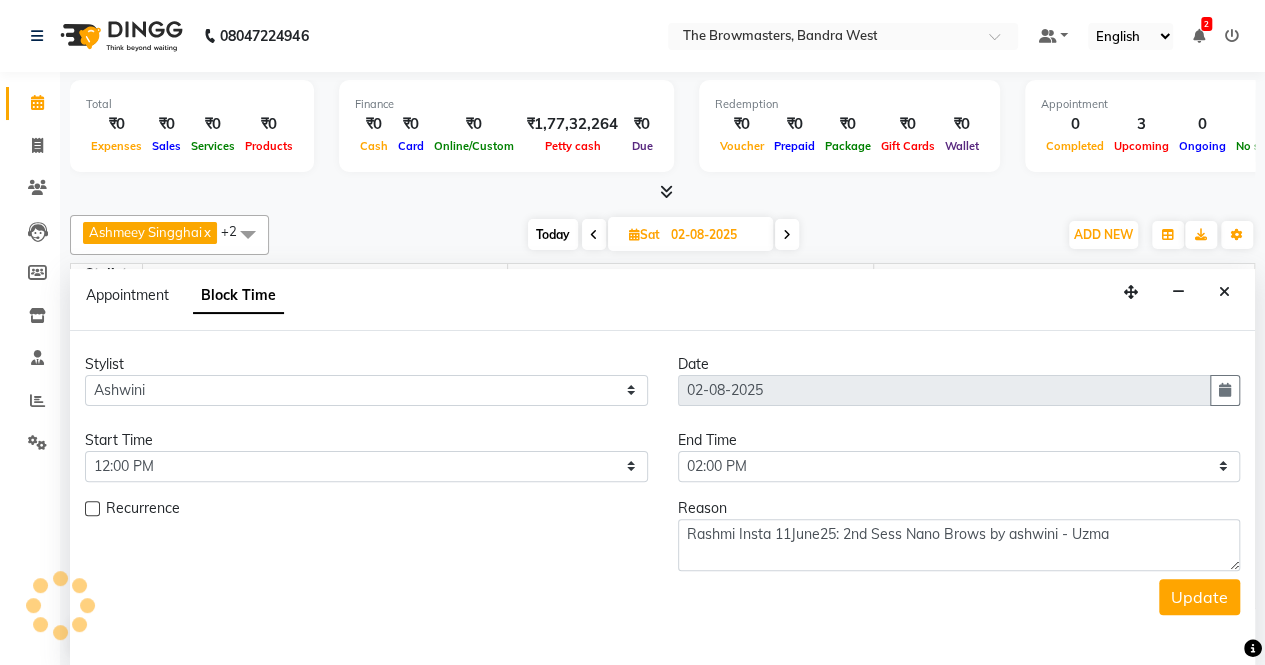 scroll, scrollTop: 0, scrollLeft: 0, axis: both 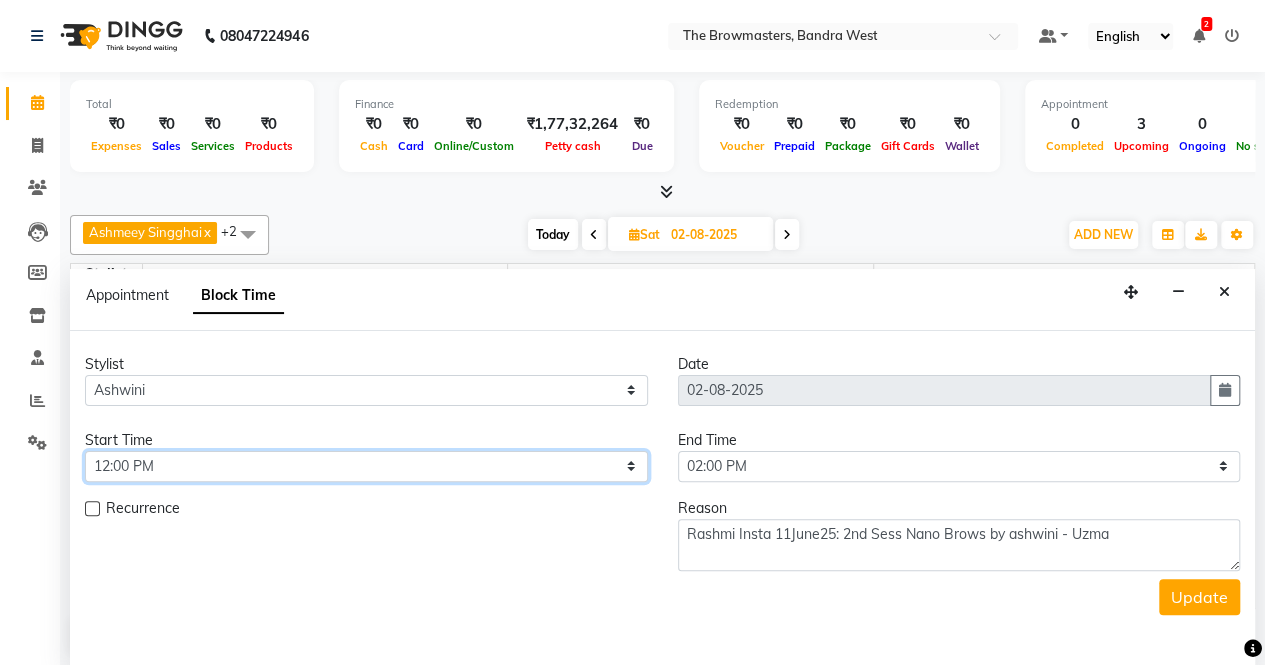 click on "Select 09:00 AM 09:15 AM 09:30 AM 09:45 AM 10:00 AM 10:15 AM 10:30 AM 10:45 AM 11:00 AM 11:15 AM 11:30 AM 11:45 AM 12:00 PM 12:15 PM 12:30 PM 12:45 PM 01:00 PM 01:15 PM 01:30 PM 01:45 PM 02:00 PM 02:15 PM 02:30 PM 02:45 PM 03:00 PM 03:15 PM 03:30 PM 03:45 PM 04:00 PM 04:15 PM 04:30 PM 04:45 PM 05:00 PM 05:15 PM 05:30 PM 05:45 PM 06:00 PM 06:15 PM 06:30 PM 06:45 PM 07:00 PM 07:15 PM 07:30 PM 07:45 PM 08:00 PM" at bounding box center [366, 466] 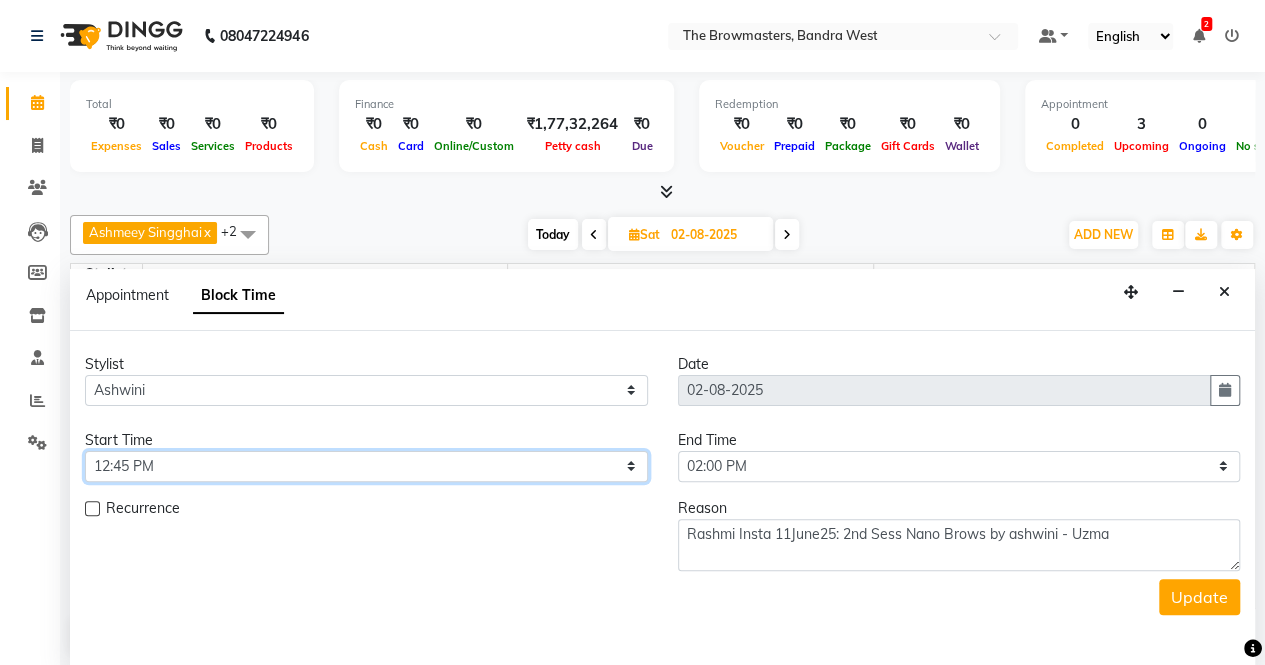click on "Select 09:00 AM 09:15 AM 09:30 AM 09:45 AM 10:00 AM 10:15 AM 10:30 AM 10:45 AM 11:00 AM 11:15 AM 11:30 AM 11:45 AM 12:00 PM 12:15 PM 12:30 PM 12:45 PM 01:00 PM 01:15 PM 01:30 PM 01:45 PM 02:00 PM 02:15 PM 02:30 PM 02:45 PM 03:00 PM 03:15 PM 03:30 PM 03:45 PM 04:00 PM 04:15 PM 04:30 PM 04:45 PM 05:00 PM 05:15 PM 05:30 PM 05:45 PM 06:00 PM 06:15 PM 06:30 PM 06:45 PM 07:00 PM 07:15 PM 07:30 PM 07:45 PM 08:00 PM" at bounding box center (366, 466) 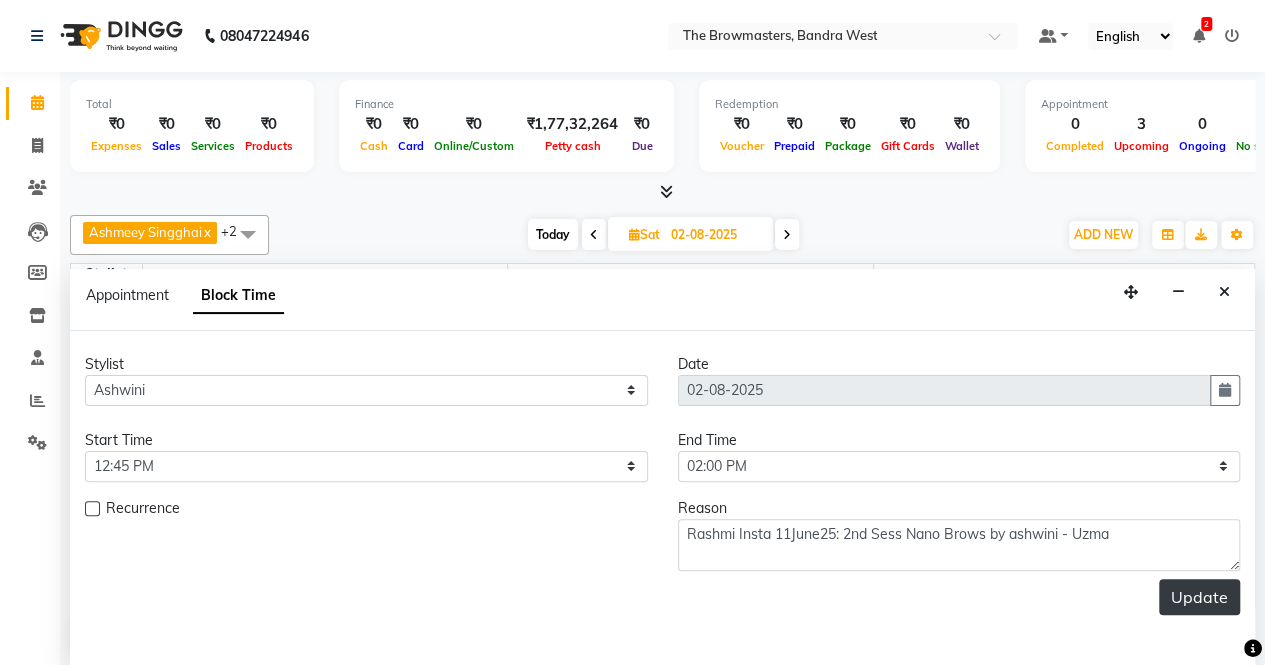 click on "Update" at bounding box center [1199, 597] 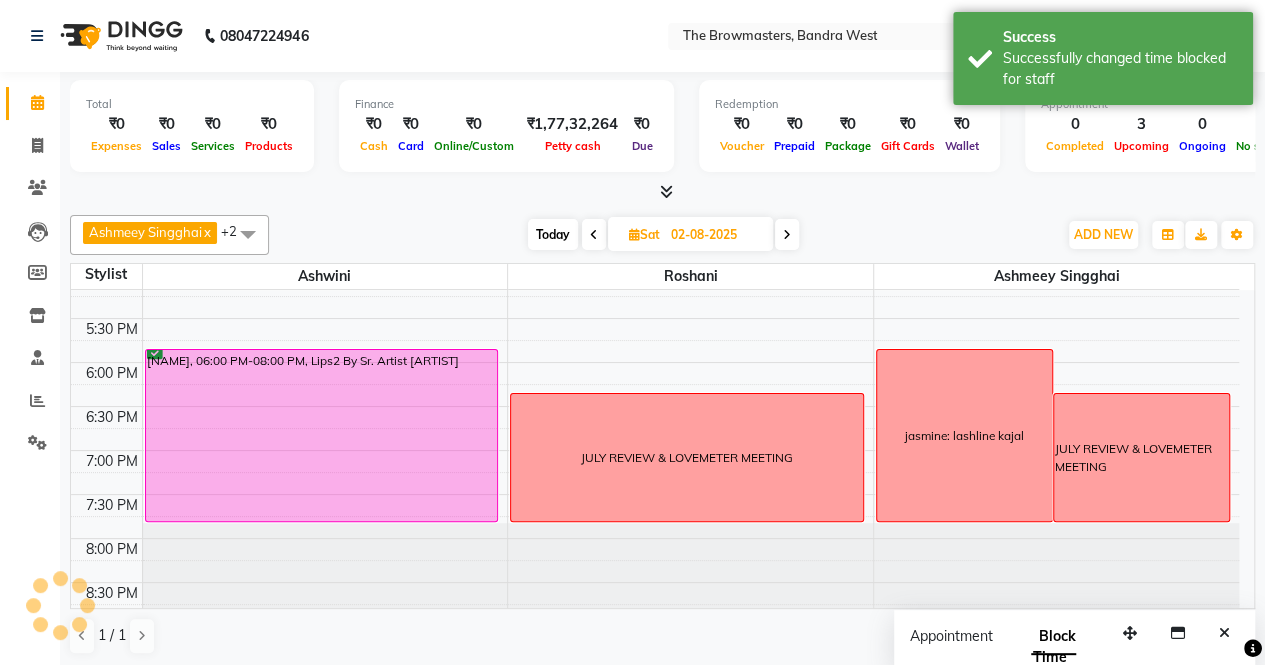 scroll, scrollTop: 0, scrollLeft: 0, axis: both 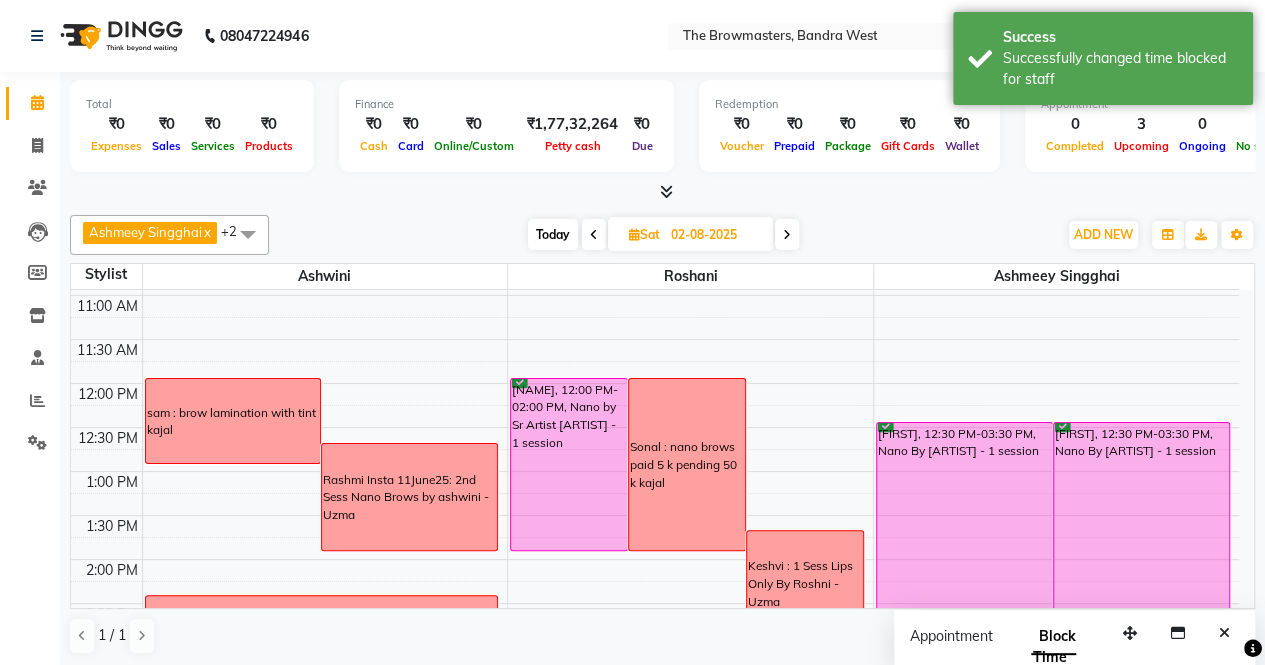 click on "Rashmi Insta 11June25: 2nd Sess Nano Brows by ashwini - Uzma" at bounding box center (409, 498) 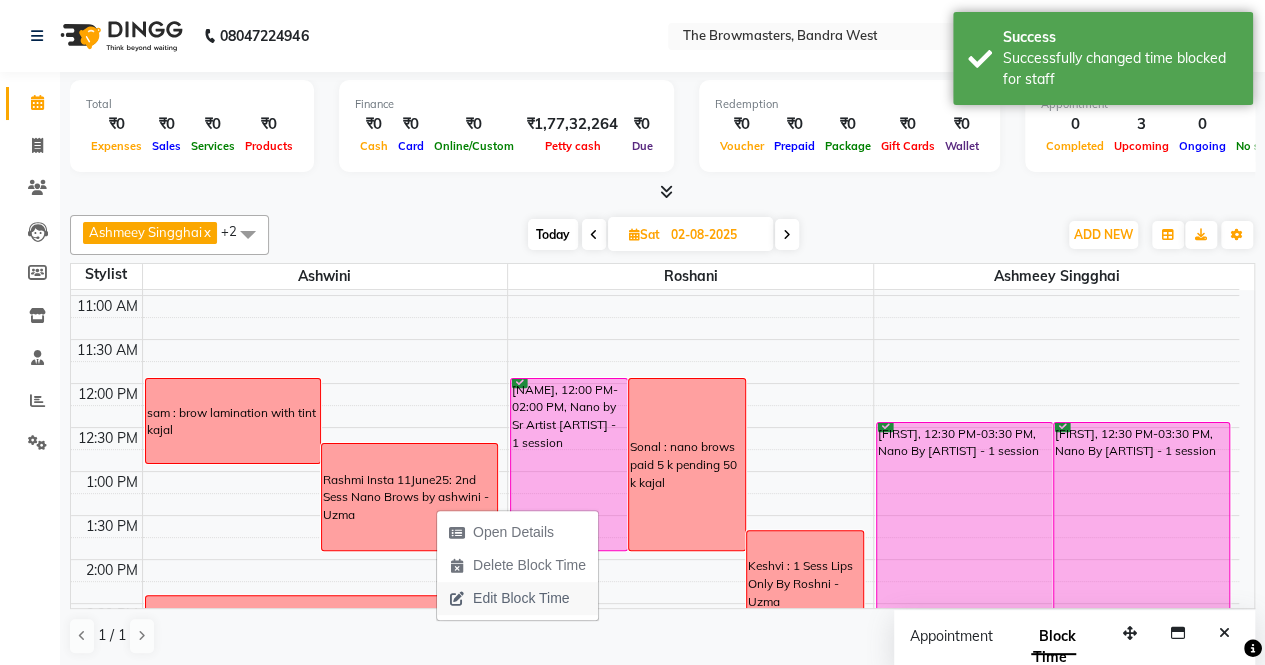 click on "Edit Block Time" at bounding box center [521, 598] 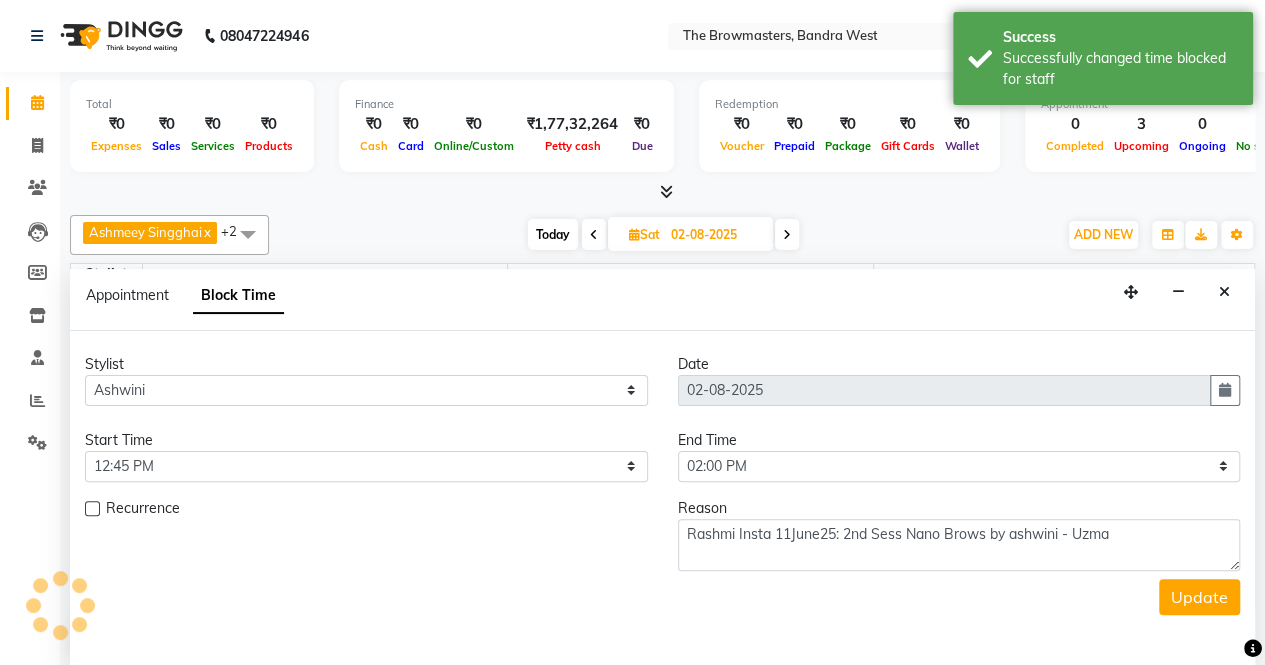 scroll, scrollTop: 807, scrollLeft: 0, axis: vertical 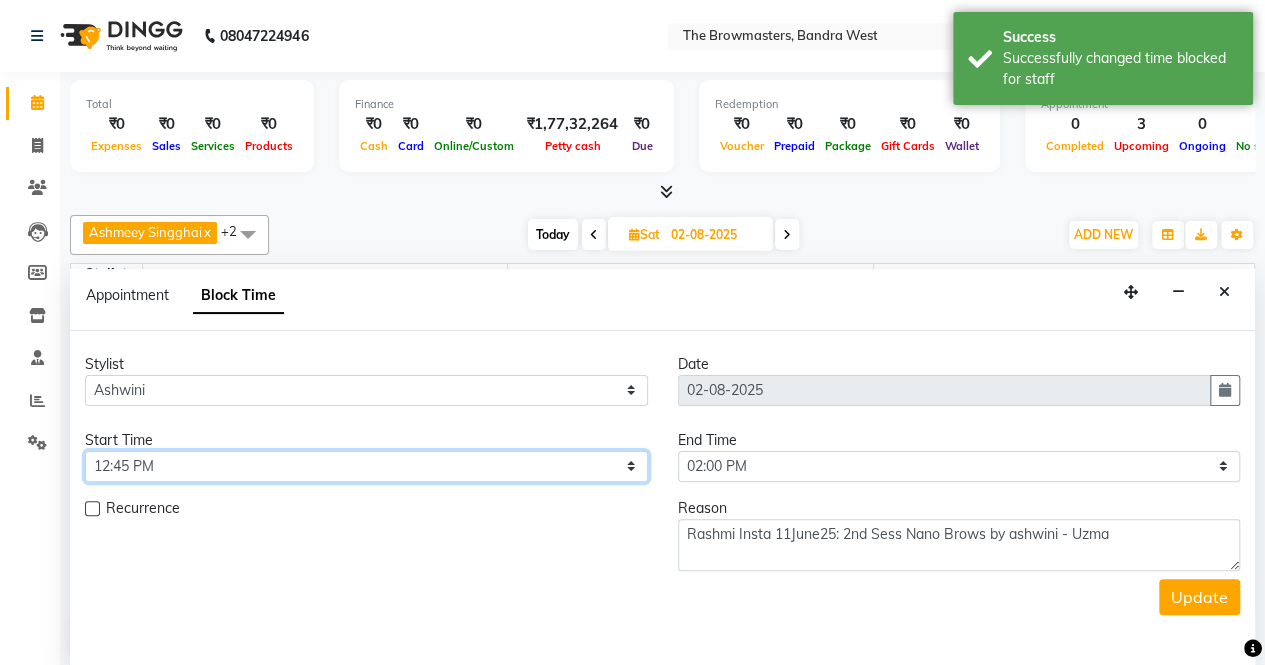 click on "Select 09:00 AM 09:15 AM 09:30 AM 09:45 AM 10:00 AM 10:15 AM 10:30 AM 10:45 AM 11:00 AM 11:15 AM 11:30 AM 11:45 AM 12:00 PM 12:15 PM 12:30 PM 12:45 PM 01:00 PM 01:15 PM 01:30 PM 01:45 PM 02:00 PM 02:15 PM 02:30 PM 02:45 PM 03:00 PM 03:15 PM 03:30 PM 03:45 PM 04:00 PM 04:15 PM 04:30 PM 04:45 PM 05:00 PM 05:15 PM 05:30 PM 05:45 PM 06:00 PM 06:15 PM 06:30 PM 06:45 PM 07:00 PM 07:15 PM 07:30 PM 07:45 PM 08:00 PM" at bounding box center [366, 466] 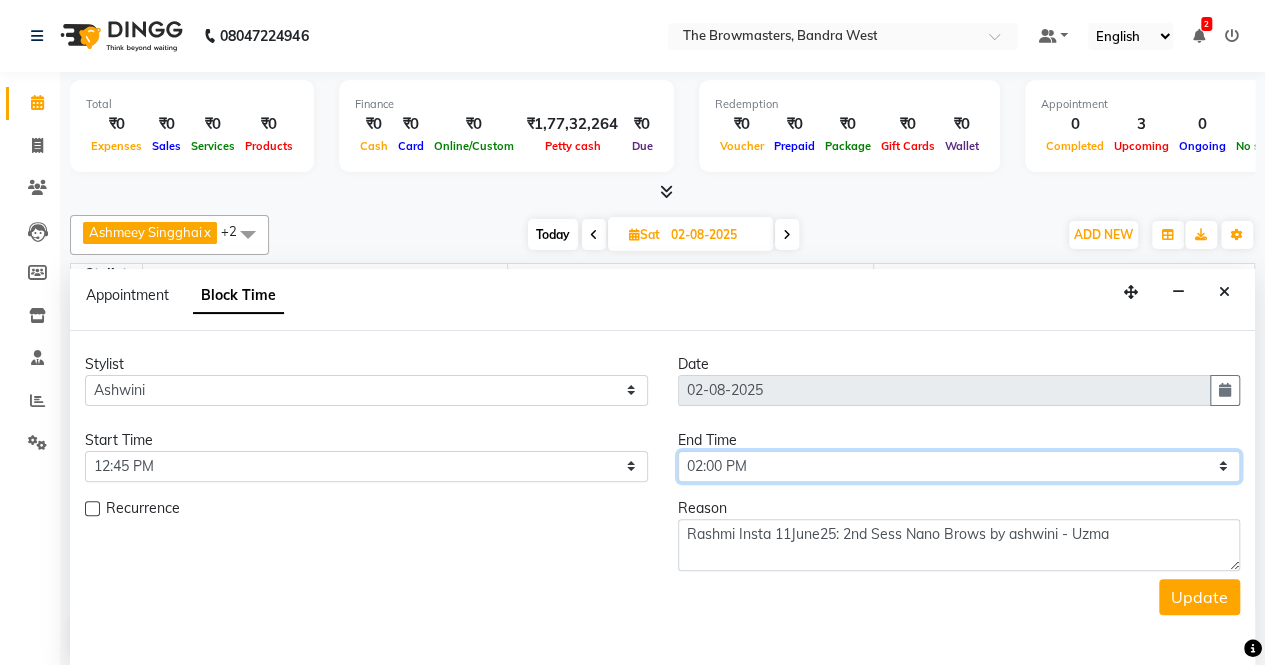click on "Select 09:00 AM 09:15 AM 09:30 AM 09:45 AM 10:00 AM 10:15 AM 10:30 AM 10:45 AM 11:00 AM 11:15 AM 11:30 AM 11:45 AM 12:00 PM 12:15 PM 12:30 PM 12:45 PM 01:00 PM 01:15 PM 01:30 PM 01:45 PM 02:00 PM 02:15 PM 02:30 PM 02:45 PM 03:00 PM 03:15 PM 03:30 PM 03:45 PM 04:00 PM 04:15 PM 04:30 PM 04:45 PM 05:00 PM 05:15 PM 05:30 PM 05:45 PM 06:00 PM 06:15 PM 06:30 PM 06:45 PM 07:00 PM 07:15 PM 07:30 PM 07:45 PM 08:00 PM" at bounding box center (959, 466) 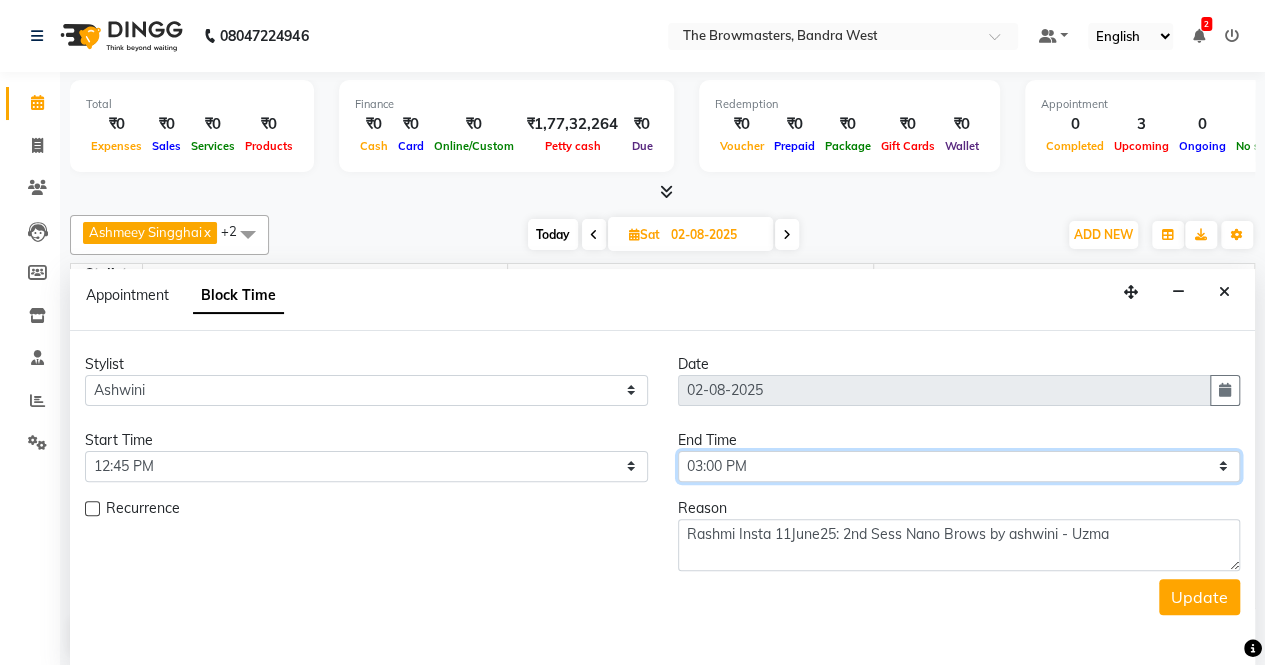 click on "Select 09:00 AM 09:15 AM 09:30 AM 09:45 AM 10:00 AM 10:15 AM 10:30 AM 10:45 AM 11:00 AM 11:15 AM 11:30 AM 11:45 AM 12:00 PM 12:15 PM 12:30 PM 12:45 PM 01:00 PM 01:15 PM 01:30 PM 01:45 PM 02:00 PM 02:15 PM 02:30 PM 02:45 PM 03:00 PM 03:15 PM 03:30 PM 03:45 PM 04:00 PM 04:15 PM 04:30 PM 04:45 PM 05:00 PM 05:15 PM 05:30 PM 05:45 PM 06:00 PM 06:15 PM 06:30 PM 06:45 PM 07:00 PM 07:15 PM 07:30 PM 07:45 PM 08:00 PM" at bounding box center [959, 466] 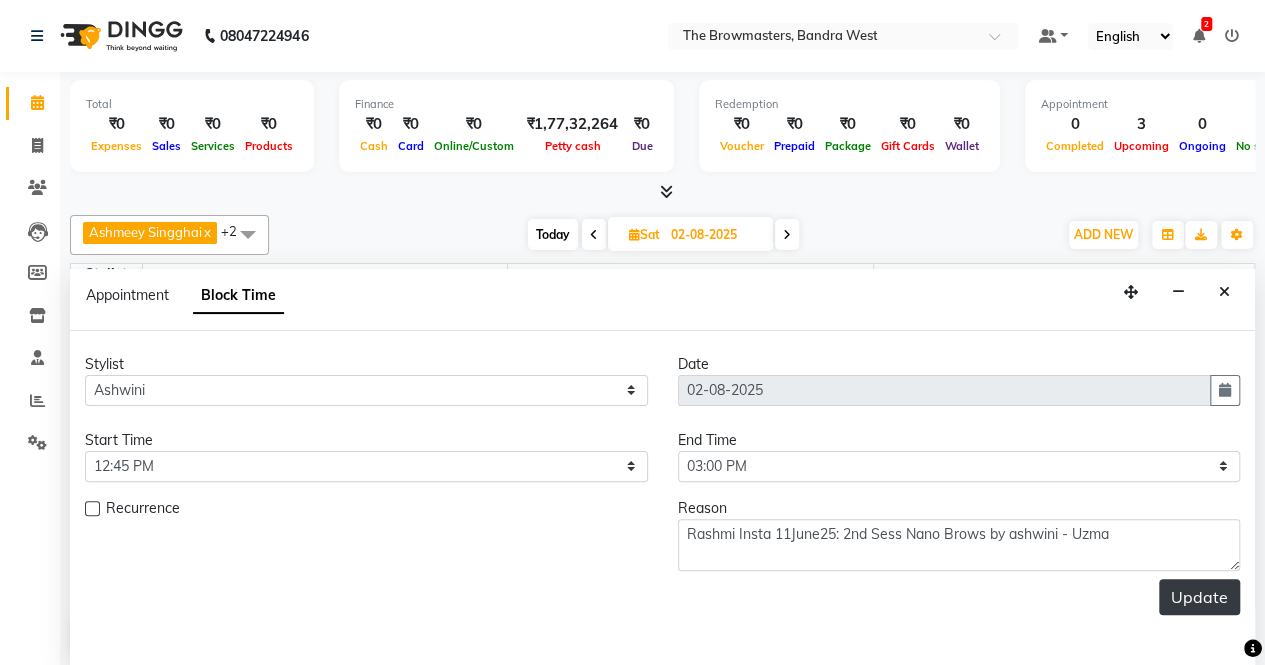 click on "Update" at bounding box center (1199, 597) 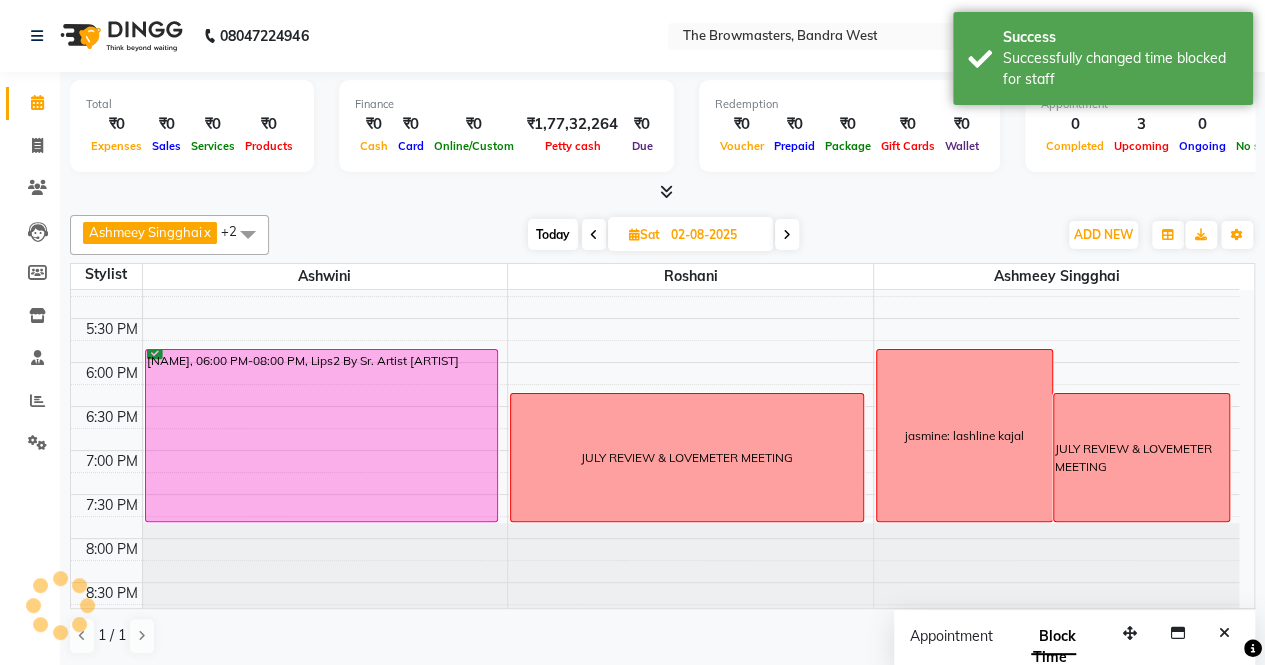 scroll, scrollTop: 0, scrollLeft: 0, axis: both 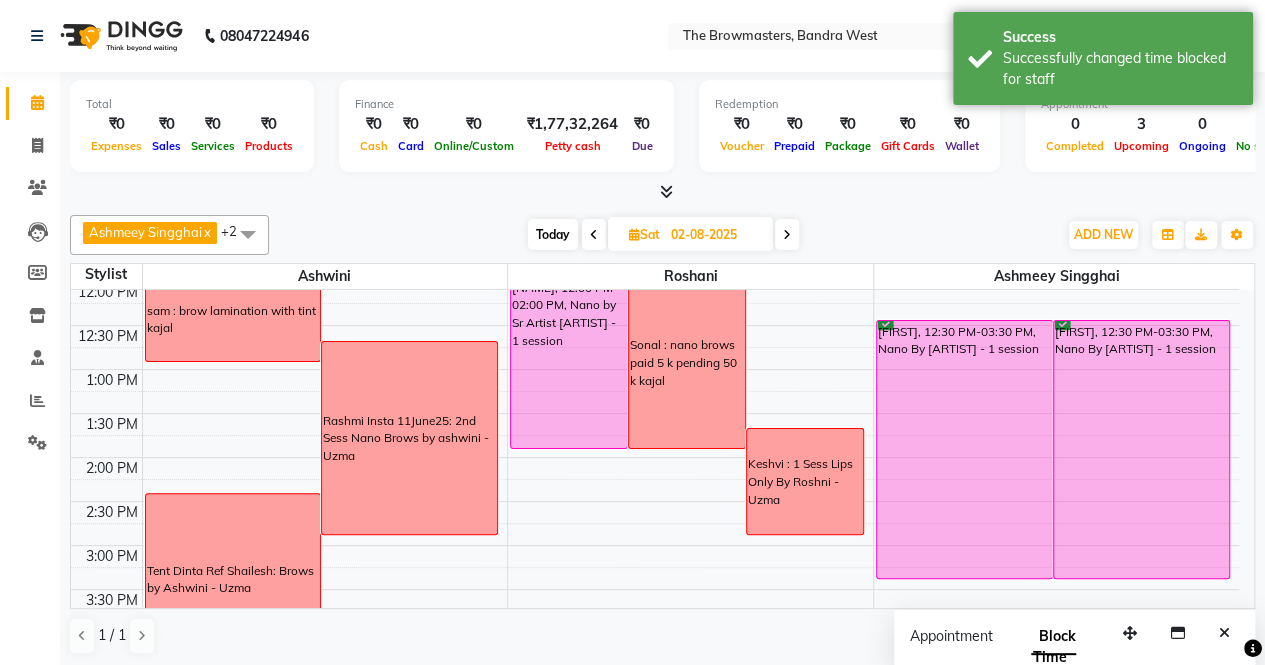 click on "Rashmi Insta 11June25: 2nd Sess Nano Brows by ashwini - Uzma" at bounding box center (409, 439) 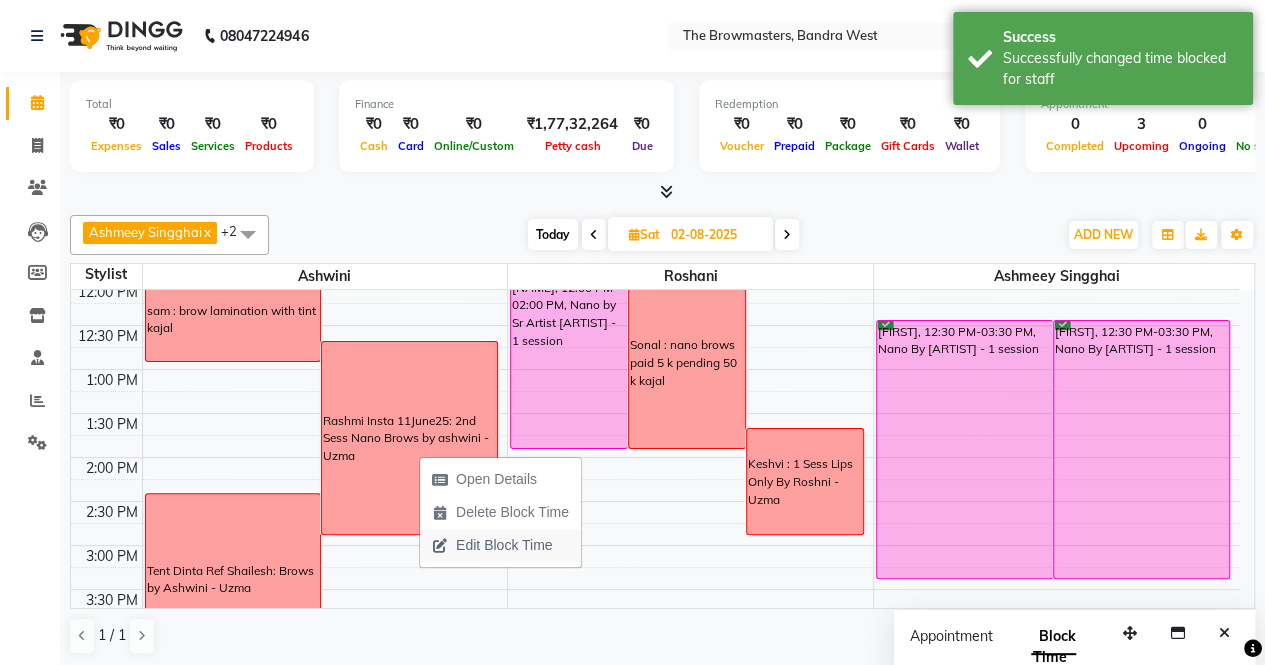 click on "Edit Block Time" at bounding box center [504, 545] 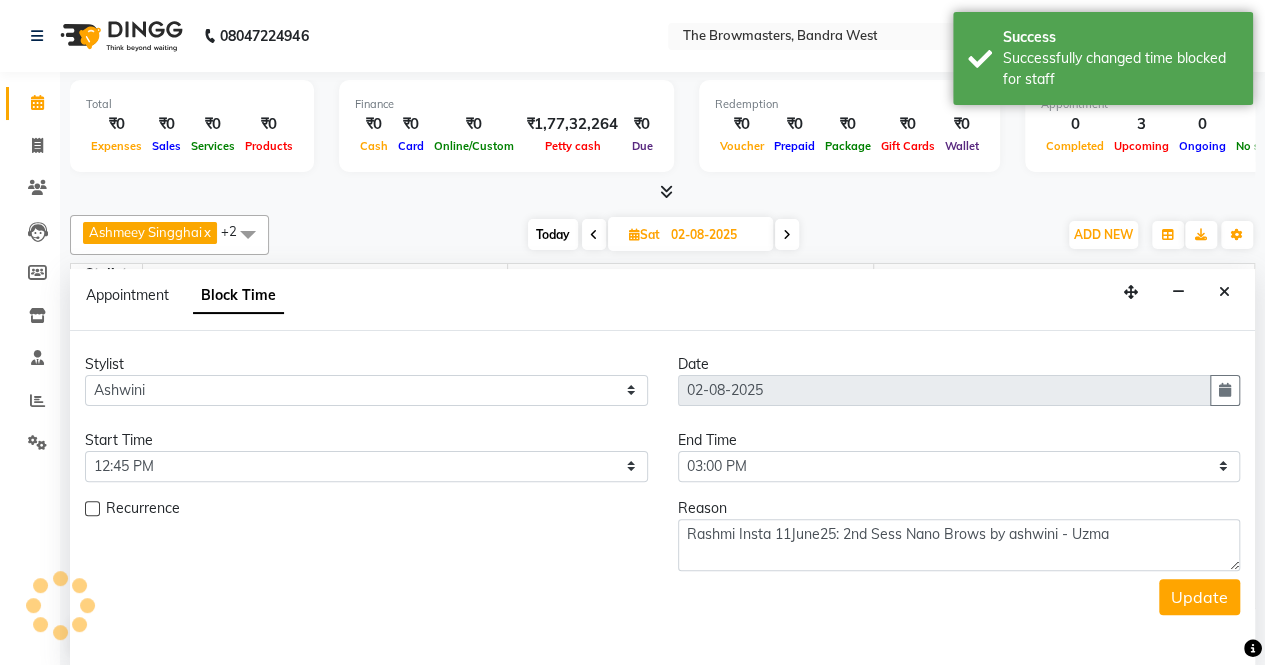 scroll, scrollTop: 807, scrollLeft: 0, axis: vertical 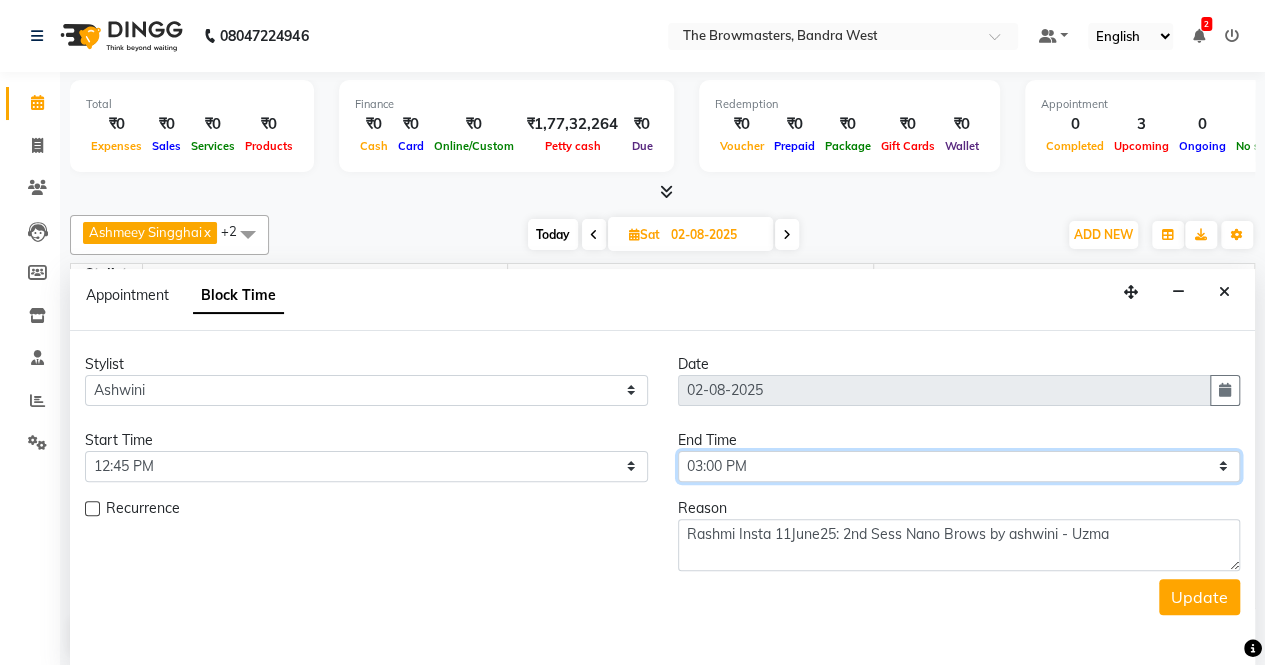 click on "Select 09:00 AM 09:15 AM 09:30 AM 09:45 AM 10:00 AM 10:15 AM 10:30 AM 10:45 AM 11:00 AM 11:15 AM 11:30 AM 11:45 AM 12:00 PM 12:15 PM 12:30 PM 12:45 PM 01:00 PM 01:15 PM 01:30 PM 01:45 PM 02:00 PM 02:15 PM 02:30 PM 02:45 PM 03:00 PM 03:15 PM 03:30 PM 03:45 PM 04:00 PM 04:15 PM 04:30 PM 04:45 PM 05:00 PM 05:15 PM 05:30 PM 05:45 PM 06:00 PM 06:15 PM 06:30 PM 06:45 PM 07:00 PM 07:15 PM 07:30 PM 07:45 PM 08:00 PM" at bounding box center [959, 466] 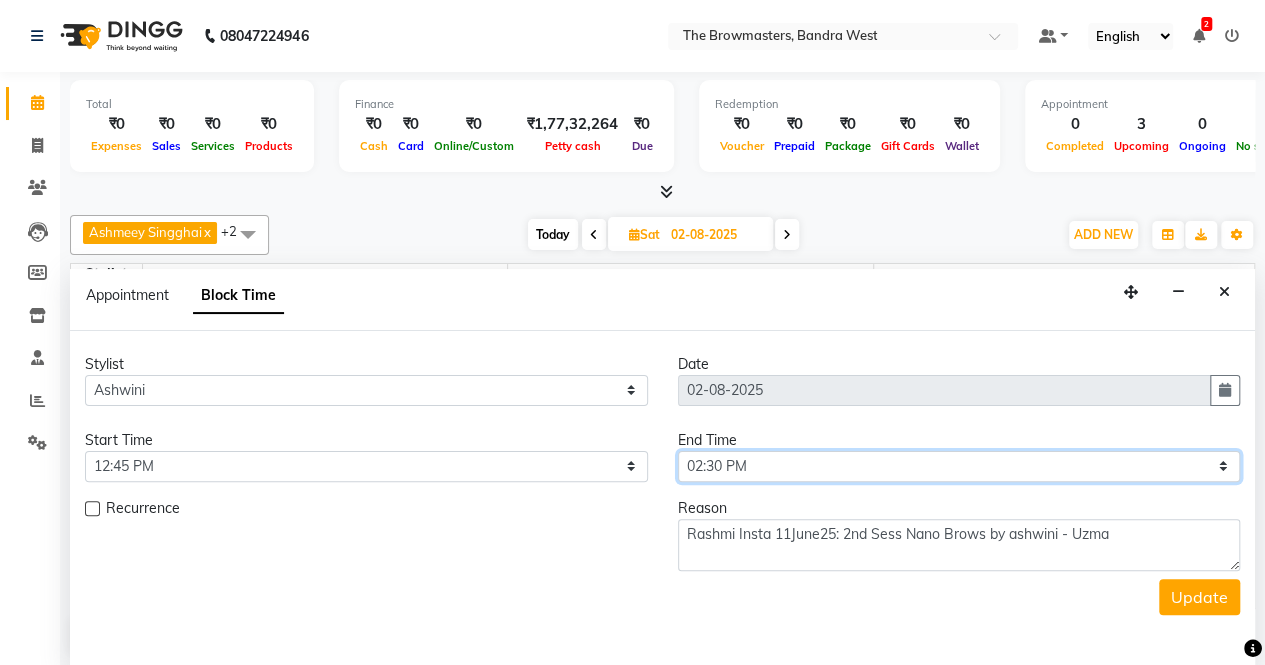 click on "Select 09:00 AM 09:15 AM 09:30 AM 09:45 AM 10:00 AM 10:15 AM 10:30 AM 10:45 AM 11:00 AM 11:15 AM 11:30 AM 11:45 AM 12:00 PM 12:15 PM 12:30 PM 12:45 PM 01:00 PM 01:15 PM 01:30 PM 01:45 PM 02:00 PM 02:15 PM 02:30 PM 02:45 PM 03:00 PM 03:15 PM 03:30 PM 03:45 PM 04:00 PM 04:15 PM 04:30 PM 04:45 PM 05:00 PM 05:15 PM 05:30 PM 05:45 PM 06:00 PM 06:15 PM 06:30 PM 06:45 PM 07:00 PM 07:15 PM 07:30 PM 07:45 PM 08:00 PM" at bounding box center [959, 466] 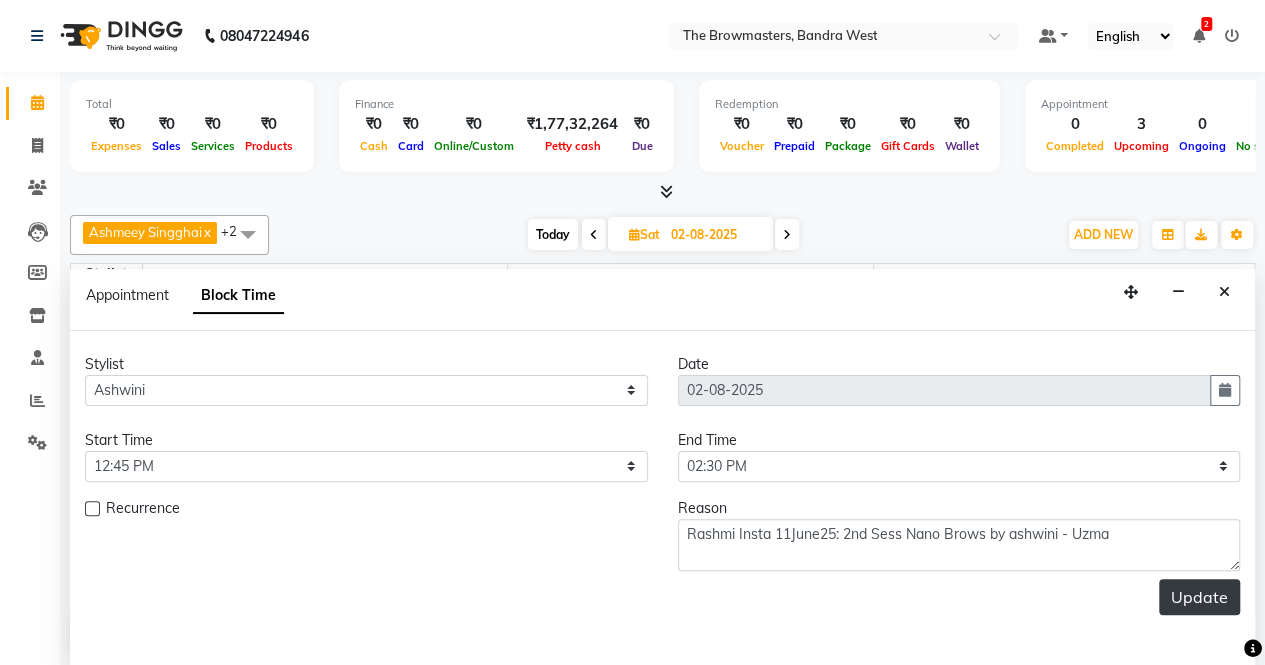 click on "Update" at bounding box center [1199, 597] 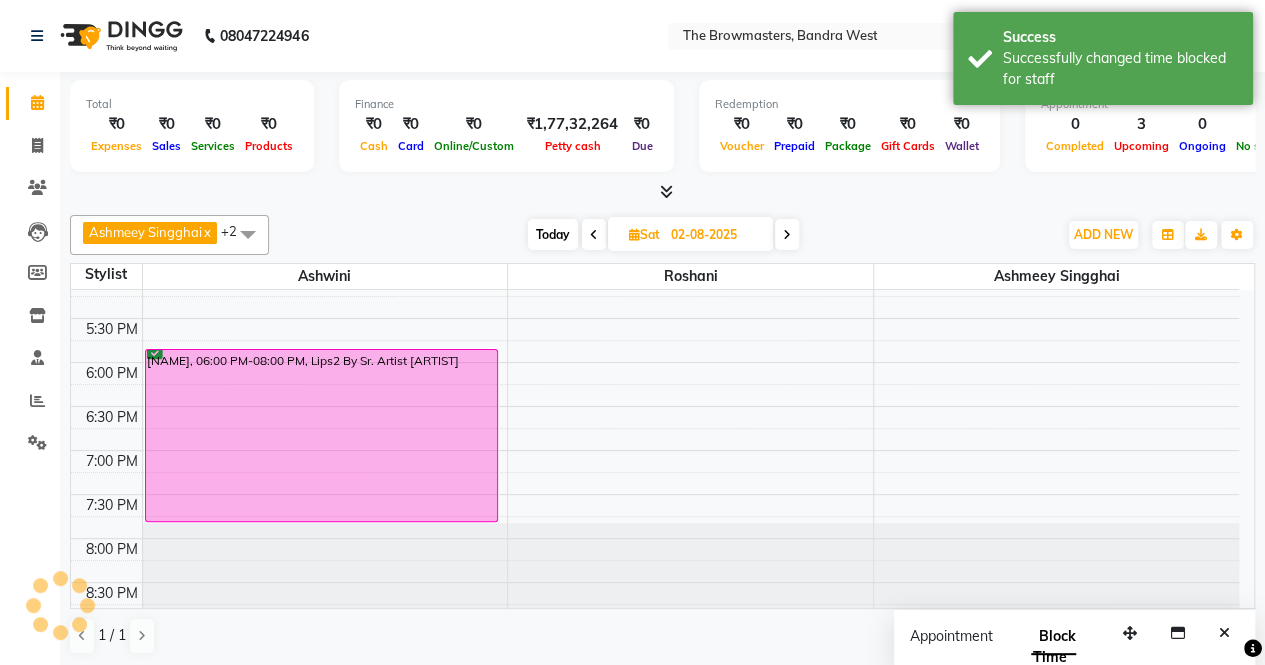 scroll, scrollTop: 0, scrollLeft: 0, axis: both 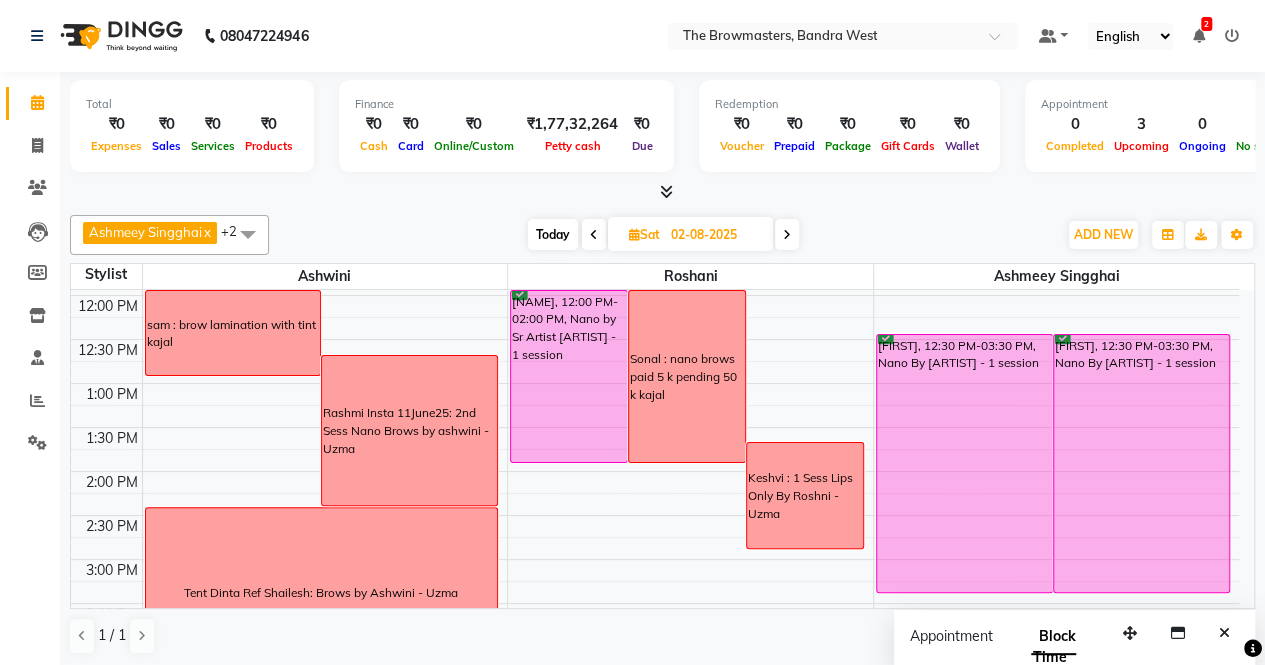 click on "Today" at bounding box center [553, 234] 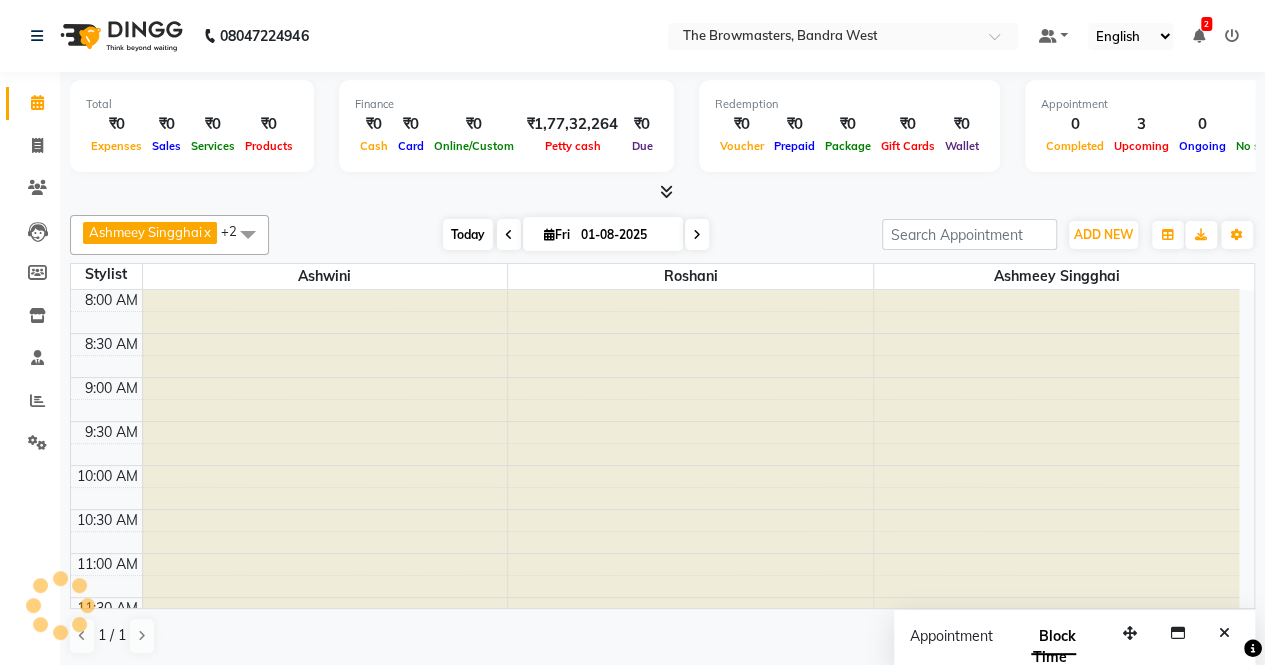 scroll, scrollTop: 807, scrollLeft: 0, axis: vertical 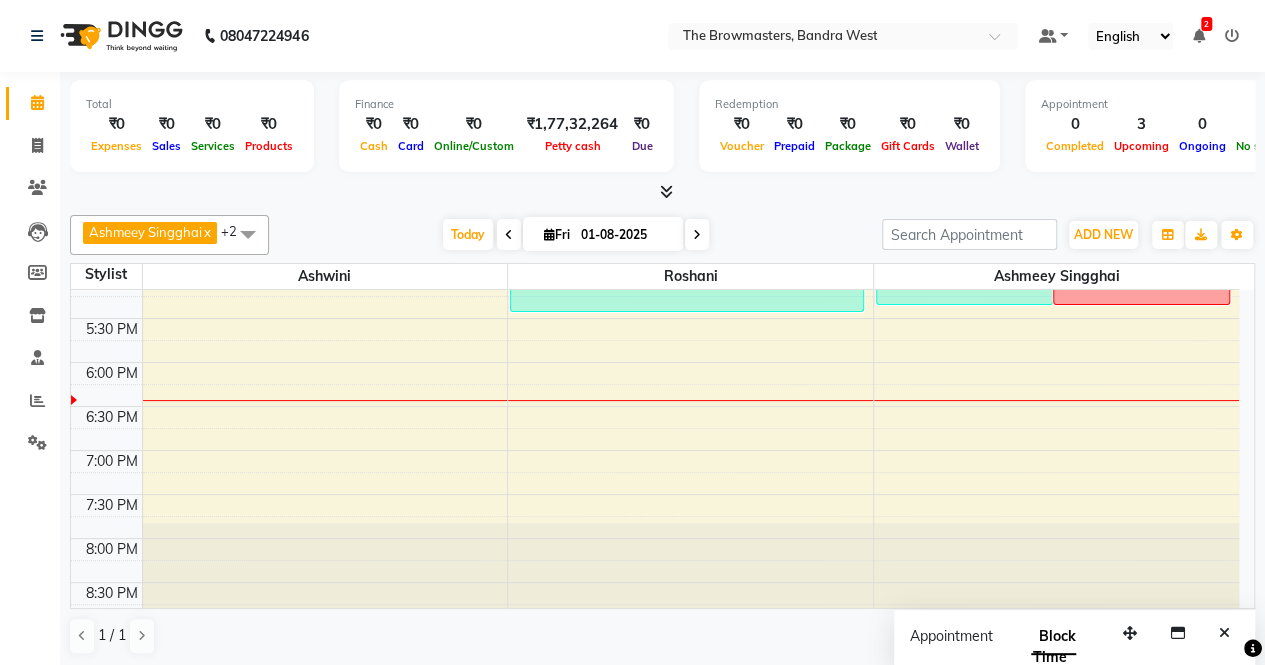 click at bounding box center [697, 234] 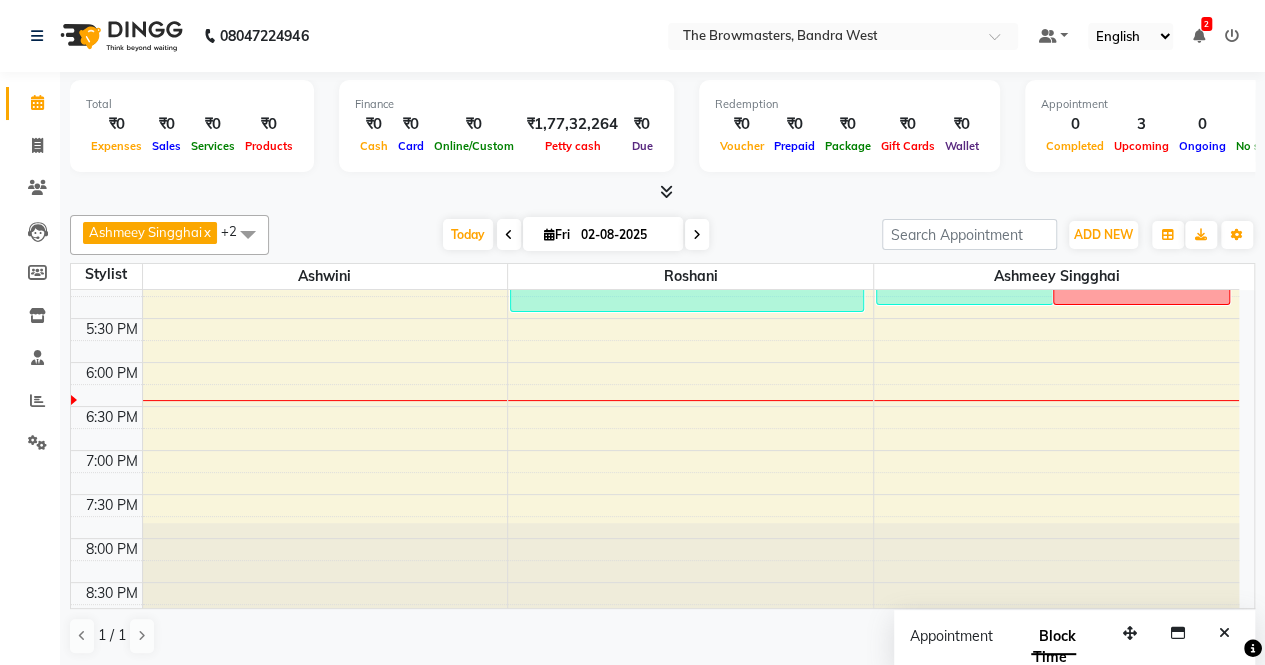 scroll, scrollTop: 807, scrollLeft: 0, axis: vertical 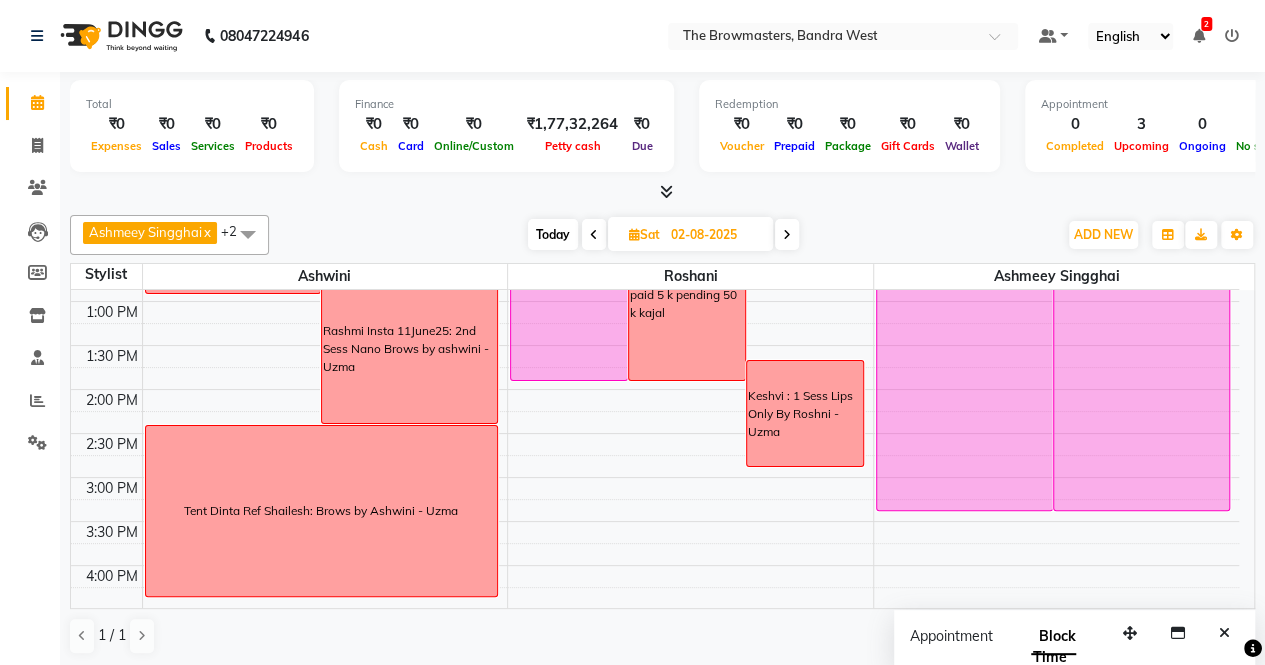 click at bounding box center (787, 234) 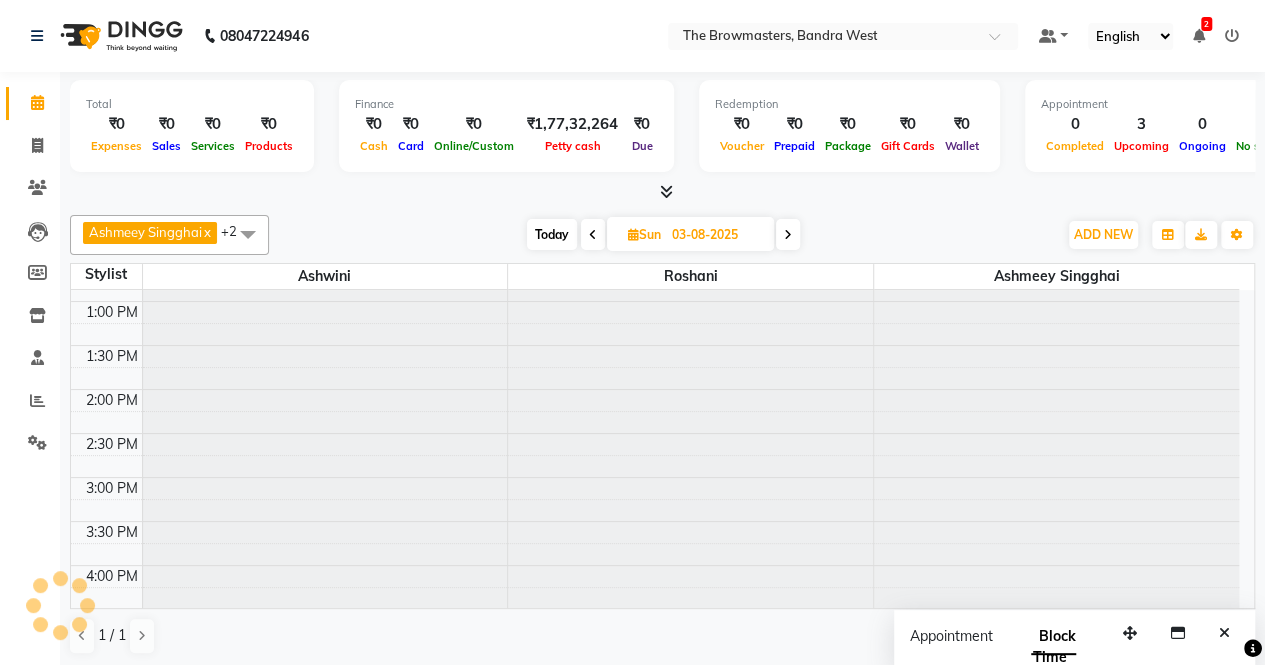 scroll, scrollTop: 807, scrollLeft: 0, axis: vertical 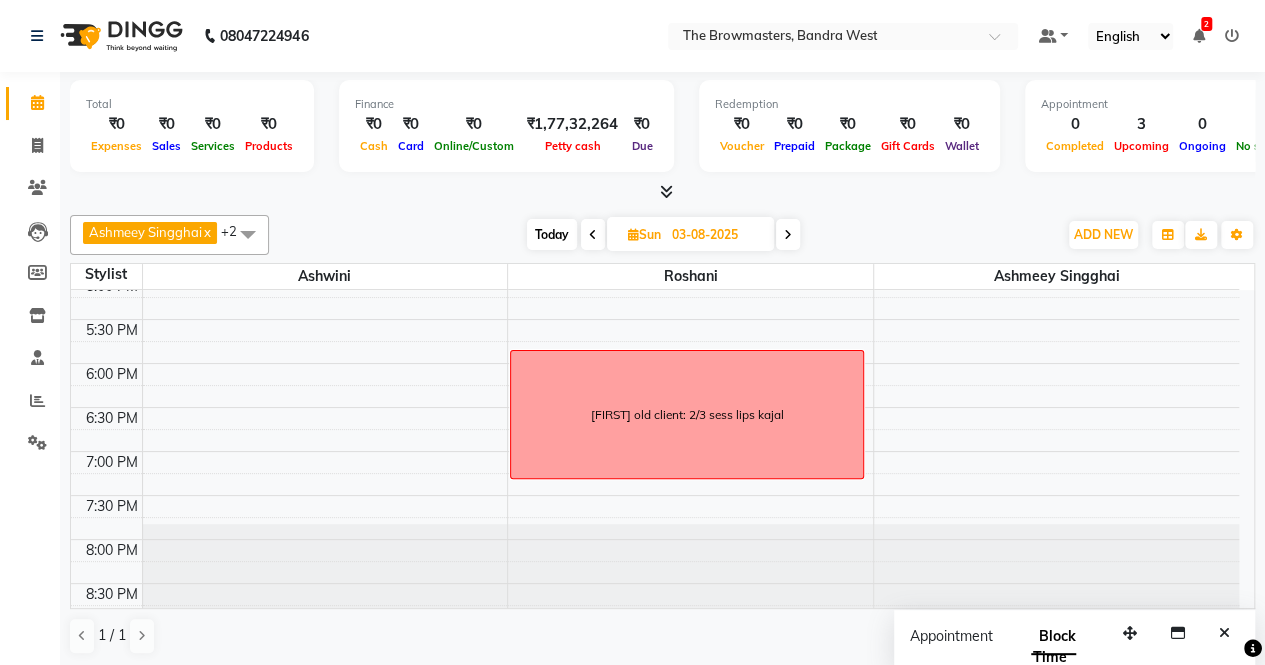 click at bounding box center [593, 235] 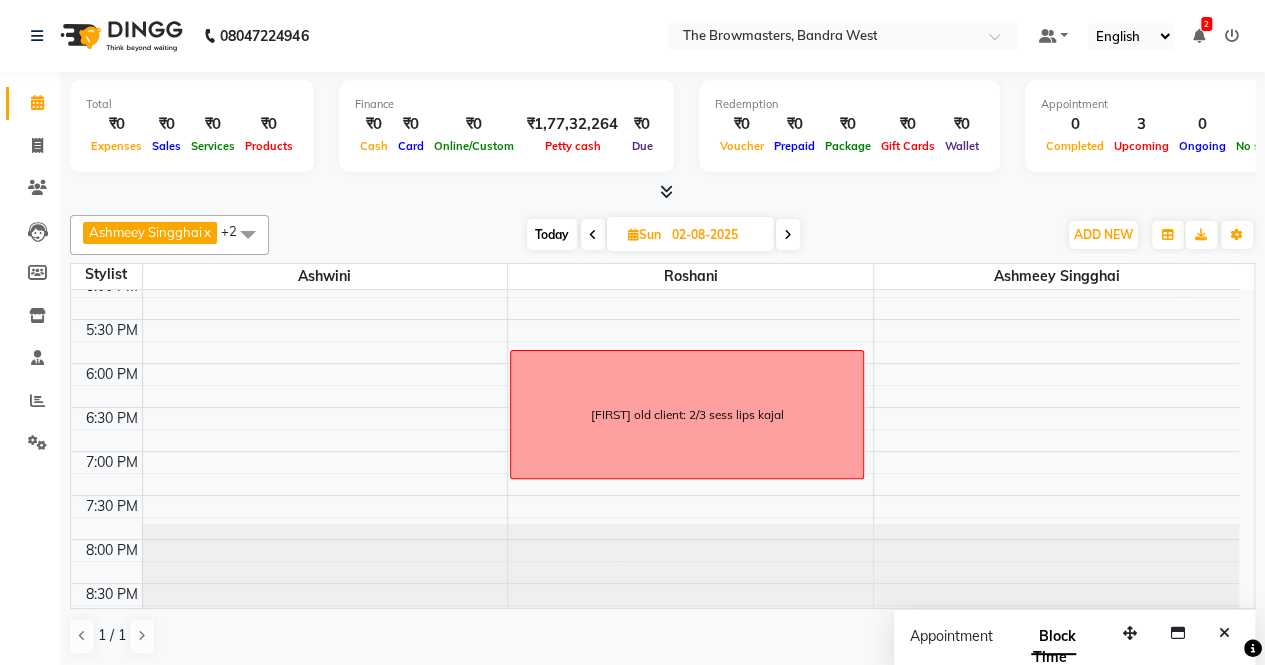 scroll, scrollTop: 807, scrollLeft: 0, axis: vertical 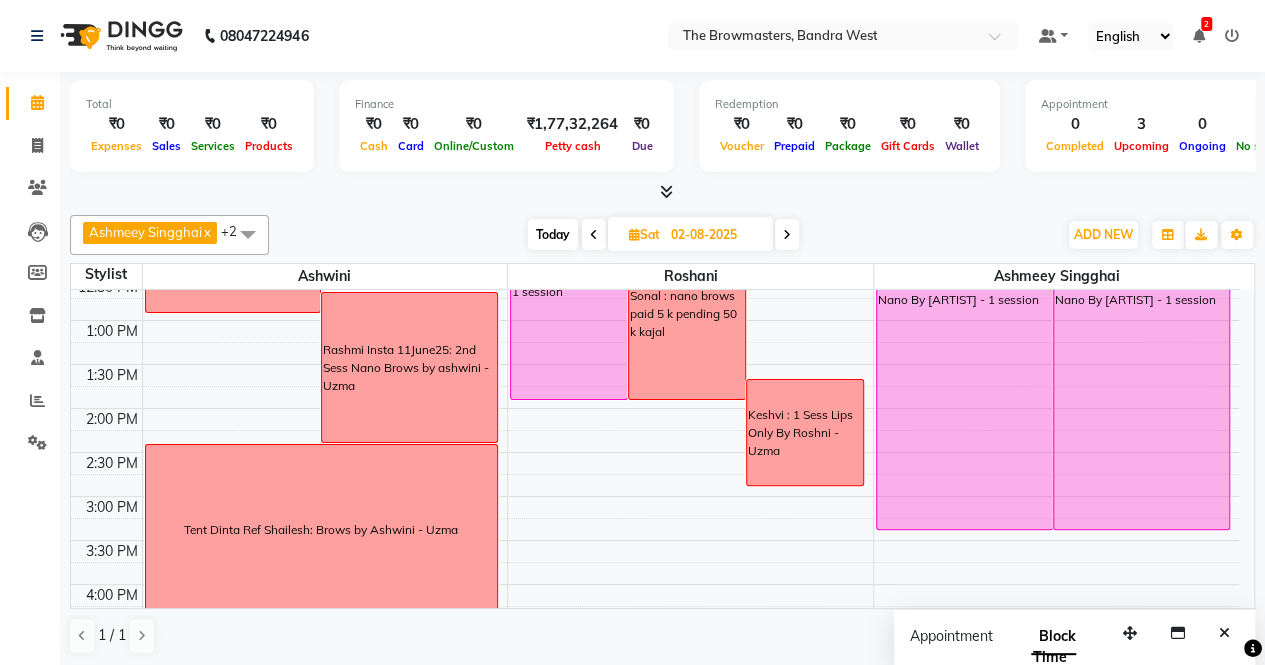 click at bounding box center (787, 235) 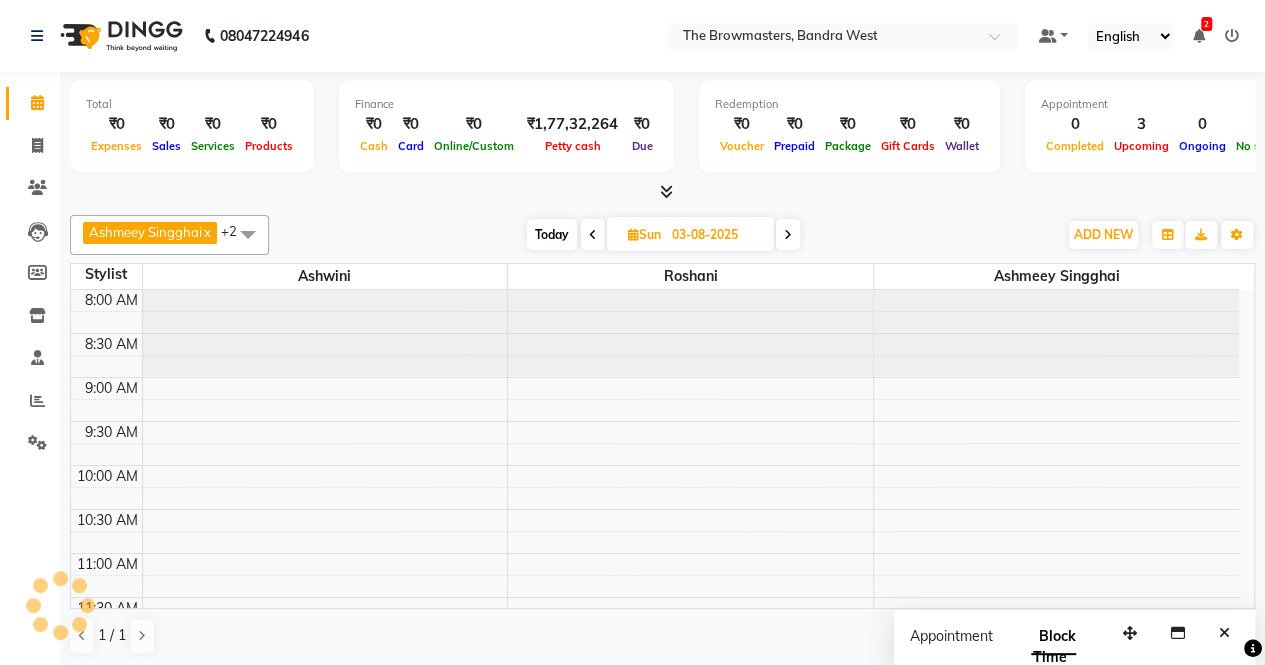 scroll, scrollTop: 807, scrollLeft: 0, axis: vertical 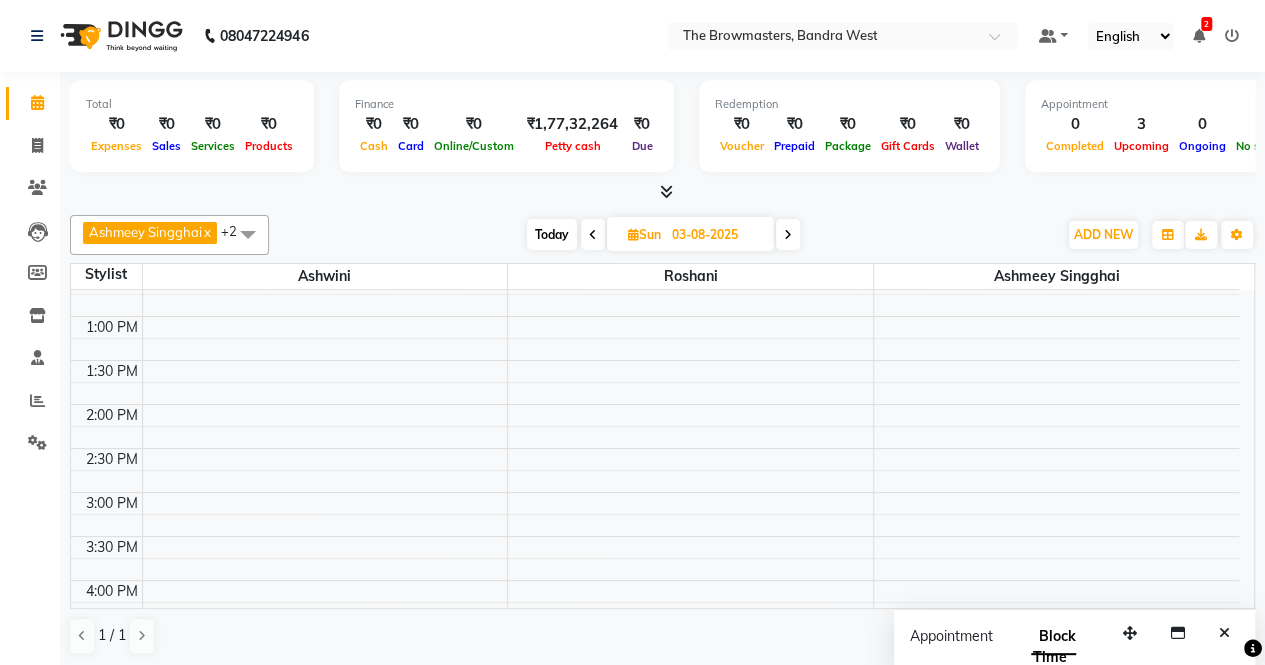 click on "Today" at bounding box center [552, 234] 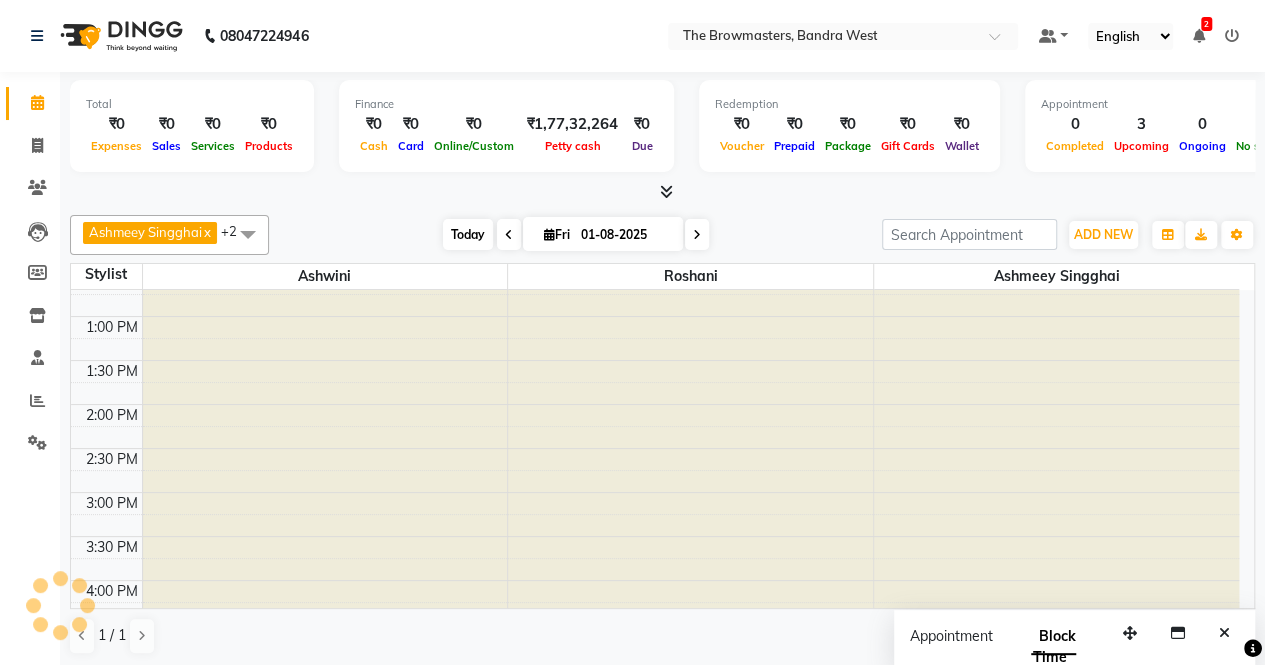 scroll, scrollTop: 807, scrollLeft: 0, axis: vertical 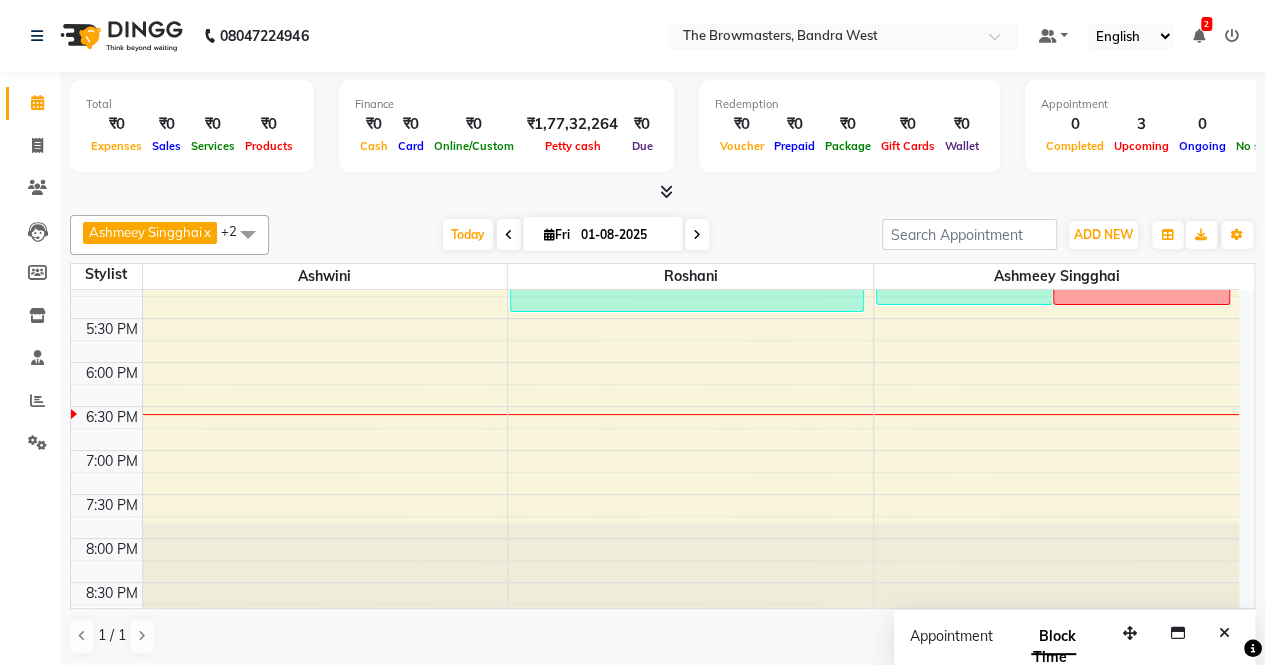 click at bounding box center (697, 235) 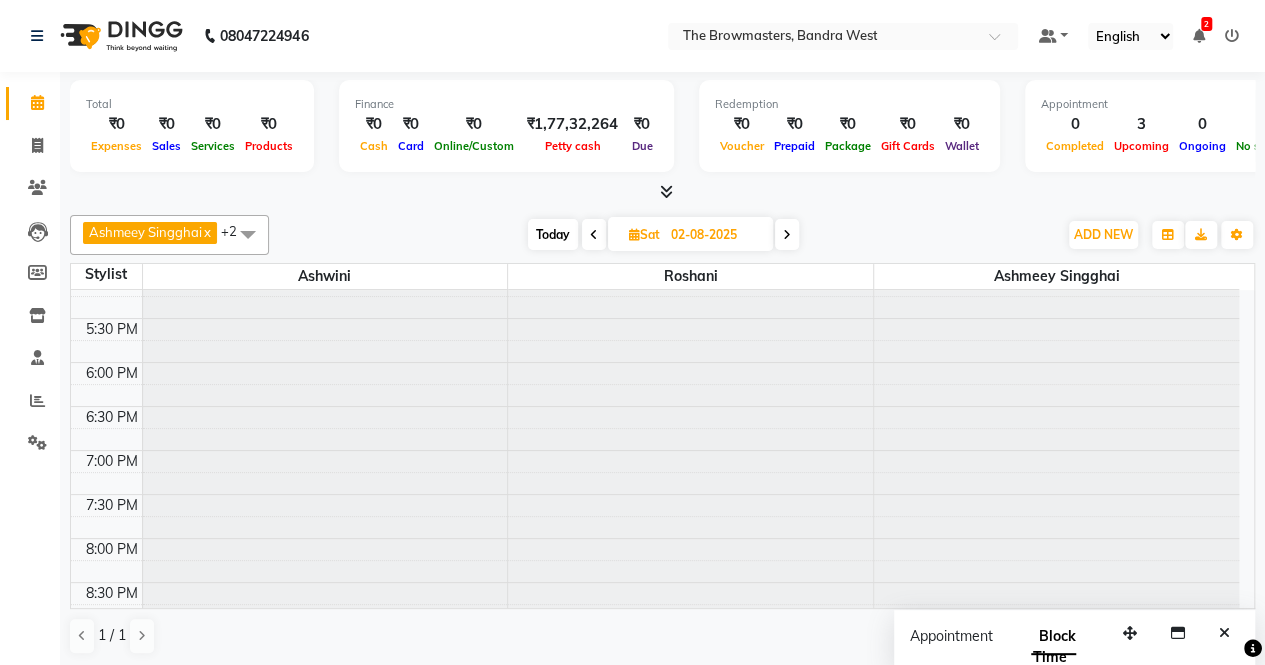 scroll, scrollTop: 807, scrollLeft: 0, axis: vertical 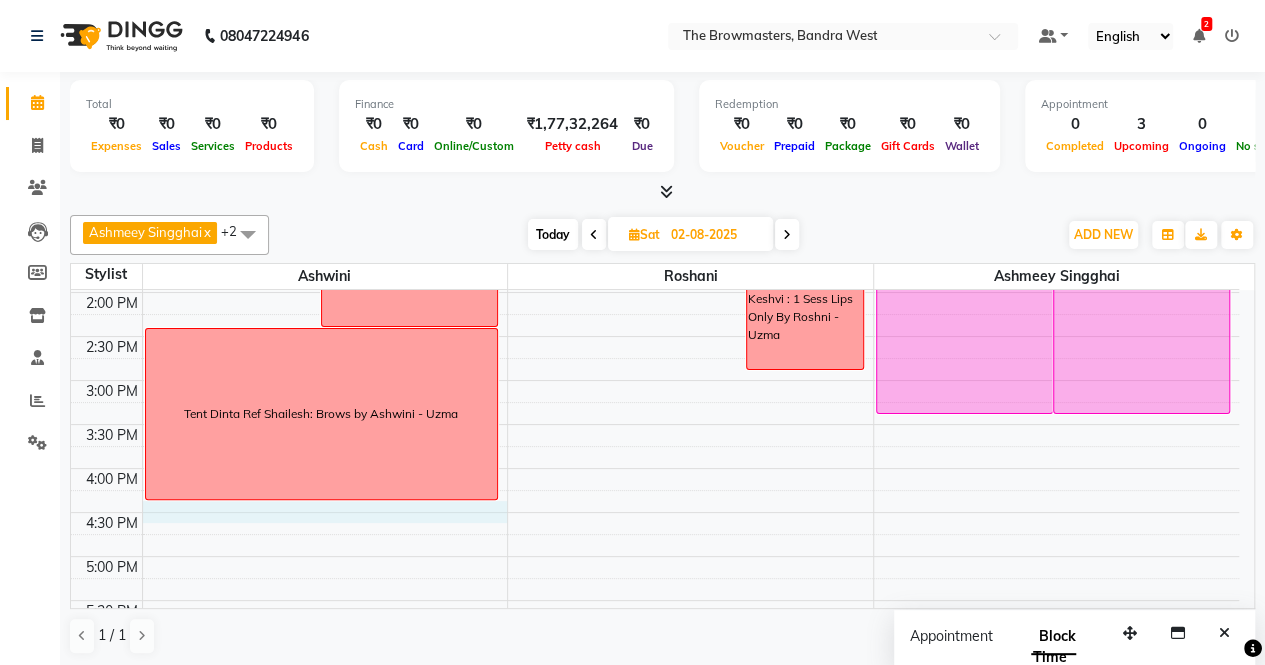 click on "[FIRST] : brow lamination with tint kajal   [FIRST] Insta 11June25: 2nd Sess Nano Brows by [ARTIST] - [NAME]    Tent [NAME] Ref [FIRST]: Brows by [ARTIST] - [NAME]       [NAME], 06:00 PM-08:00 PM, Lips2 By Sr. Artist [ARTIST]     [NAME], 12:00 PM-02:00 PM, Nano by Sr Artist [ARTIST] - 1 session  [FIRST] : nano brows paid 5 k pending 50 k kajal    [FIRST] : 1 Sess Lips Only By [ARTIST] - [NAME]    JULY REVIEW & LOVEMETER MEETING      [FIRST], 12:30 PM-03:30 PM, Nano By [ARTIST] - 1 session     [FIRST], 12:30 PM-03:30 PM, Nano By [ARTIST] - 1 session  [FIRST]: lashline kajal   JULY REVIEW & LOVEMETER MEETING" at bounding box center [655, 336] 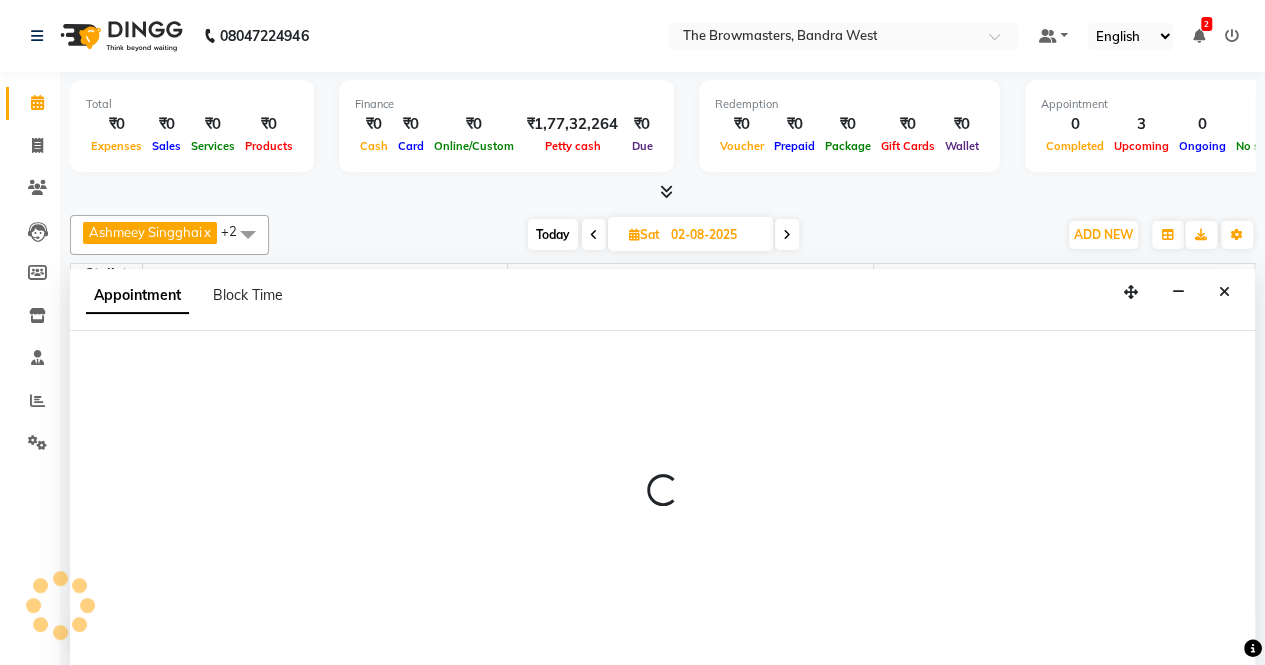 scroll, scrollTop: 0, scrollLeft: 0, axis: both 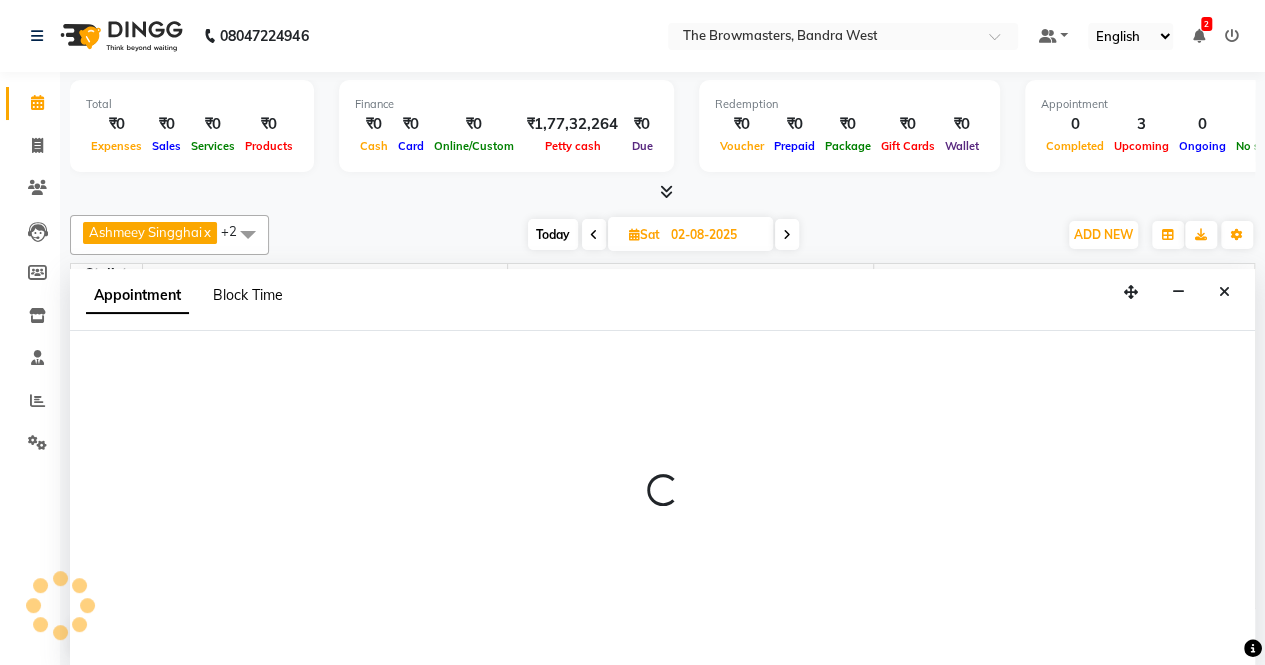 select on "64306" 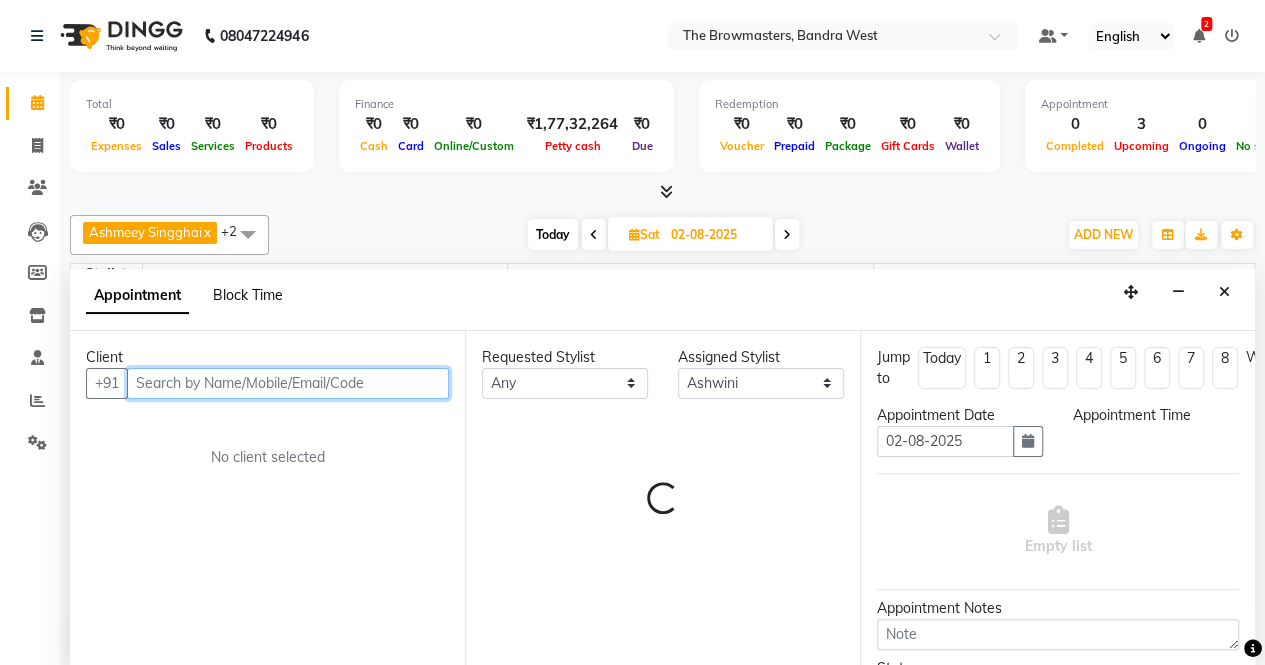 select on "990" 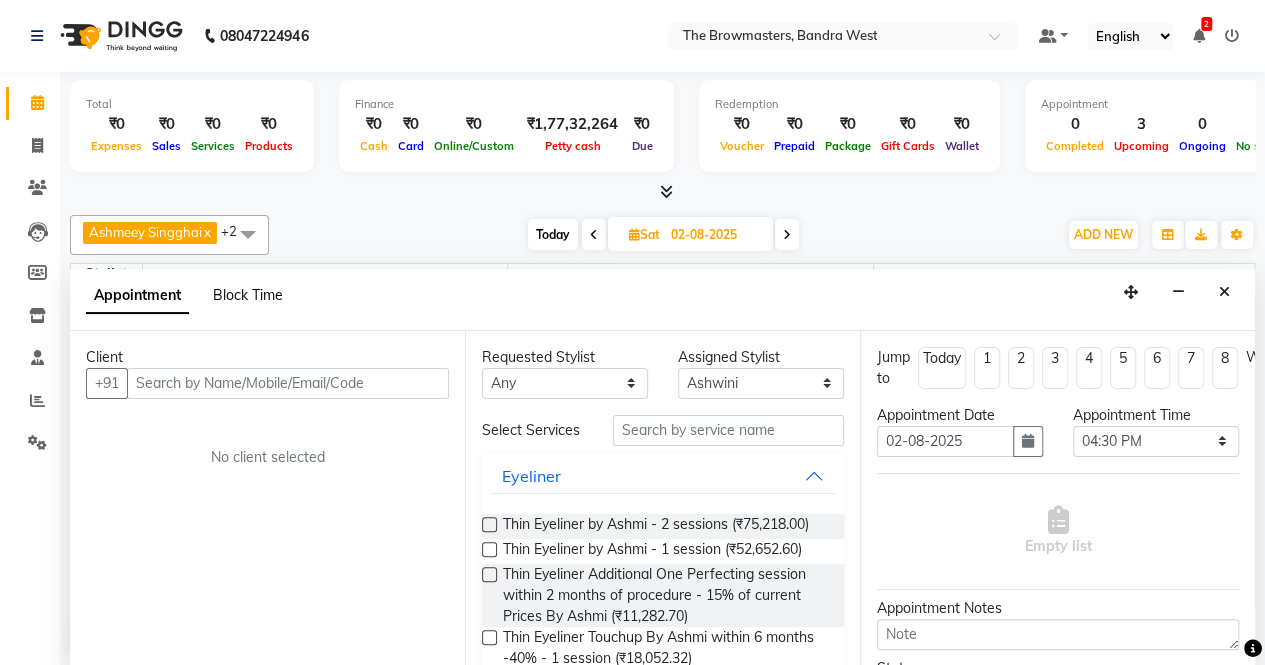 click on "Block Time" at bounding box center (248, 295) 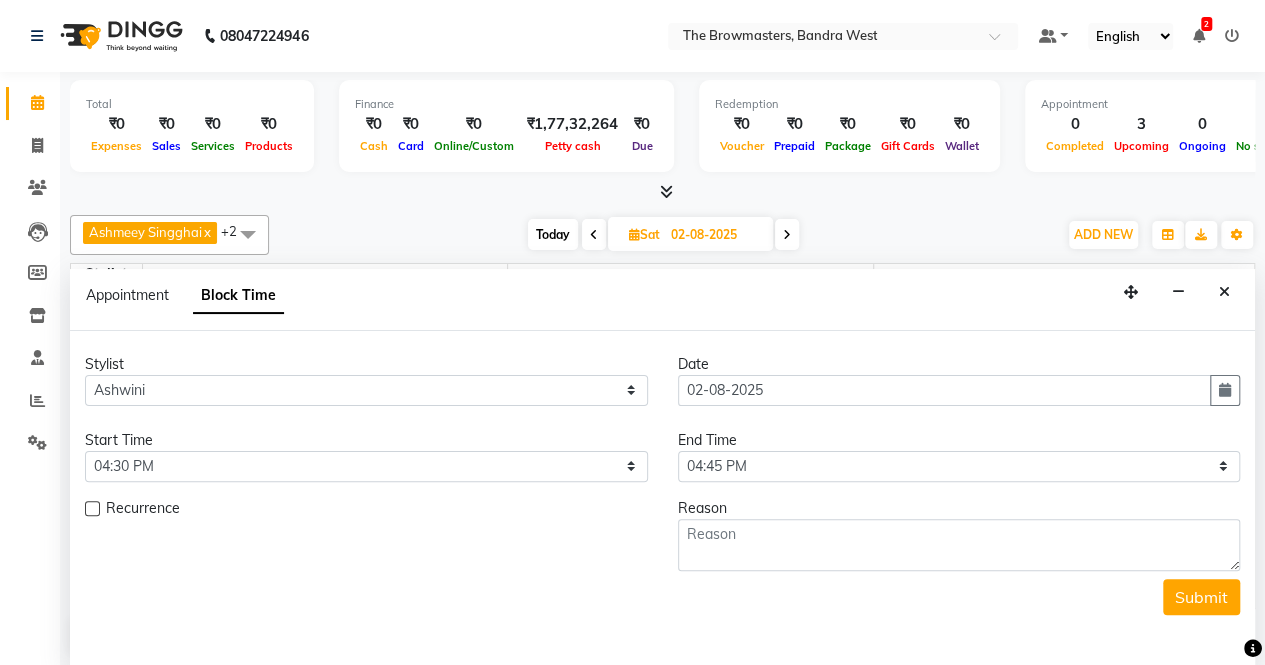 scroll, scrollTop: 807, scrollLeft: 0, axis: vertical 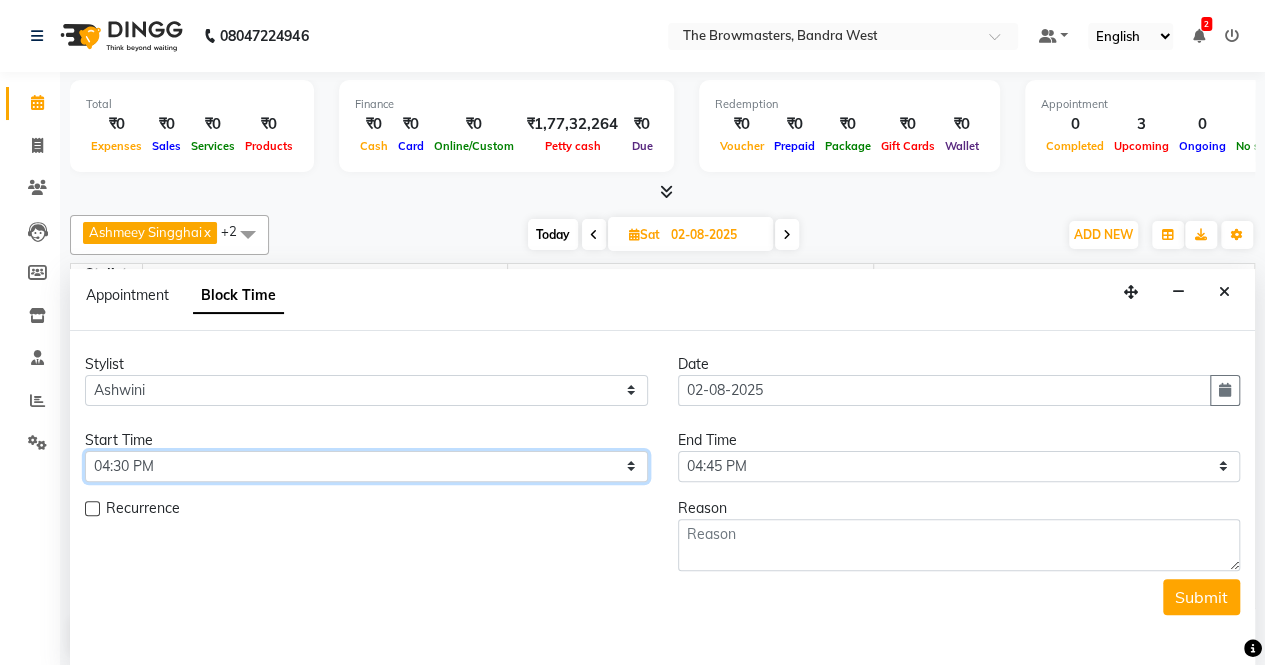 click on "Select 09:00 AM 09:15 AM 09:30 AM 09:45 AM 10:00 AM 10:15 AM 10:30 AM 10:45 AM 11:00 AM 11:15 AM 11:30 AM 11:45 AM 12:00 PM 12:15 PM 12:30 PM 12:45 PM 01:00 PM 01:15 PM 01:30 PM 01:45 PM 02:00 PM 02:15 PM 02:30 PM 02:45 PM 03:00 PM 03:15 PM 03:30 PM 03:45 PM 04:00 PM 04:15 PM 04:30 PM 04:45 PM 05:00 PM 05:15 PM 05:30 PM 05:45 PM 06:00 PM 06:15 PM 06:30 PM 06:45 PM 07:00 PM 07:15 PM 07:30 PM 07:45 PM 08:00 PM" at bounding box center [366, 466] 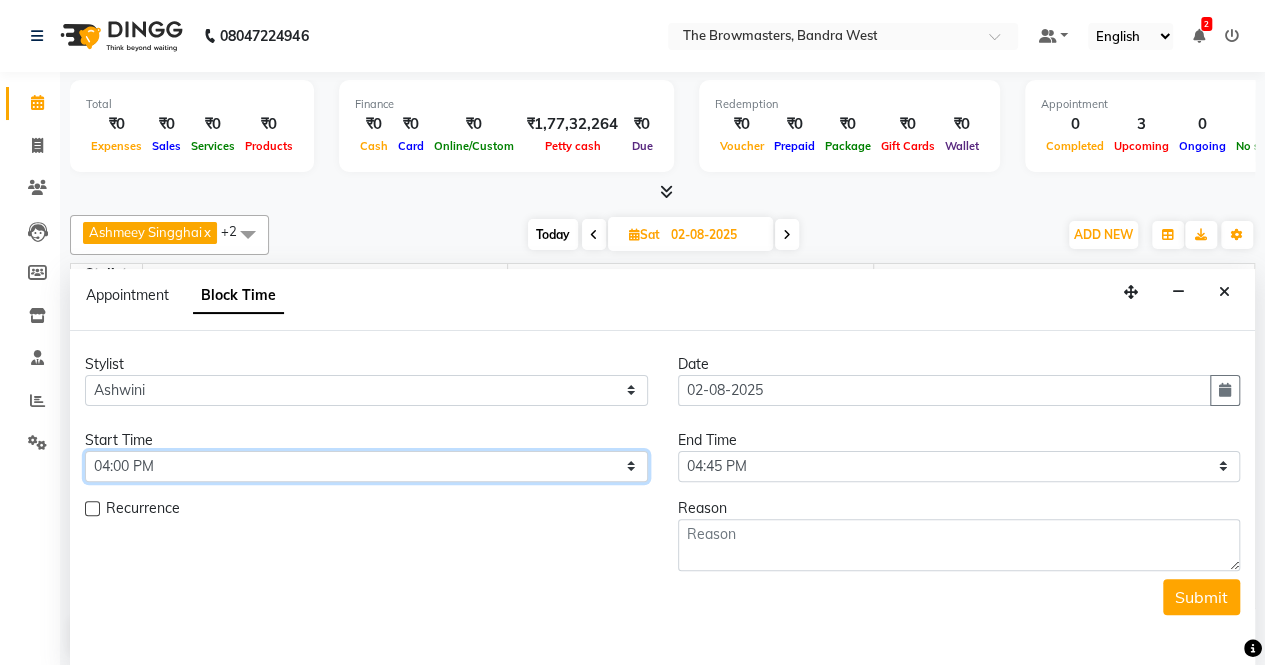 click on "Select 09:00 AM 09:15 AM 09:30 AM 09:45 AM 10:00 AM 10:15 AM 10:30 AM 10:45 AM 11:00 AM 11:15 AM 11:30 AM 11:45 AM 12:00 PM 12:15 PM 12:30 PM 12:45 PM 01:00 PM 01:15 PM 01:30 PM 01:45 PM 02:00 PM 02:15 PM 02:30 PM 02:45 PM 03:00 PM 03:15 PM 03:30 PM 03:45 PM 04:00 PM 04:15 PM 04:30 PM 04:45 PM 05:00 PM 05:15 PM 05:30 PM 05:45 PM 06:00 PM 06:15 PM 06:30 PM 06:45 PM 07:00 PM 07:15 PM 07:30 PM 07:45 PM 08:00 PM" at bounding box center (366, 466) 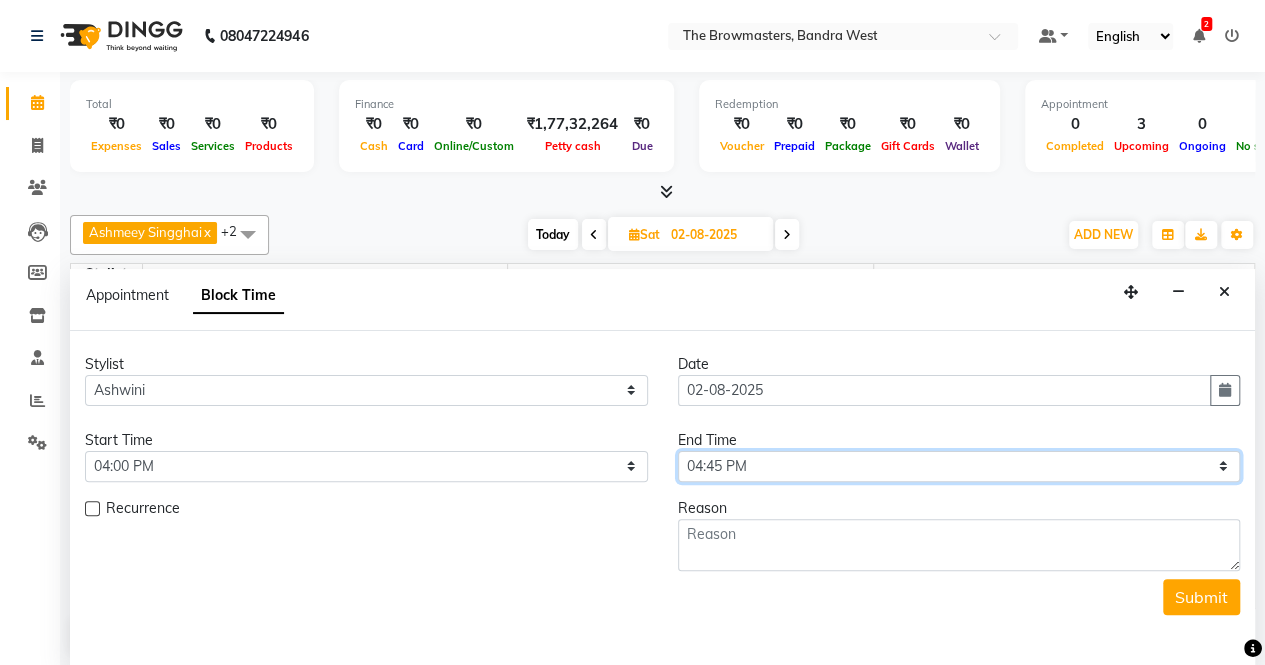 click on "Select 09:00 AM 09:15 AM 09:30 AM 09:45 AM 10:00 AM 10:15 AM 10:30 AM 10:45 AM 11:00 AM 11:15 AM 11:30 AM 11:45 AM 12:00 PM 12:15 PM 12:30 PM 12:45 PM 01:00 PM 01:15 PM 01:30 PM 01:45 PM 02:00 PM 02:15 PM 02:30 PM 02:45 PM 03:00 PM 03:15 PM 03:30 PM 03:45 PM 04:00 PM 04:15 PM 04:30 PM 04:45 PM 05:00 PM 05:15 PM 05:30 PM 05:45 PM 06:00 PM 06:15 PM 06:30 PM 06:45 PM 07:00 PM 07:15 PM 07:30 PM 07:45 PM 08:00 PM" at bounding box center (959, 466) 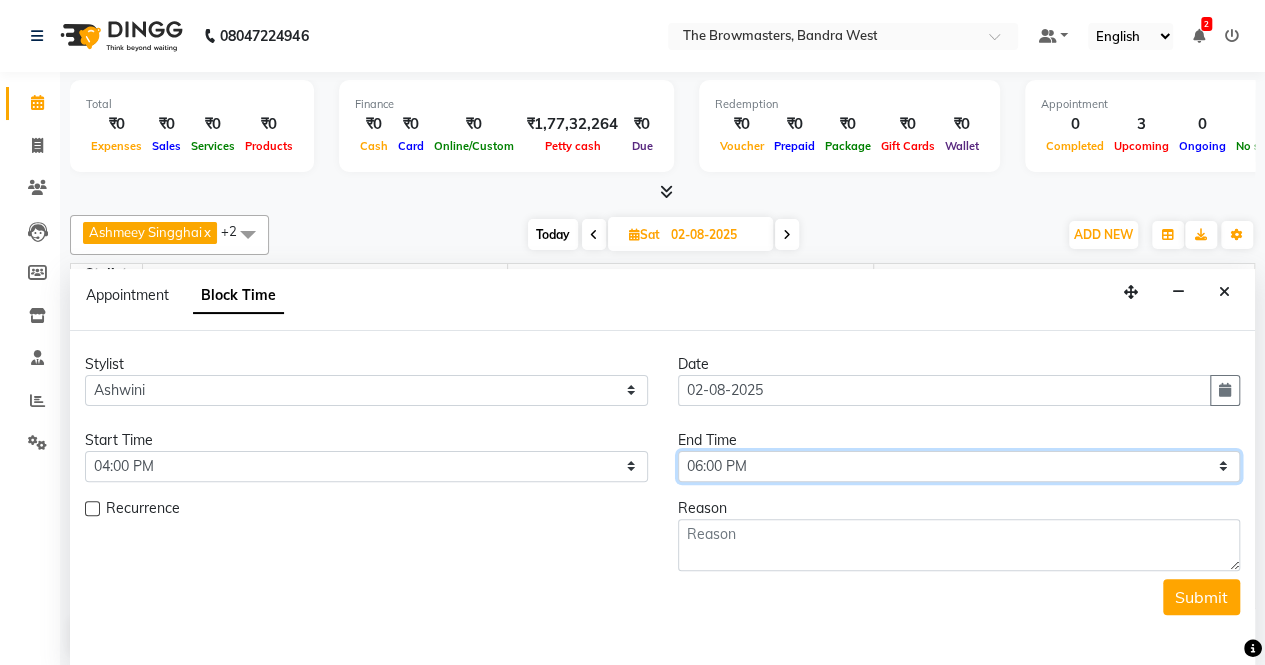 click on "Select 09:00 AM 09:15 AM 09:30 AM 09:45 AM 10:00 AM 10:15 AM 10:30 AM 10:45 AM 11:00 AM 11:15 AM 11:30 AM 11:45 AM 12:00 PM 12:15 PM 12:30 PM 12:45 PM 01:00 PM 01:15 PM 01:30 PM 01:45 PM 02:00 PM 02:15 PM 02:30 PM 02:45 PM 03:00 PM 03:15 PM 03:30 PM 03:45 PM 04:00 PM 04:15 PM 04:30 PM 04:45 PM 05:00 PM 05:15 PM 05:30 PM 05:45 PM 06:00 PM 06:15 PM 06:30 PM 06:45 PM 07:00 PM 07:15 PM 07:30 PM 07:45 PM 08:00 PM" at bounding box center [959, 466] 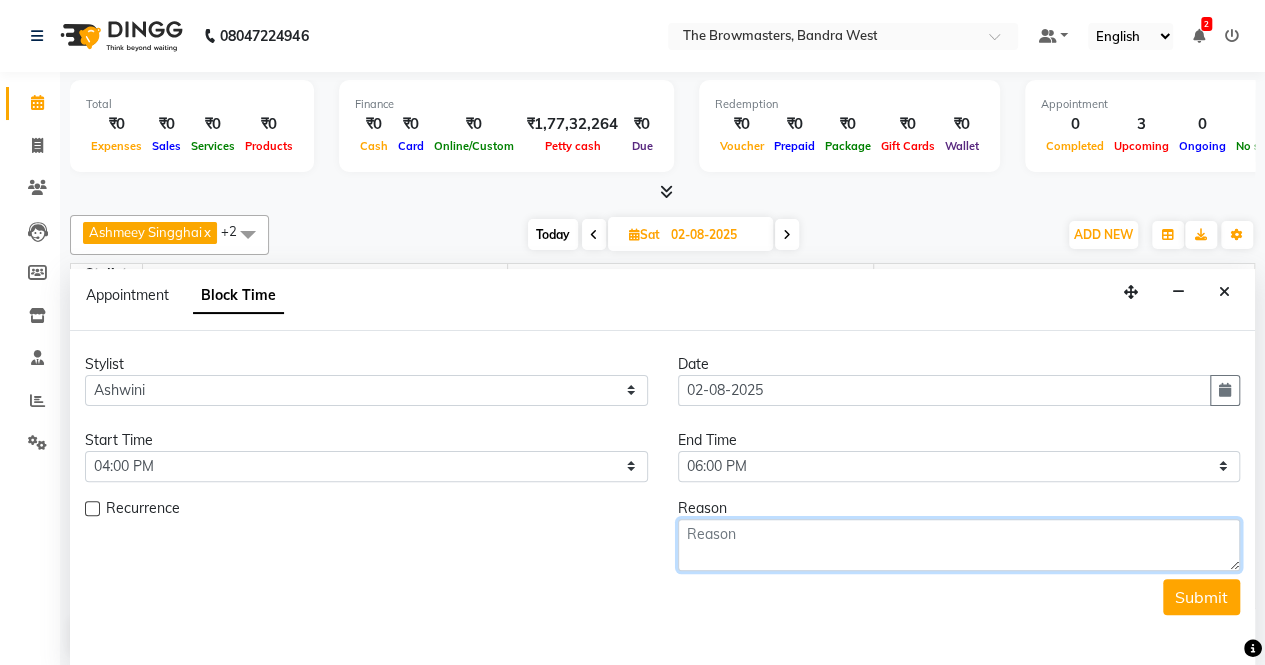 click at bounding box center (959, 545) 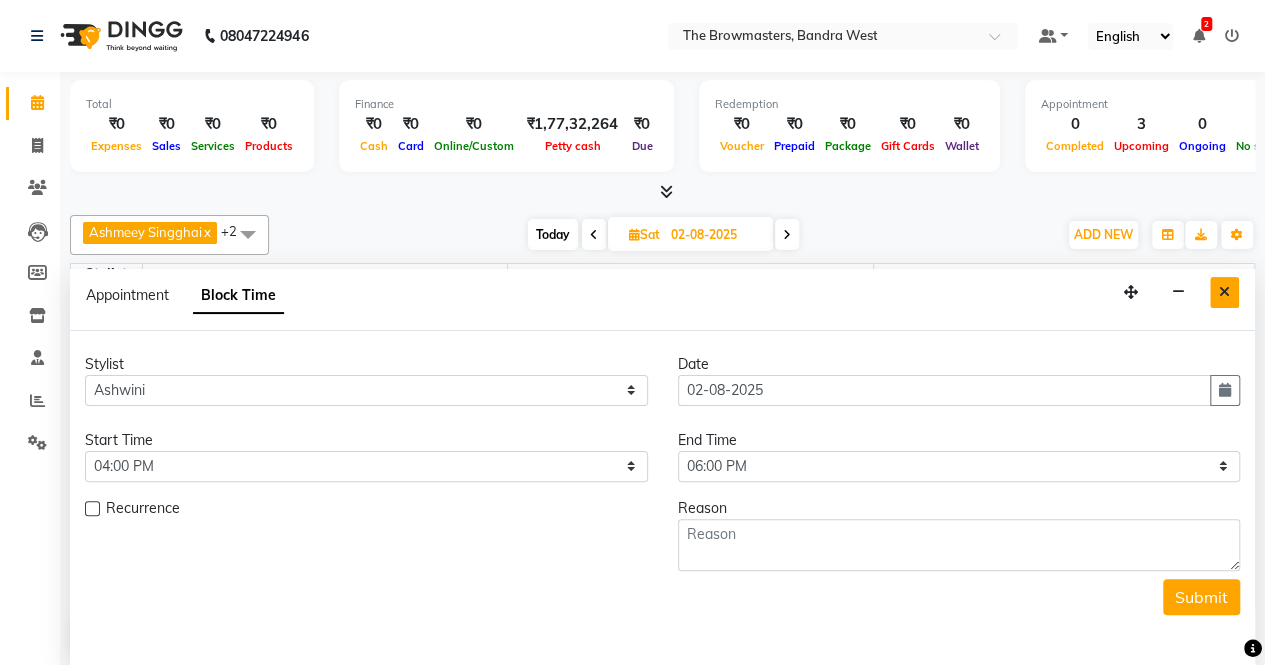 click at bounding box center [1224, 292] 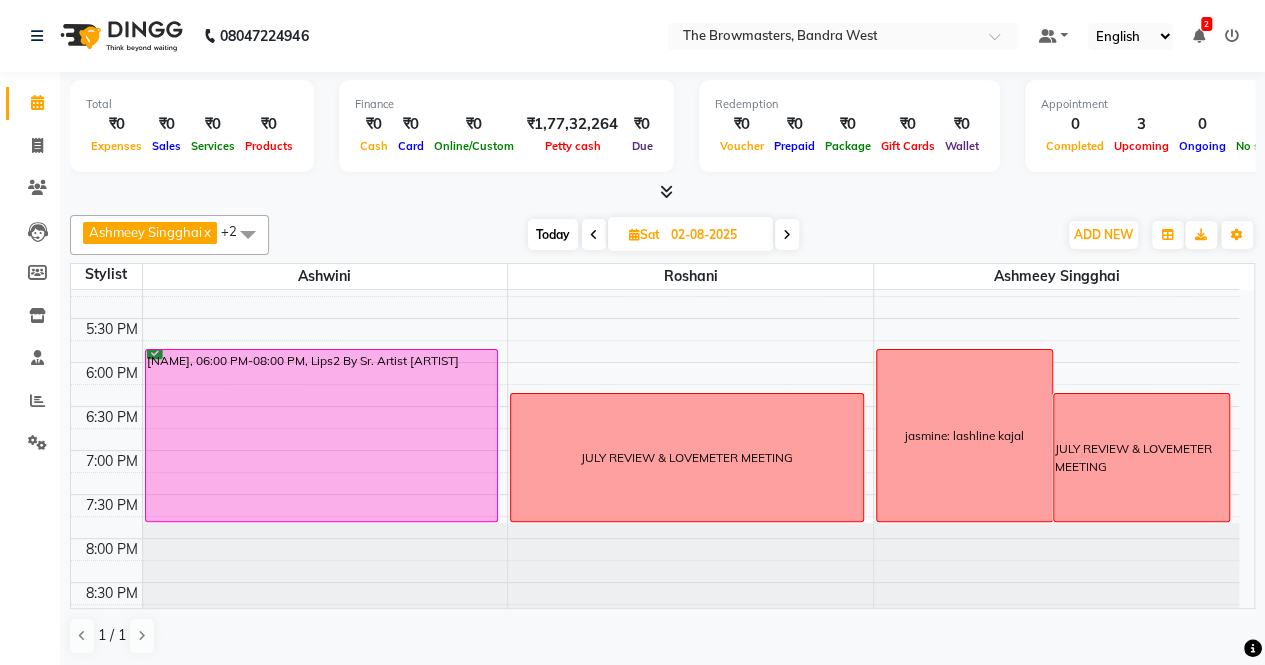click on "02-08-2025" at bounding box center [715, 235] 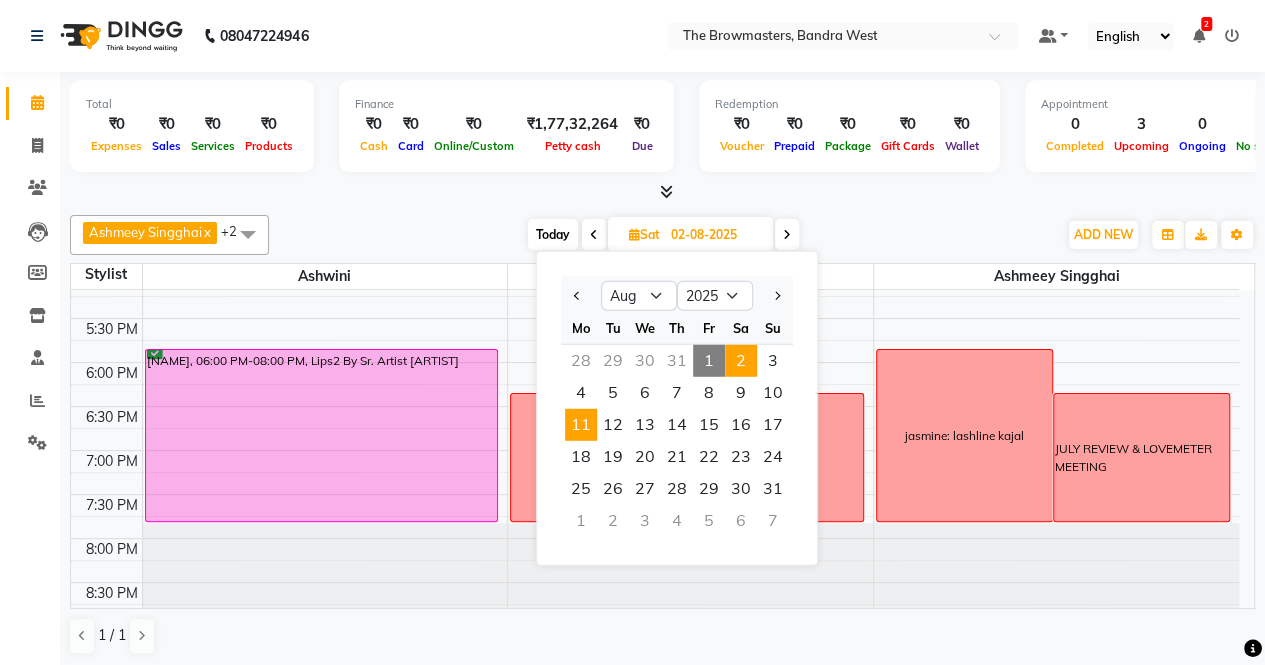 click on "11" at bounding box center [581, 425] 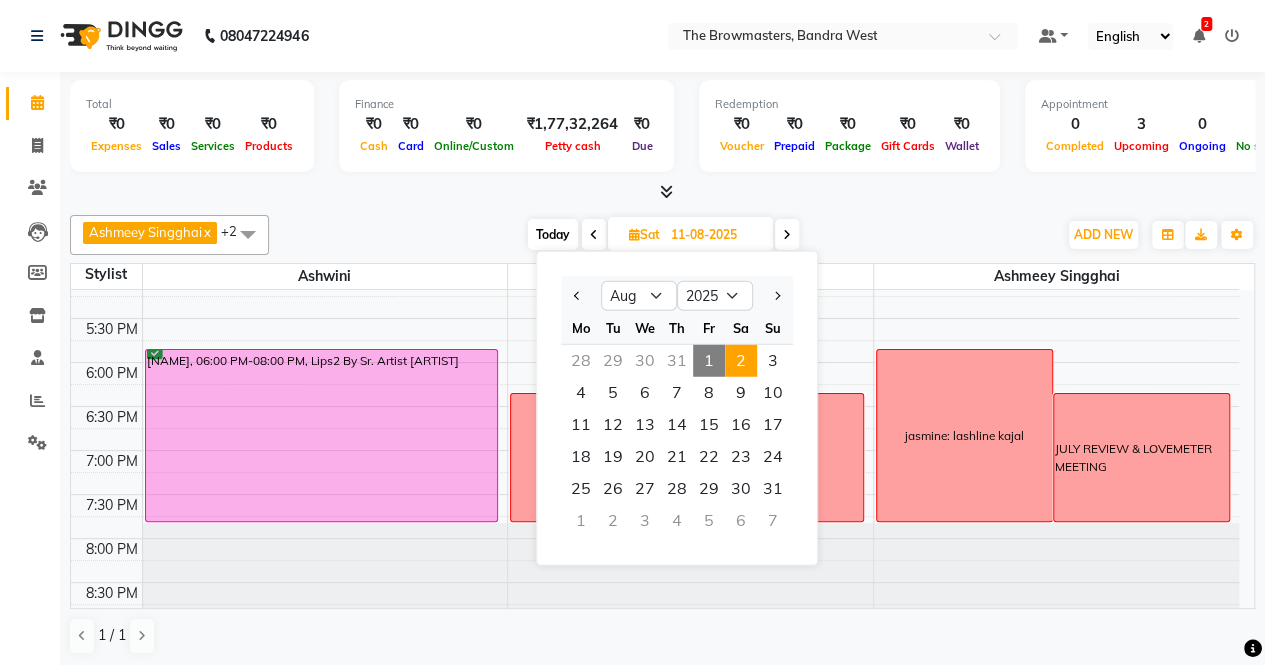 scroll, scrollTop: 807, scrollLeft: 0, axis: vertical 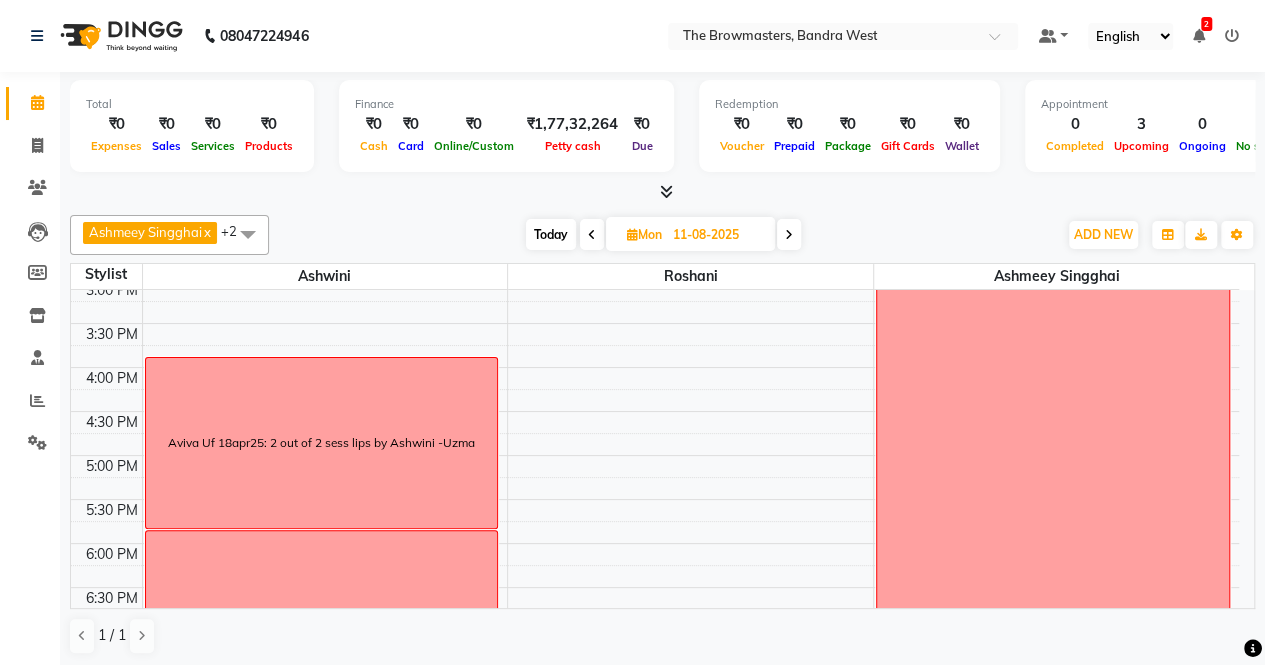 click on "Aviva Uf 18apr25: 2 out of 2 sess lips by Ashwini -Uzma" at bounding box center (321, 443) 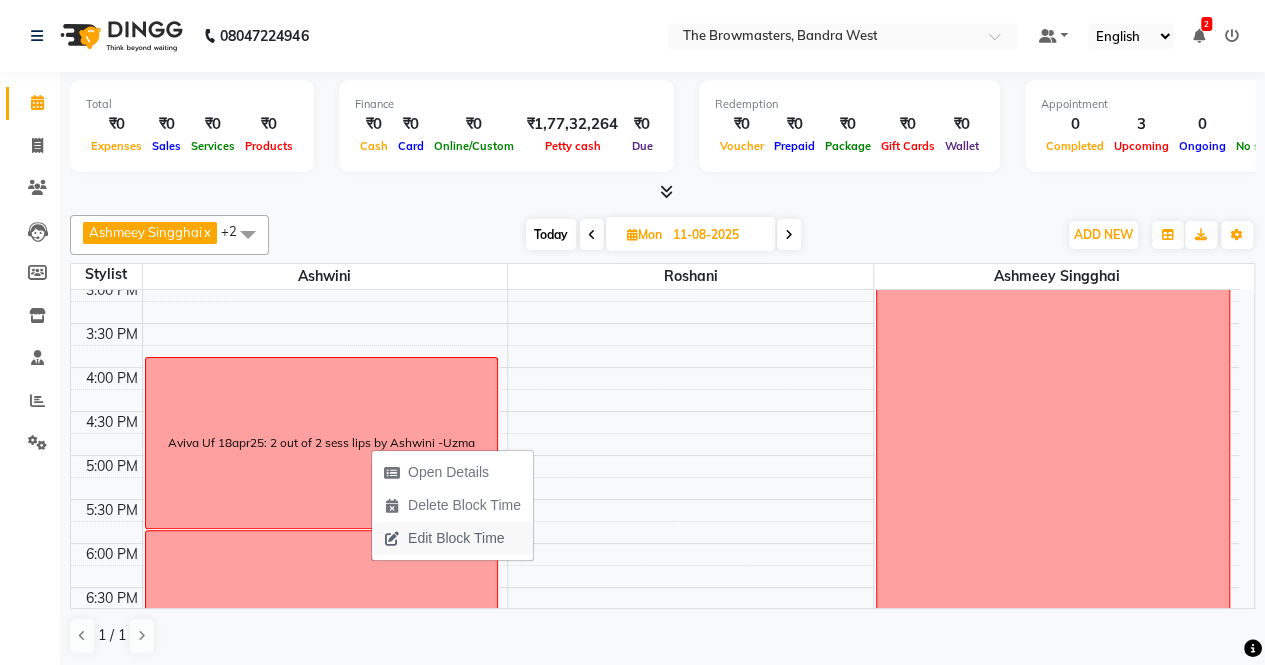click on "Edit Block Time" at bounding box center [456, 538] 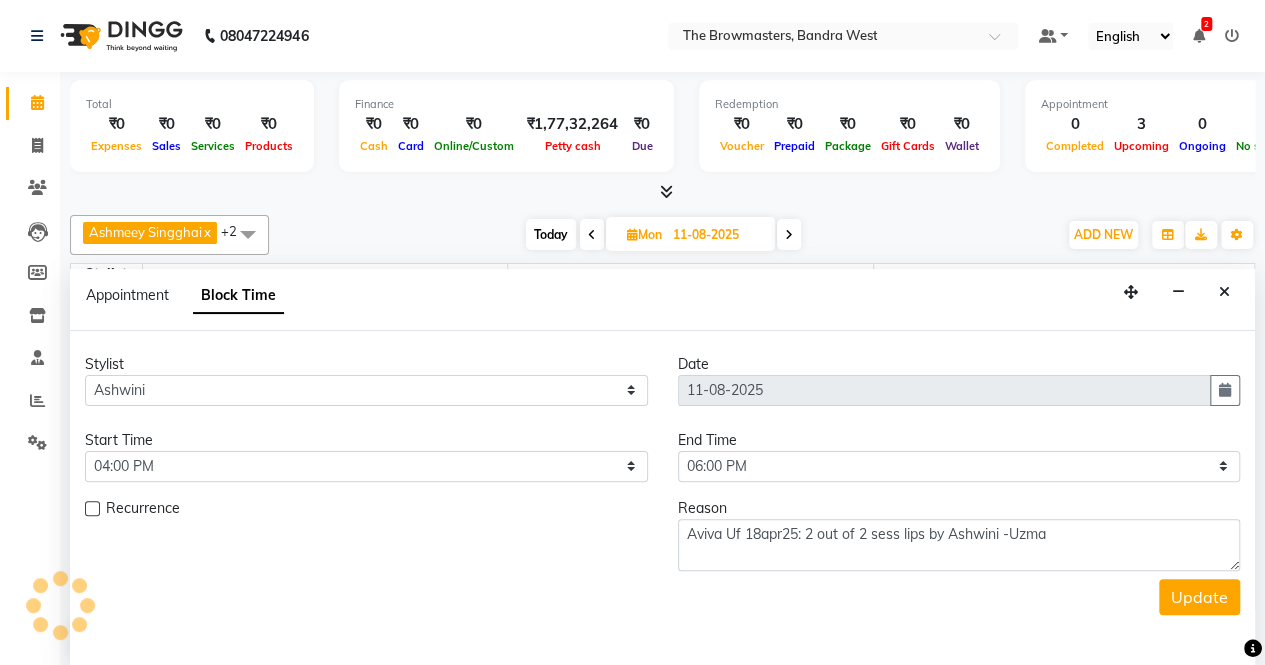 scroll, scrollTop: 807, scrollLeft: 0, axis: vertical 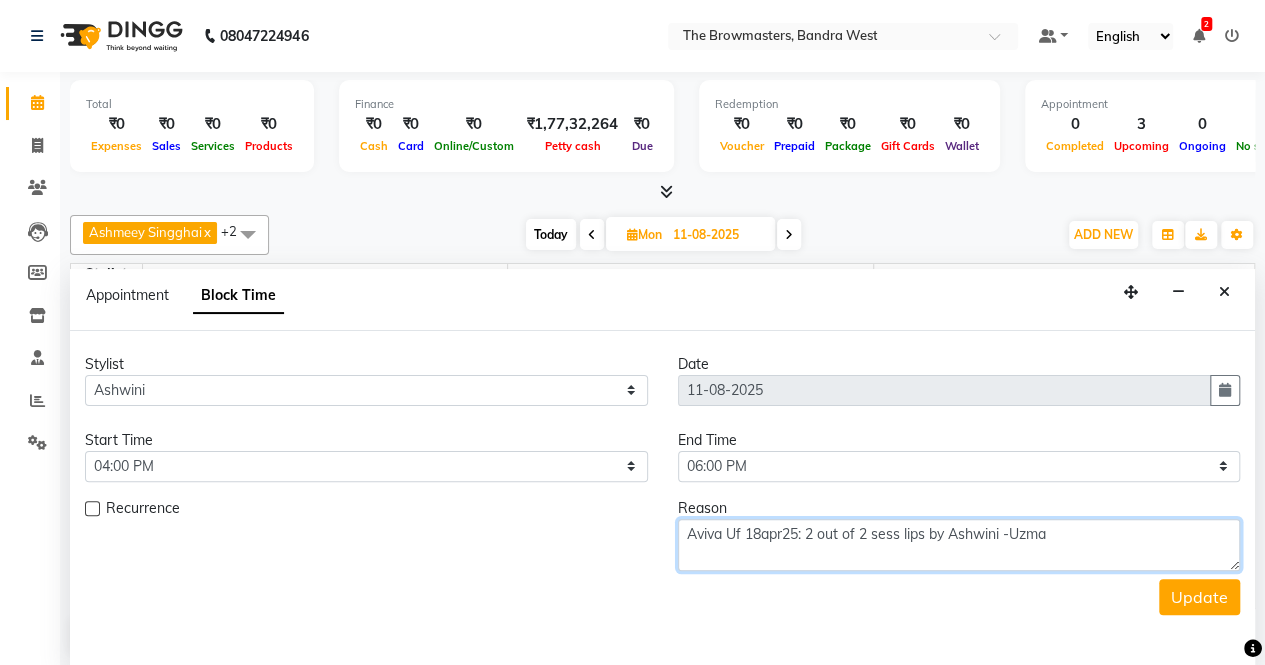 drag, startPoint x: 1063, startPoint y: 521, endPoint x: 665, endPoint y: 531, distance: 398.1256 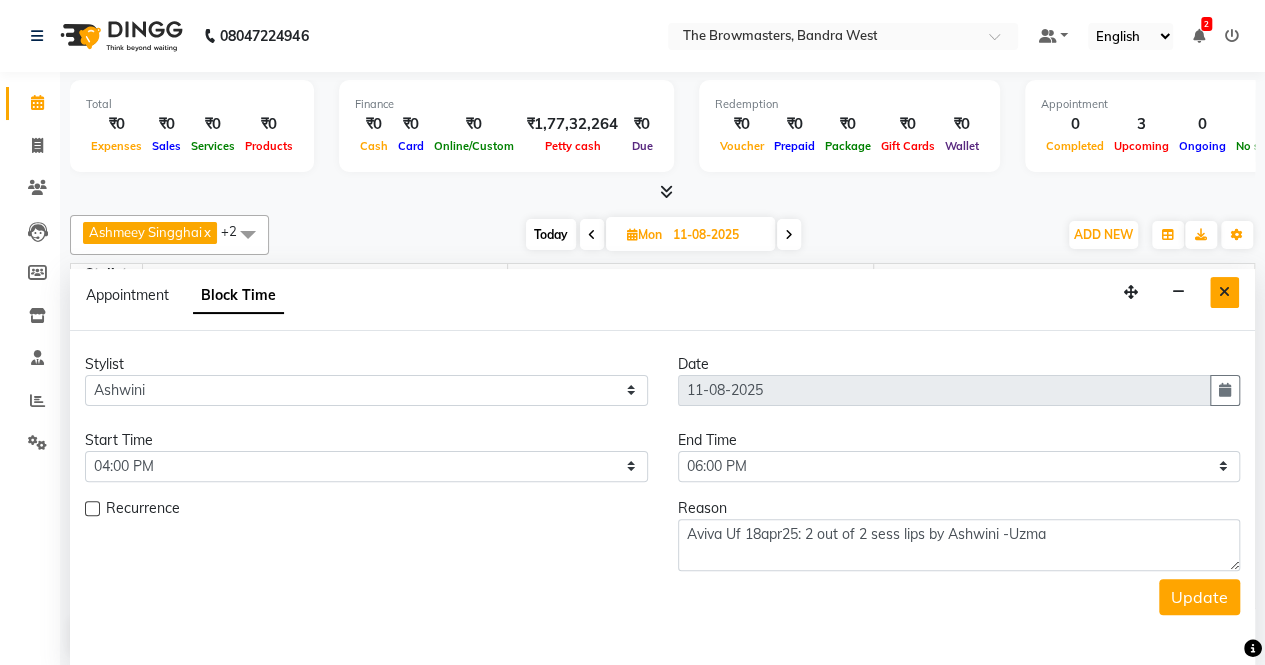 click at bounding box center [1224, 292] 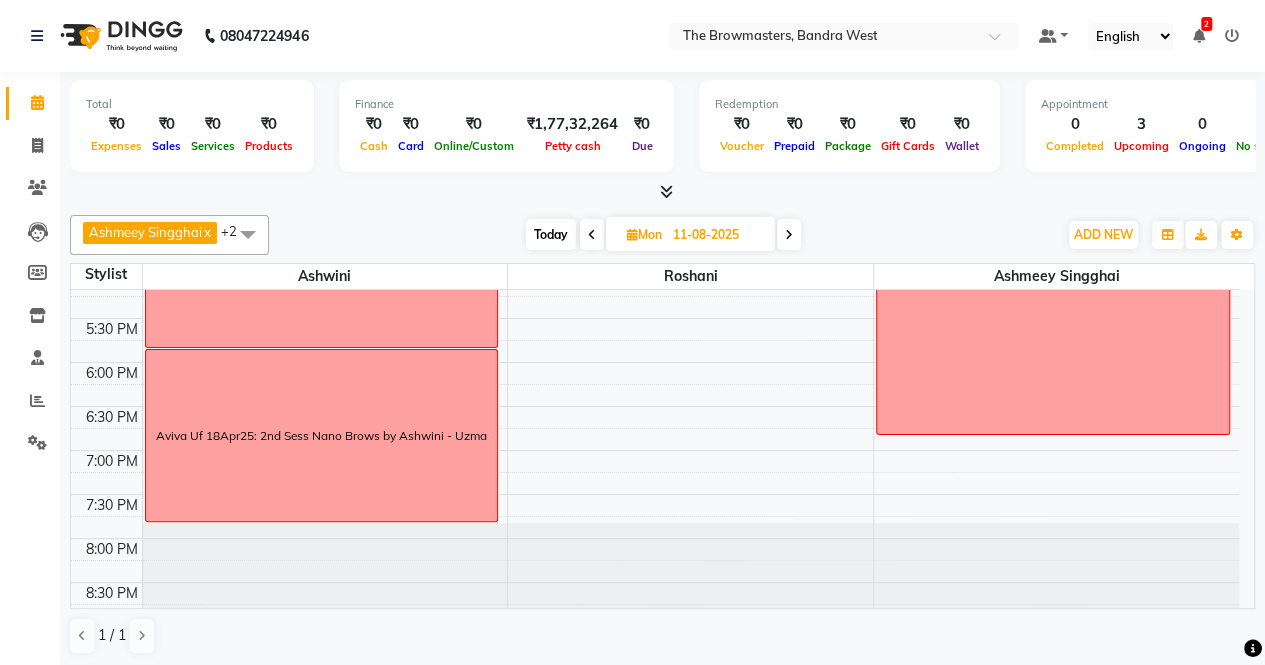 click on "Today" at bounding box center (551, 234) 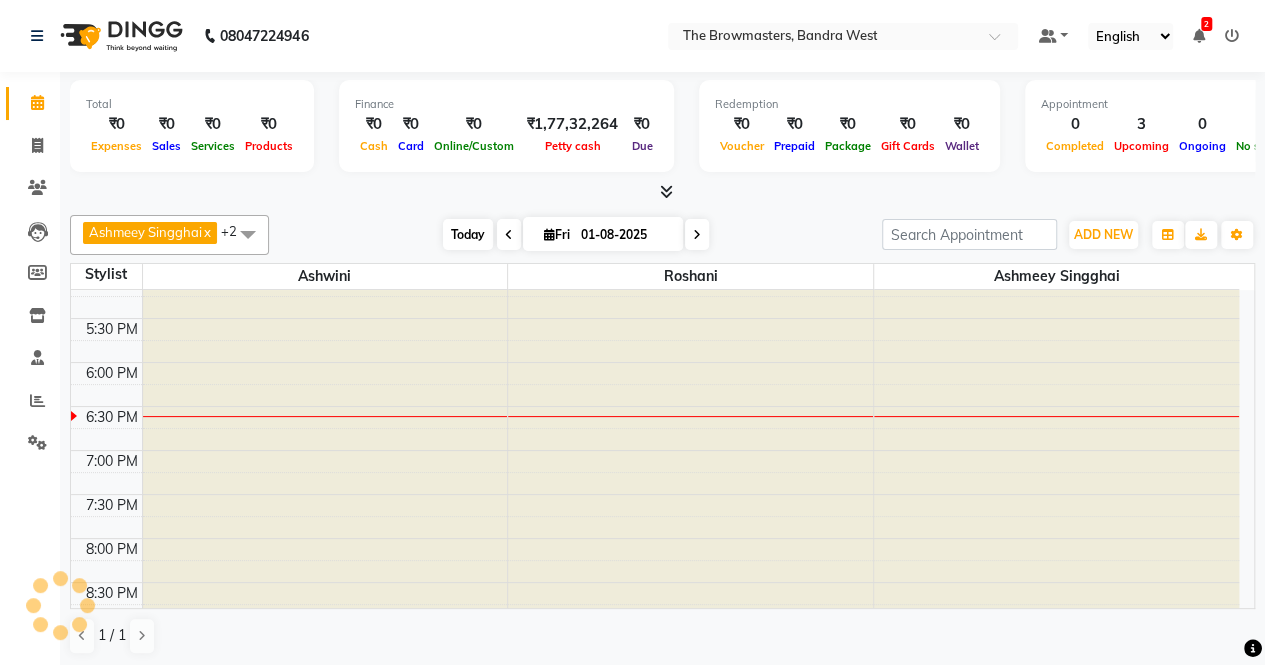 scroll, scrollTop: 0, scrollLeft: 0, axis: both 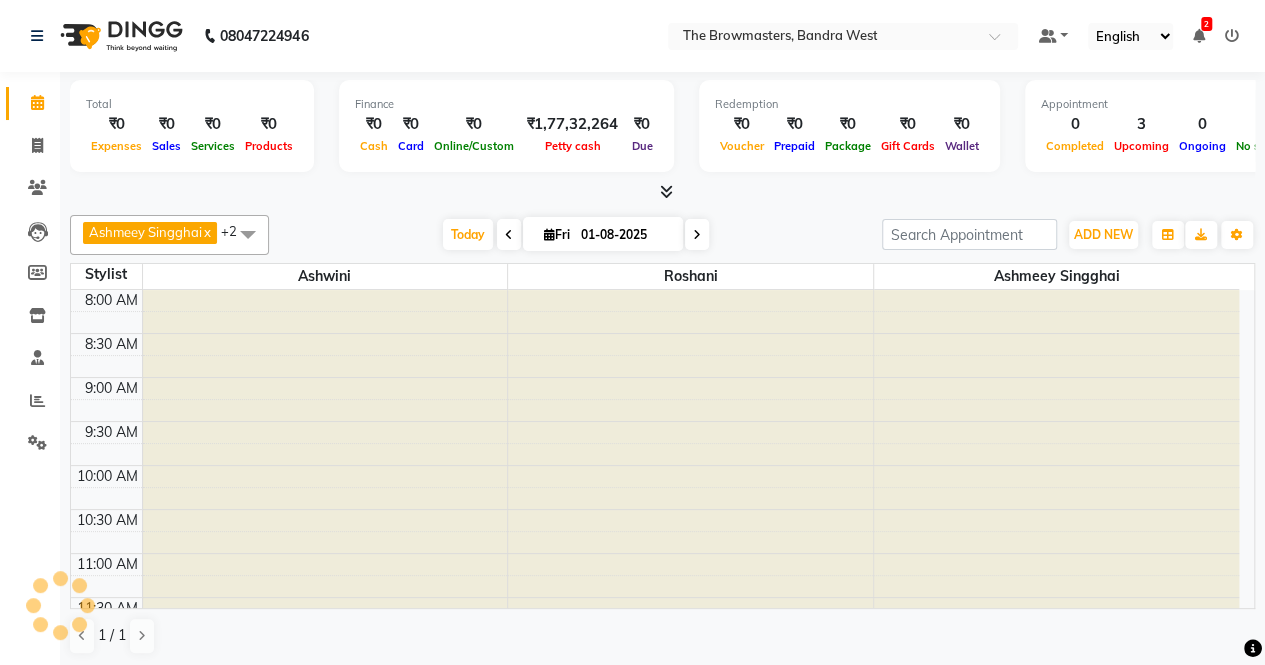 click at bounding box center (697, 235) 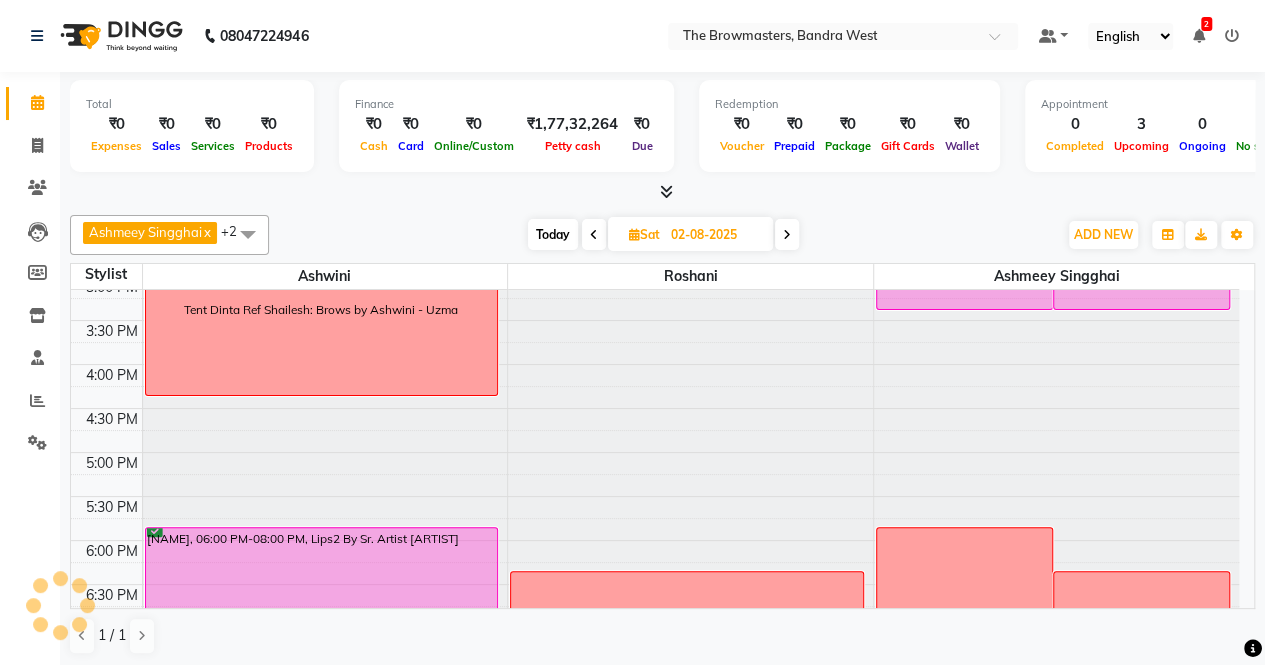 scroll, scrollTop: 581, scrollLeft: 0, axis: vertical 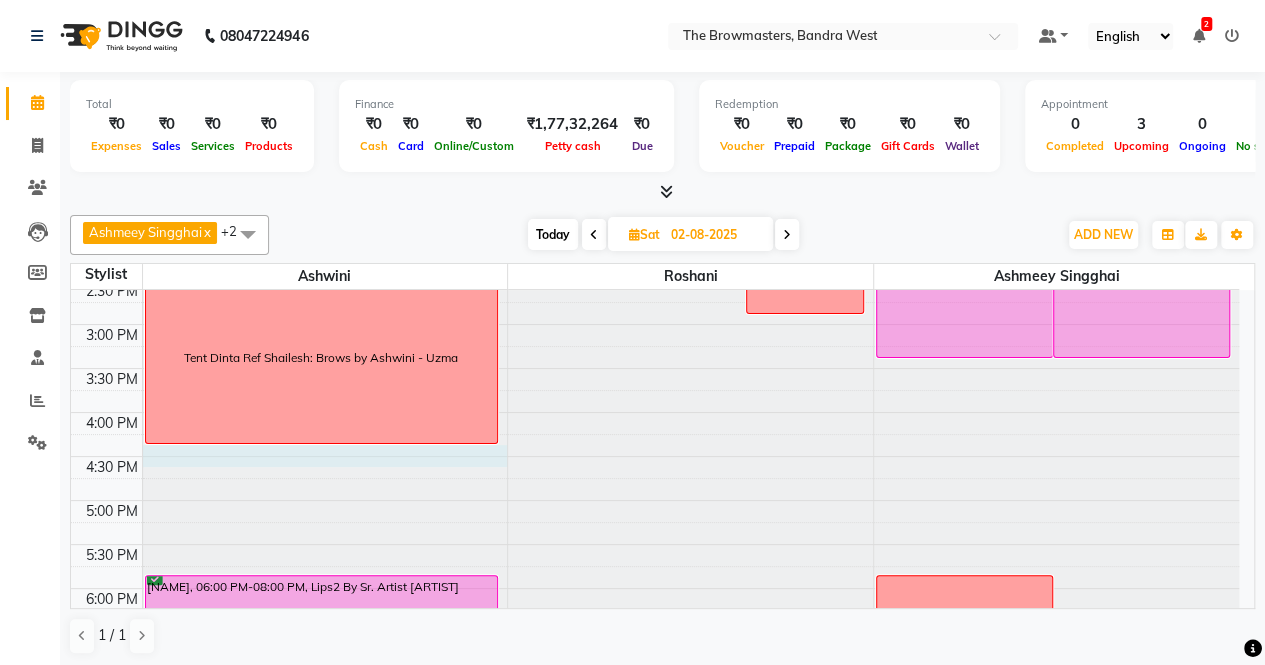 click at bounding box center [325, -291] 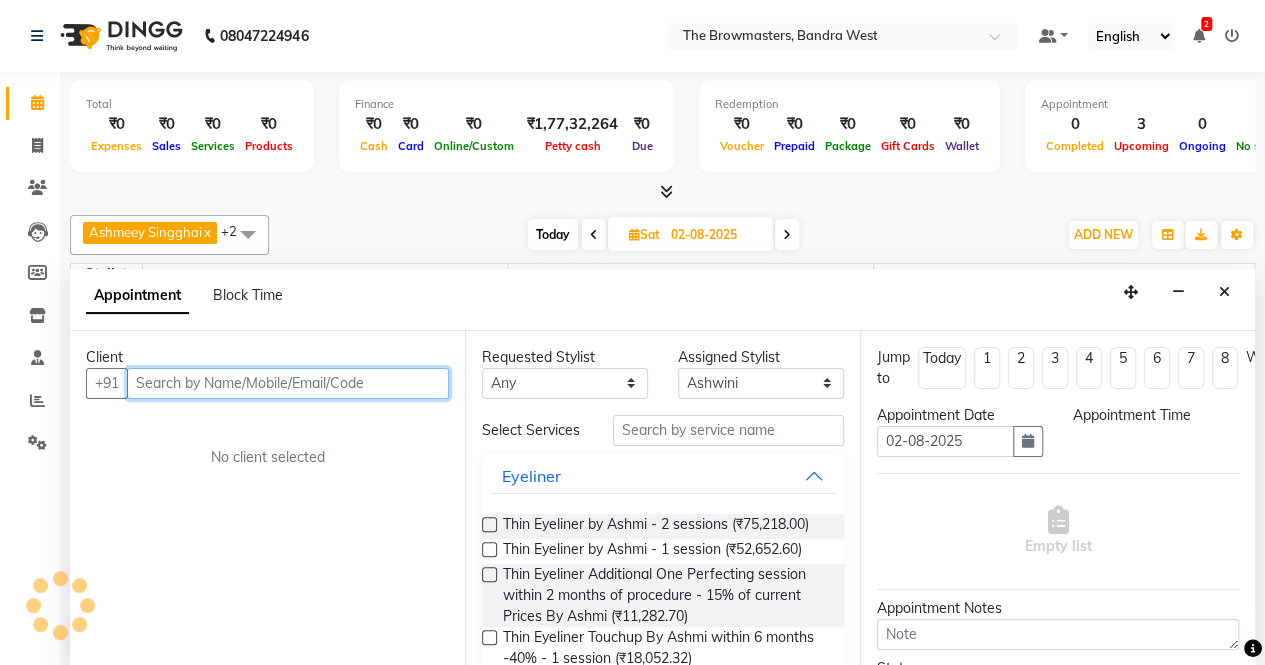 select on "990" 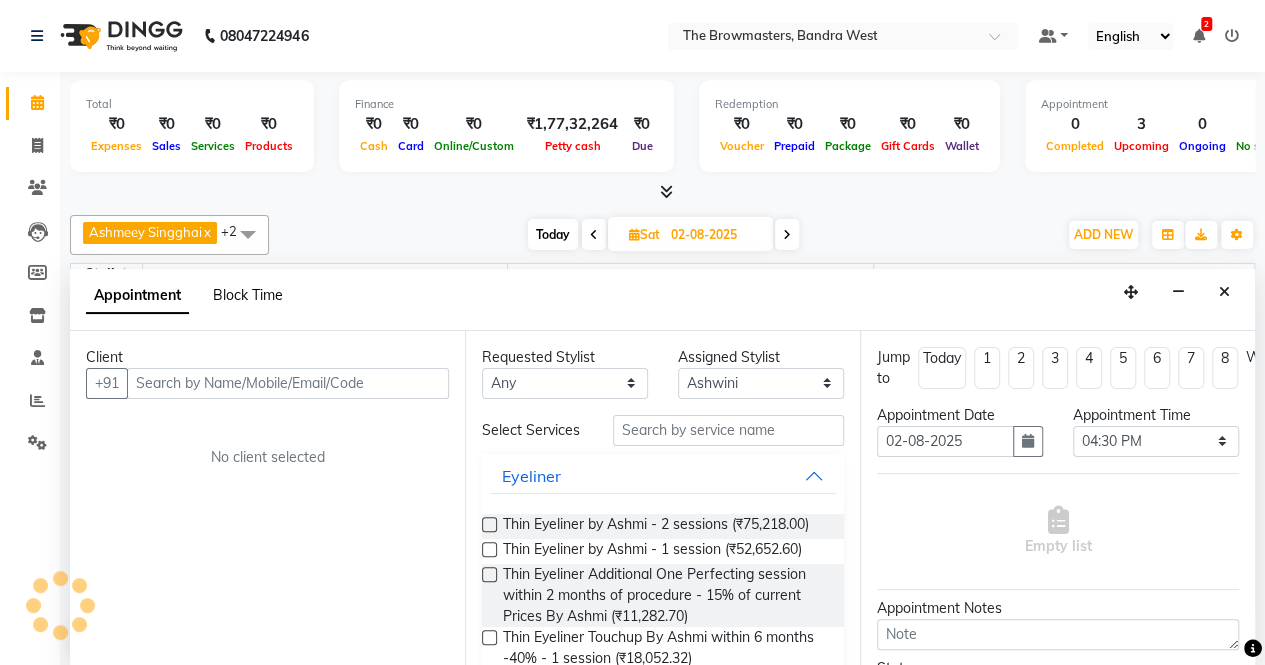 click on "Block Time" at bounding box center [248, 295] 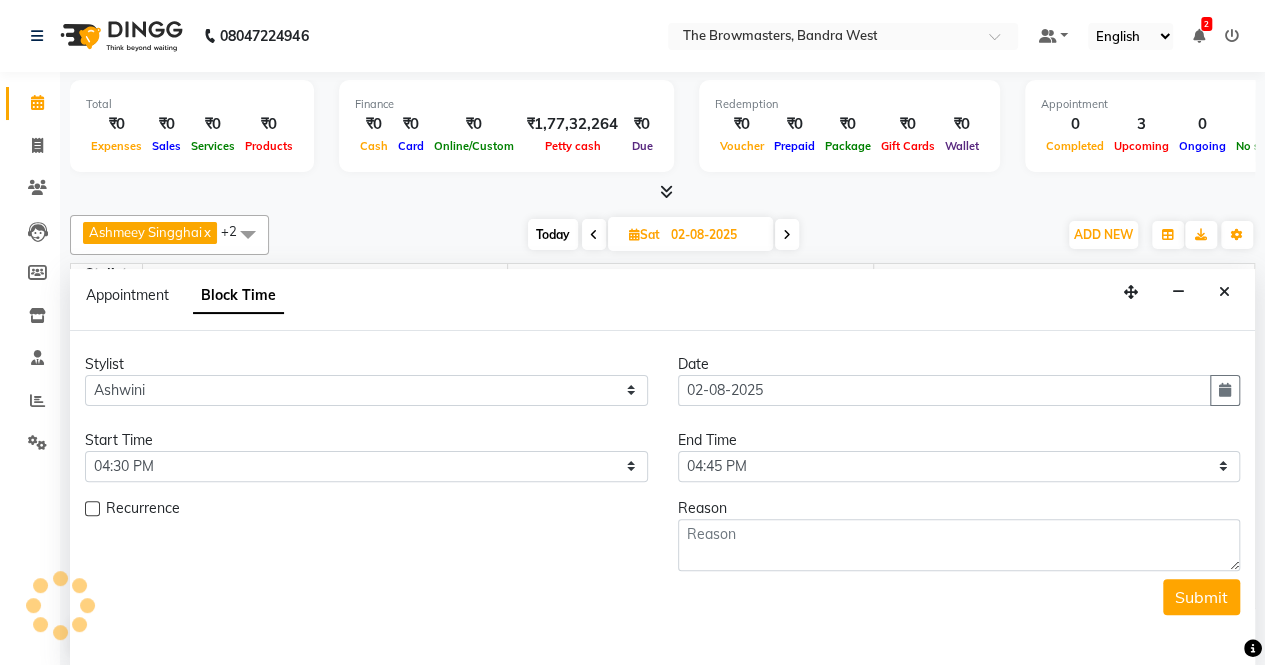 scroll, scrollTop: 807, scrollLeft: 0, axis: vertical 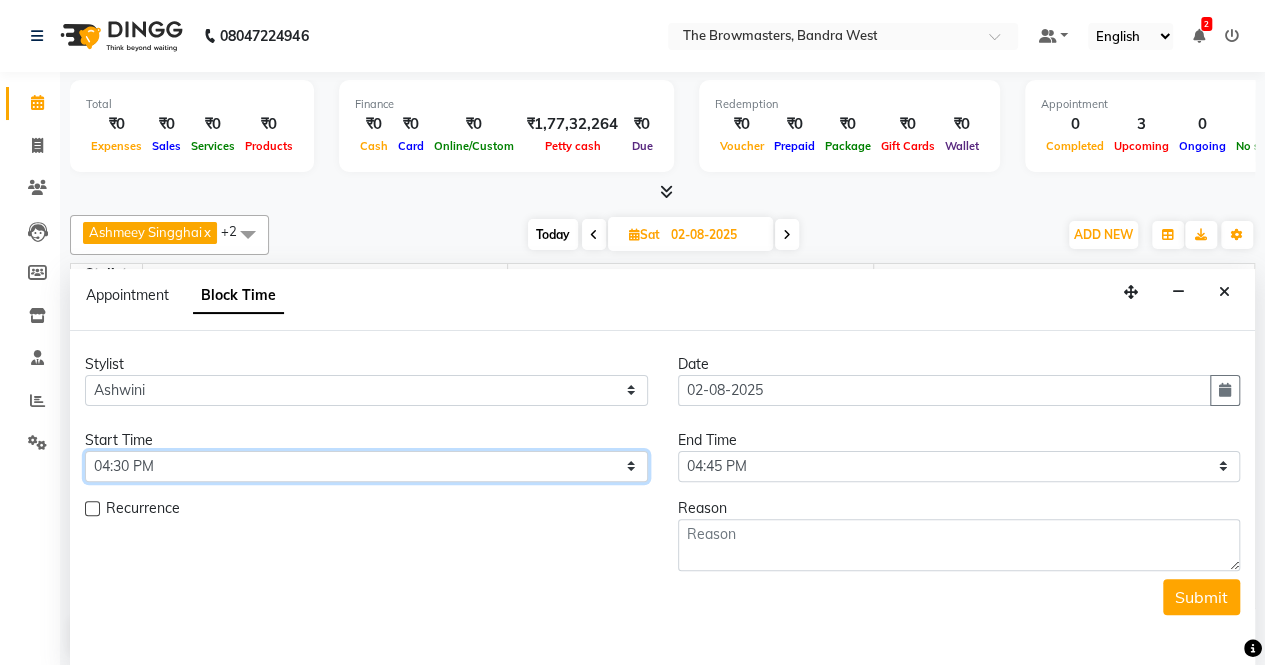 click on "Select 09:00 AM 09:15 AM 09:30 AM 09:45 AM 10:00 AM 10:15 AM 10:30 AM 10:45 AM 11:00 AM 11:15 AM 11:30 AM 11:45 AM 12:00 PM 12:15 PM 12:30 PM 12:45 PM 01:00 PM 01:15 PM 01:30 PM 01:45 PM 02:00 PM 02:15 PM 02:30 PM 02:45 PM 03:00 PM 03:15 PM 03:30 PM 03:45 PM 04:00 PM 04:15 PM 04:30 PM 04:45 PM 05:00 PM 05:15 PM 05:30 PM 05:45 PM 06:00 PM 06:15 PM 06:30 PM 06:45 PM 07:00 PM 07:15 PM 07:30 PM 07:45 PM 08:00 PM" at bounding box center (366, 466) 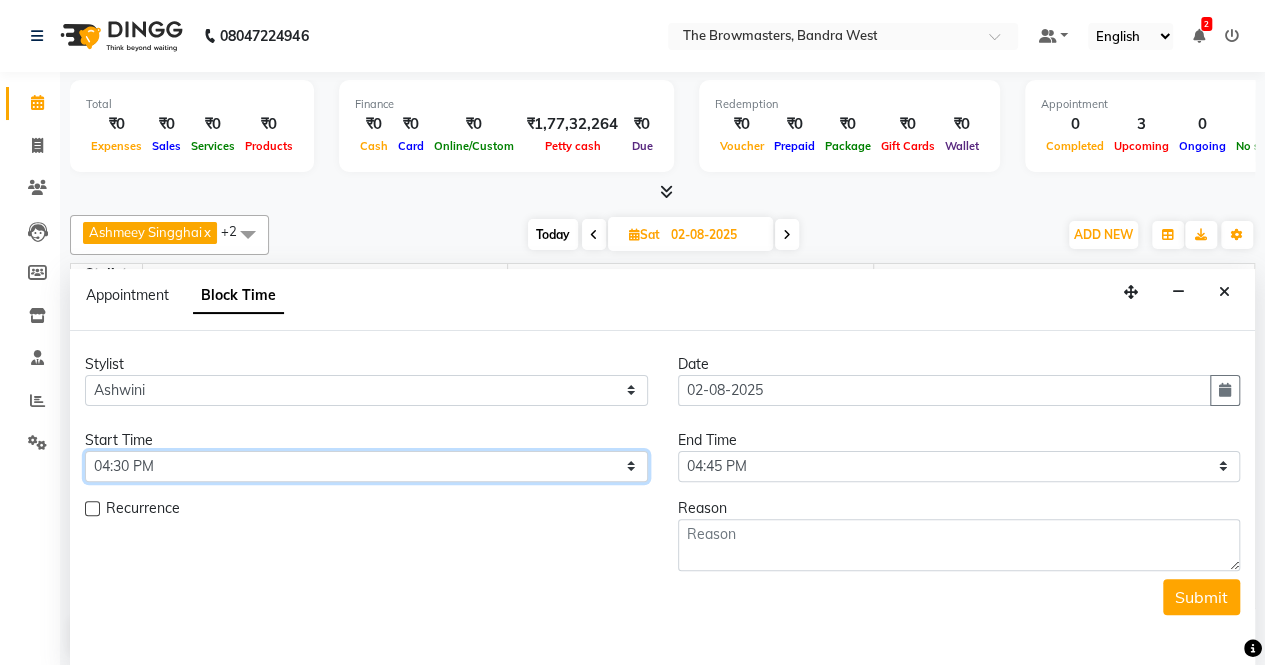 select on "960" 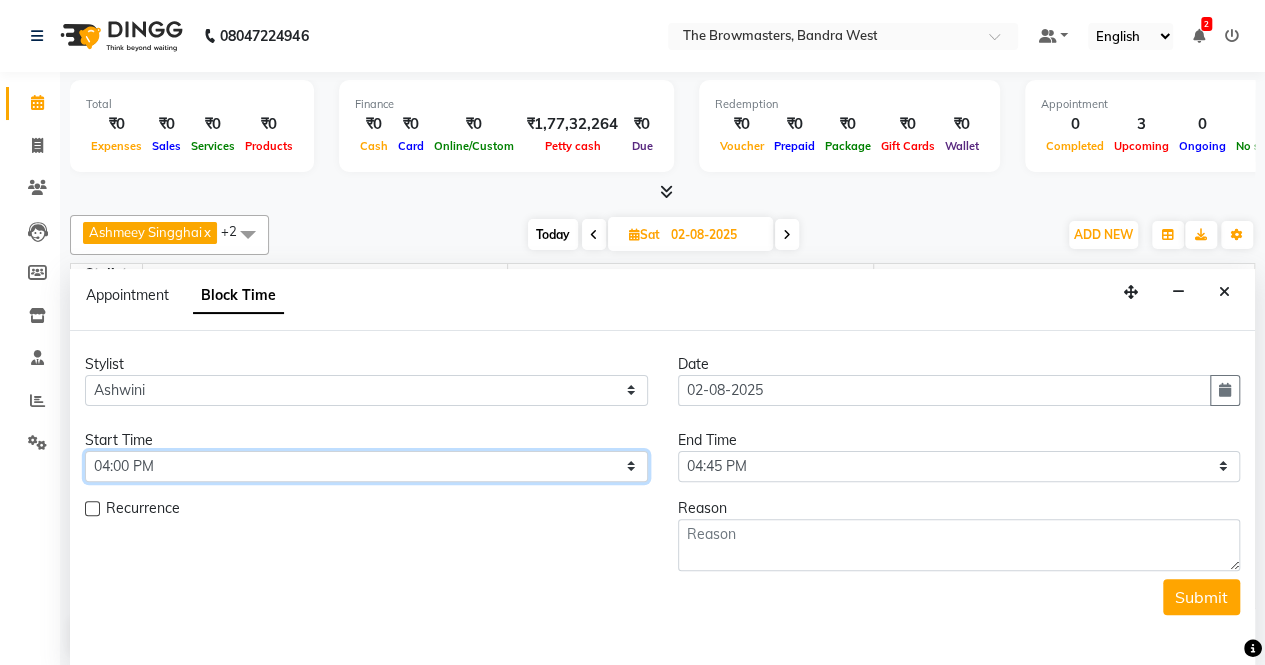 click on "Select 09:00 AM 09:15 AM 09:30 AM 09:45 AM 10:00 AM 10:15 AM 10:30 AM 10:45 AM 11:00 AM 11:15 AM 11:30 AM 11:45 AM 12:00 PM 12:15 PM 12:30 PM 12:45 PM 01:00 PM 01:15 PM 01:30 PM 01:45 PM 02:00 PM 02:15 PM 02:30 PM 02:45 PM 03:00 PM 03:15 PM 03:30 PM 03:45 PM 04:00 PM 04:15 PM 04:30 PM 04:45 PM 05:00 PM 05:15 PM 05:30 PM 05:45 PM 06:00 PM 06:15 PM 06:30 PM 06:45 PM 07:00 PM 07:15 PM 07:30 PM 07:45 PM 08:00 PM" at bounding box center (366, 466) 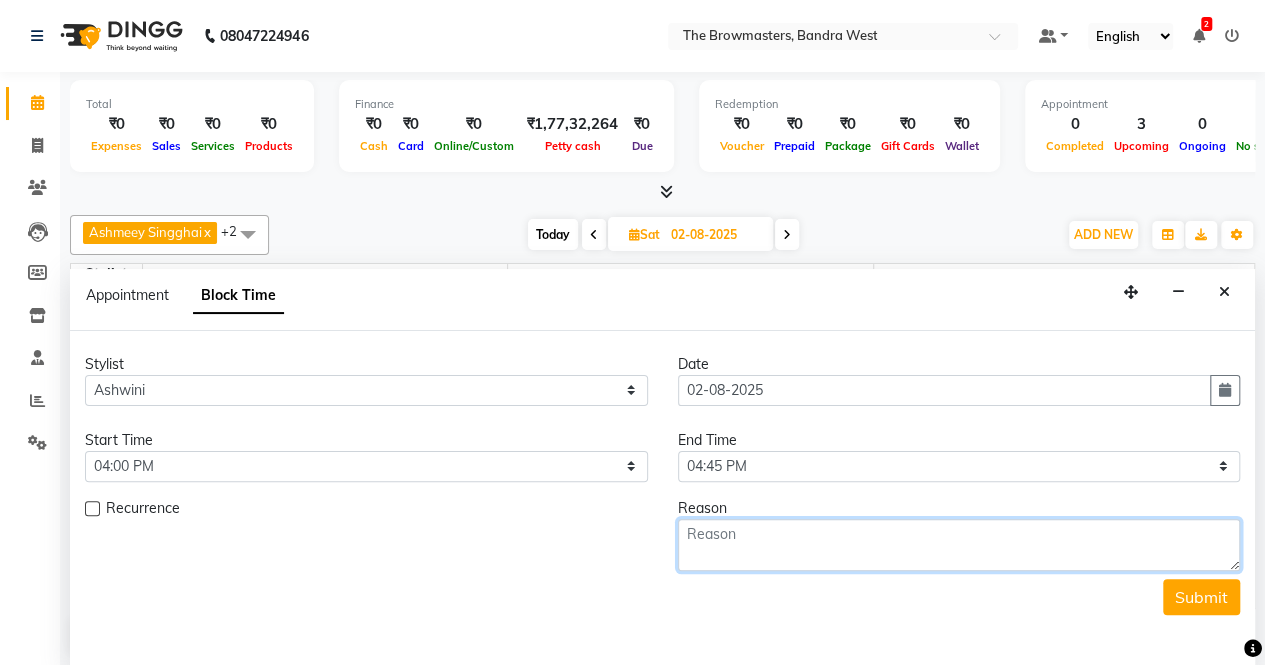 click at bounding box center (959, 545) 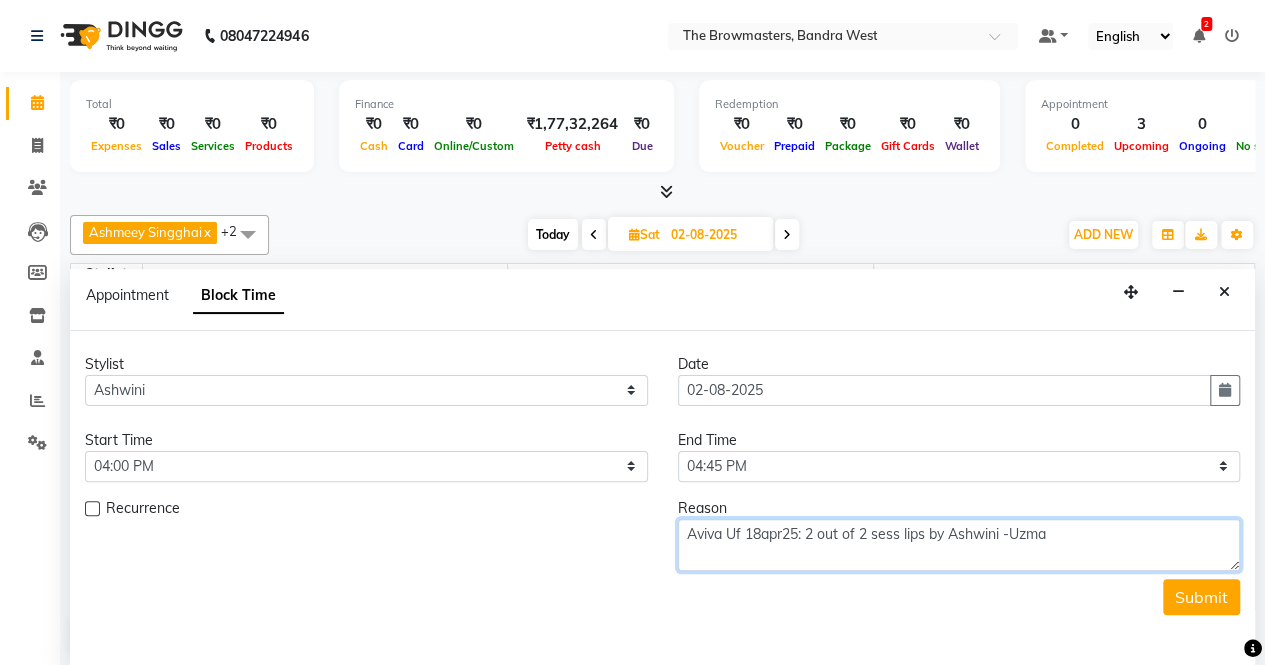 type on "Aviva Uf 18apr25: 2 out of 2 sess lips by Ashwini -Uzma" 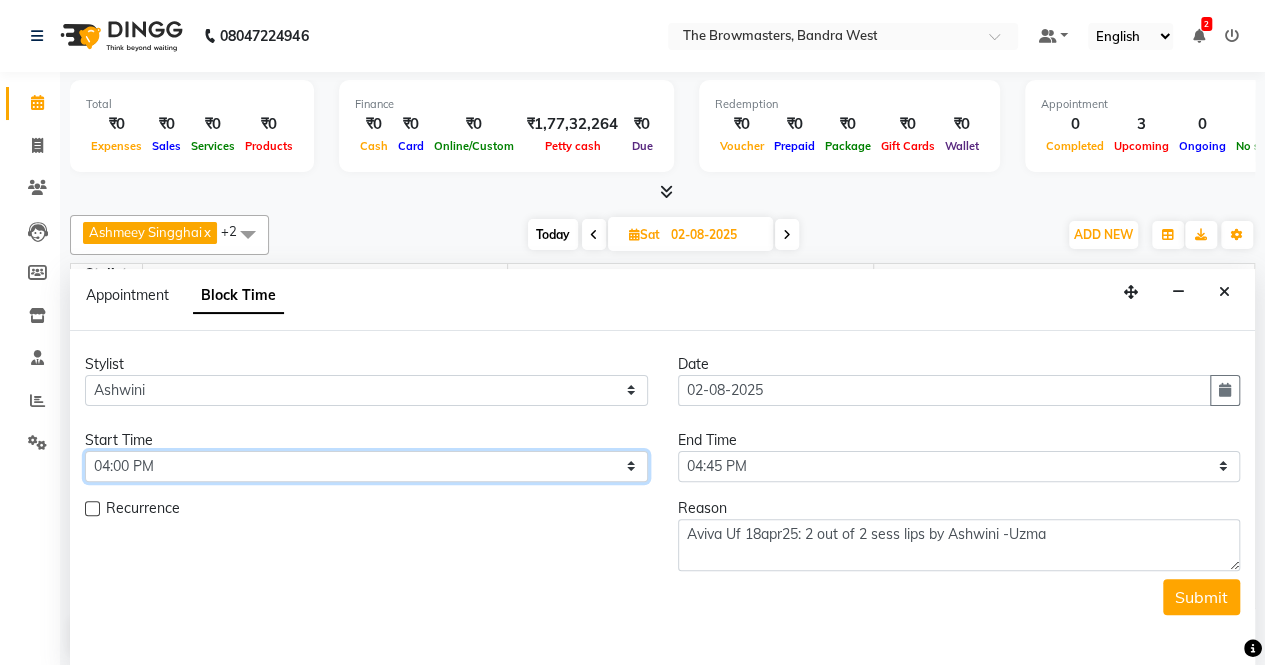 click on "Select 09:00 AM 09:15 AM 09:30 AM 09:45 AM 10:00 AM 10:15 AM 10:30 AM 10:45 AM 11:00 AM 11:15 AM 11:30 AM 11:45 AM 12:00 PM 12:15 PM 12:30 PM 12:45 PM 01:00 PM 01:15 PM 01:30 PM 01:45 PM 02:00 PM 02:15 PM 02:30 PM 02:45 PM 03:00 PM 03:15 PM 03:30 PM 03:45 PM 04:00 PM 04:15 PM 04:30 PM 04:45 PM 05:00 PM 05:15 PM 05:30 PM 05:45 PM 06:00 PM 06:15 PM 06:30 PM 06:45 PM 07:00 PM 07:15 PM 07:30 PM 07:45 PM 08:00 PM" at bounding box center [366, 466] 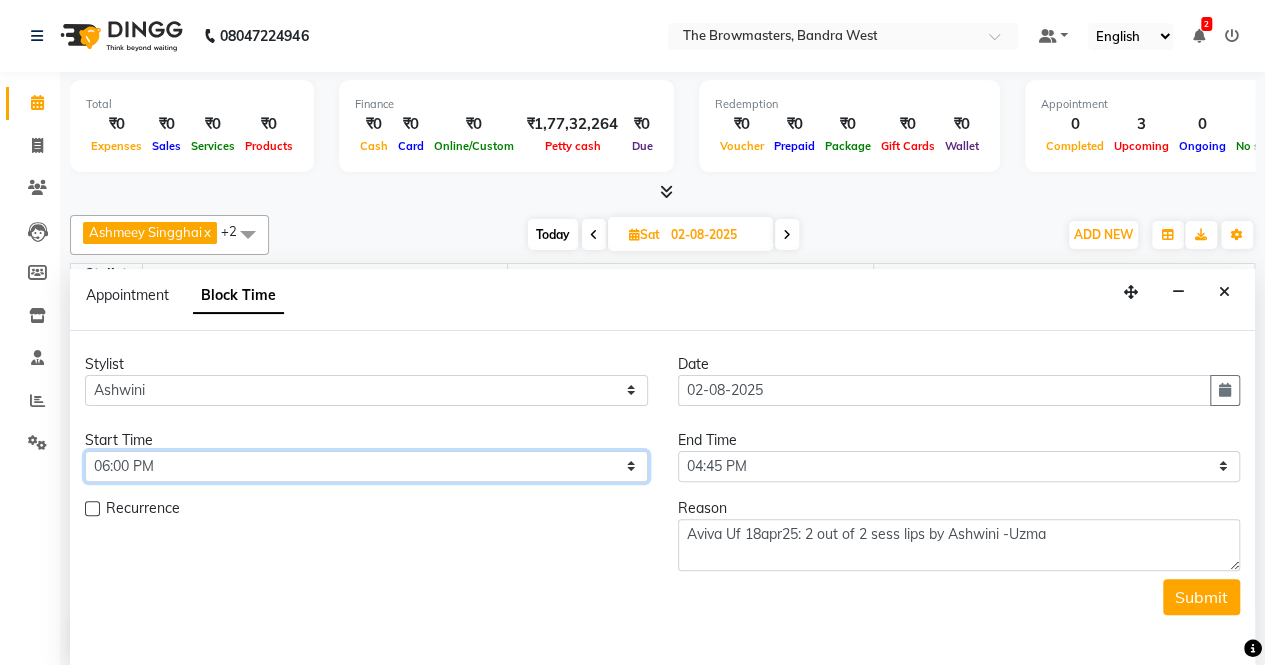 click on "Select 09:00 AM 09:15 AM 09:30 AM 09:45 AM 10:00 AM 10:15 AM 10:30 AM 10:45 AM 11:00 AM 11:15 AM 11:30 AM 11:45 AM 12:00 PM 12:15 PM 12:30 PM 12:45 PM 01:00 PM 01:15 PM 01:30 PM 01:45 PM 02:00 PM 02:15 PM 02:30 PM 02:45 PM 03:00 PM 03:15 PM 03:30 PM 03:45 PM 04:00 PM 04:15 PM 04:30 PM 04:45 PM 05:00 PM 05:15 PM 05:30 PM 05:45 PM 06:00 PM 06:15 PM 06:30 PM 06:45 PM 07:00 PM 07:15 PM 07:30 PM 07:45 PM 08:00 PM" at bounding box center [366, 466] 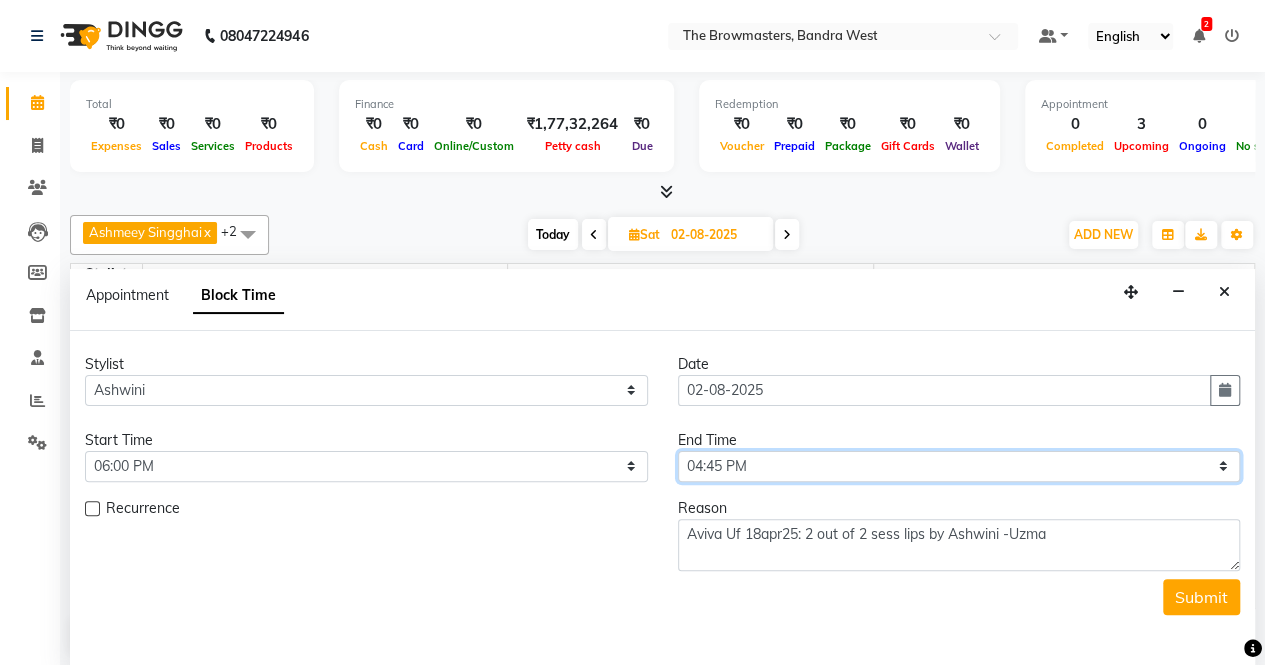click on "Select 09:00 AM 09:15 AM 09:30 AM 09:45 AM 10:00 AM 10:15 AM 10:30 AM 10:45 AM 11:00 AM 11:15 AM 11:30 AM 11:45 AM 12:00 PM 12:15 PM 12:30 PM 12:45 PM 01:00 PM 01:15 PM 01:30 PM 01:45 PM 02:00 PM 02:15 PM 02:30 PM 02:45 PM 03:00 PM 03:15 PM 03:30 PM 03:45 PM 04:00 PM 04:15 PM 04:30 PM 04:45 PM 05:00 PM 05:15 PM 05:30 PM 05:45 PM 06:00 PM 06:15 PM 06:30 PM 06:45 PM 07:00 PM 07:15 PM 07:30 PM 07:45 PM 08:00 PM" at bounding box center (959, 466) 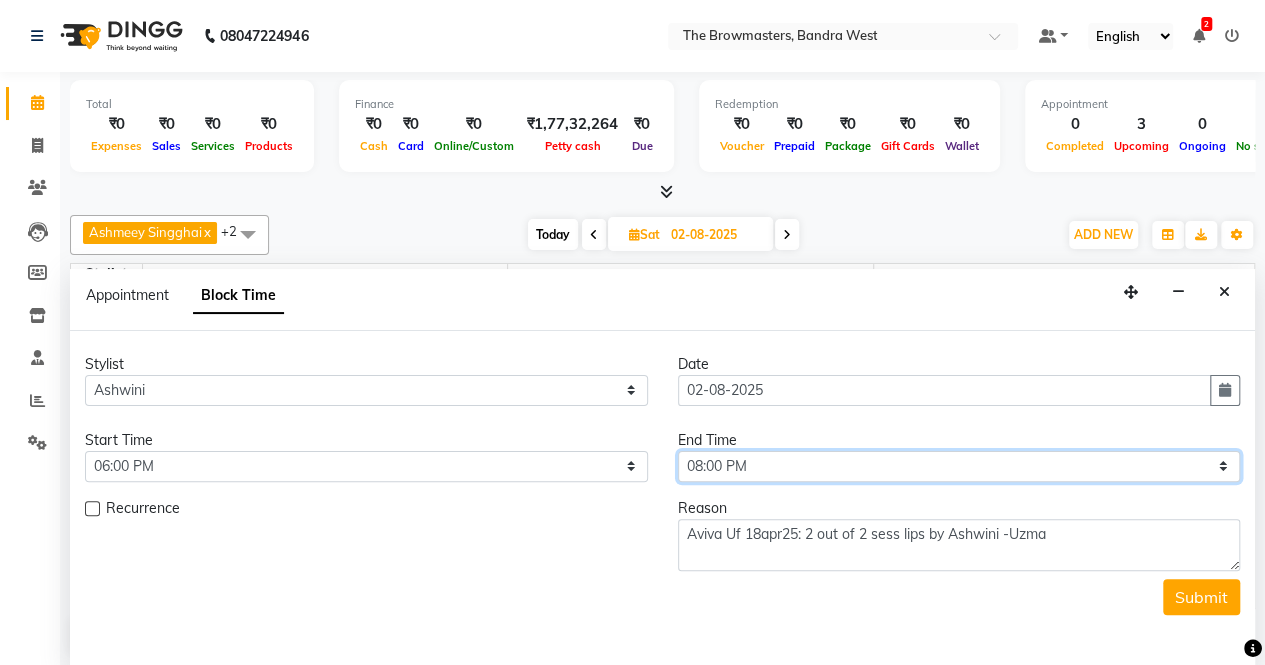 click on "Select 09:00 AM 09:15 AM 09:30 AM 09:45 AM 10:00 AM 10:15 AM 10:30 AM 10:45 AM 11:00 AM 11:15 AM 11:30 AM 11:45 AM 12:00 PM 12:15 PM 12:30 PM 12:45 PM 01:00 PM 01:15 PM 01:30 PM 01:45 PM 02:00 PM 02:15 PM 02:30 PM 02:45 PM 03:00 PM 03:15 PM 03:30 PM 03:45 PM 04:00 PM 04:15 PM 04:30 PM 04:45 PM 05:00 PM 05:15 PM 05:30 PM 05:45 PM 06:00 PM 06:15 PM 06:30 PM 06:45 PM 07:00 PM 07:15 PM 07:30 PM 07:45 PM 08:00 PM" at bounding box center [959, 466] 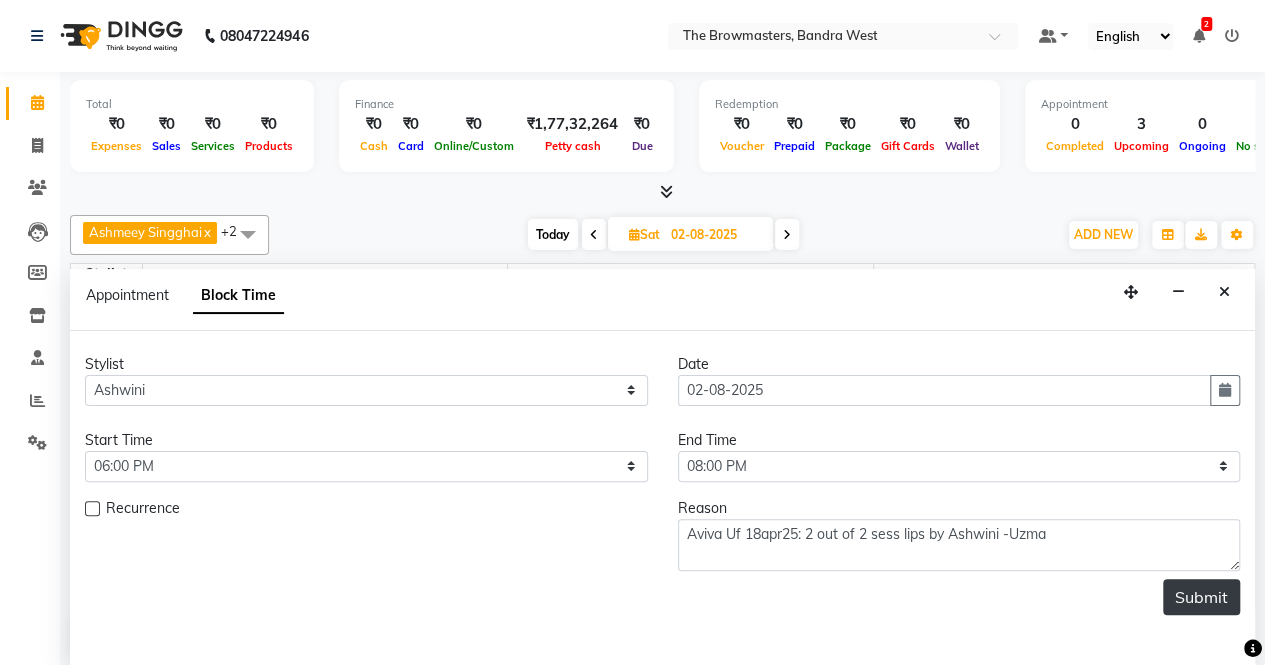 click on "Submit" at bounding box center (1201, 597) 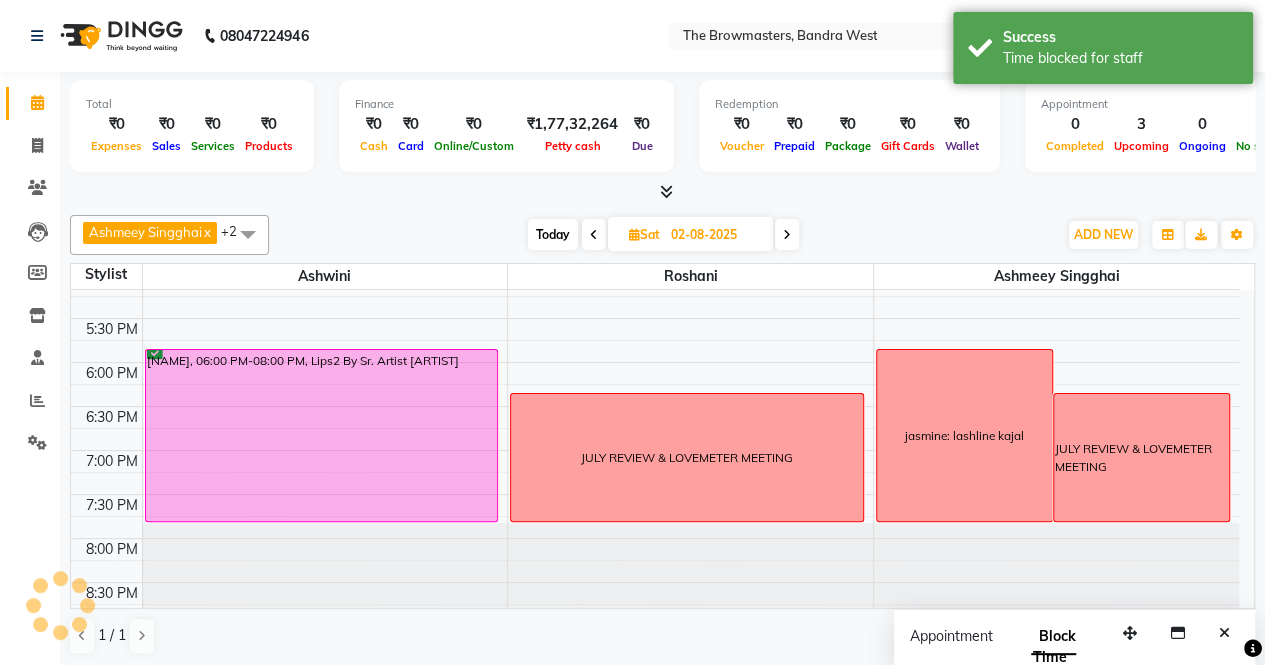 scroll, scrollTop: 0, scrollLeft: 0, axis: both 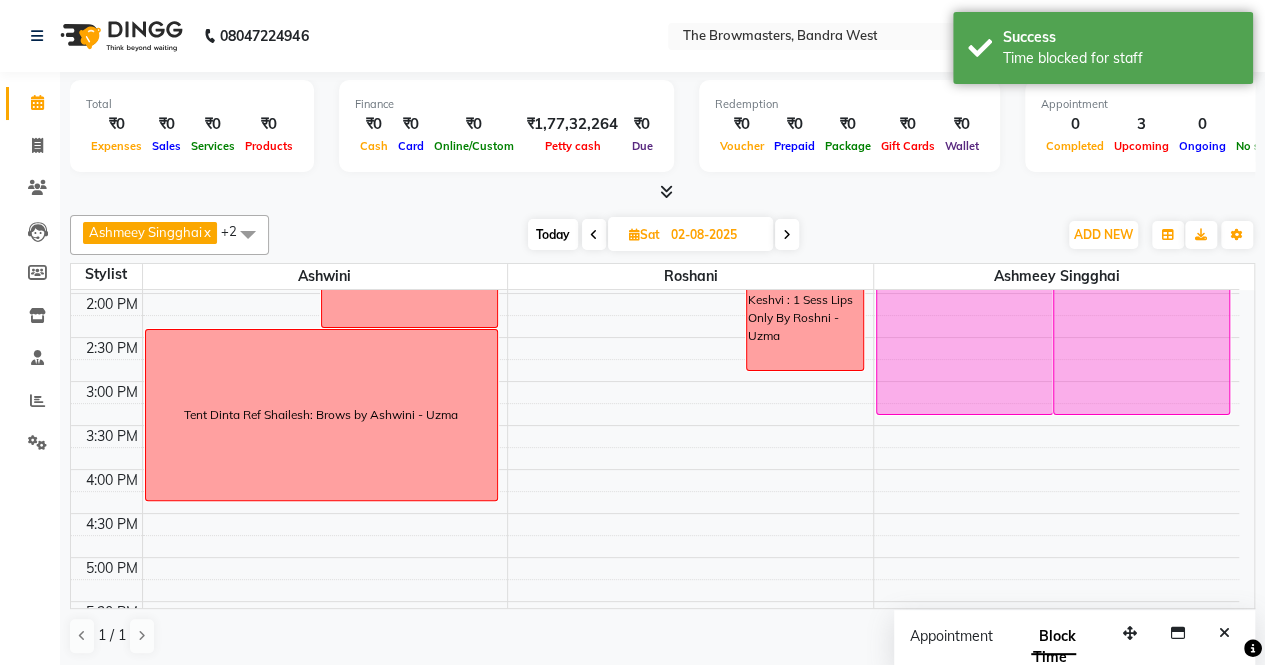 click on "02-08-2025" at bounding box center [715, 235] 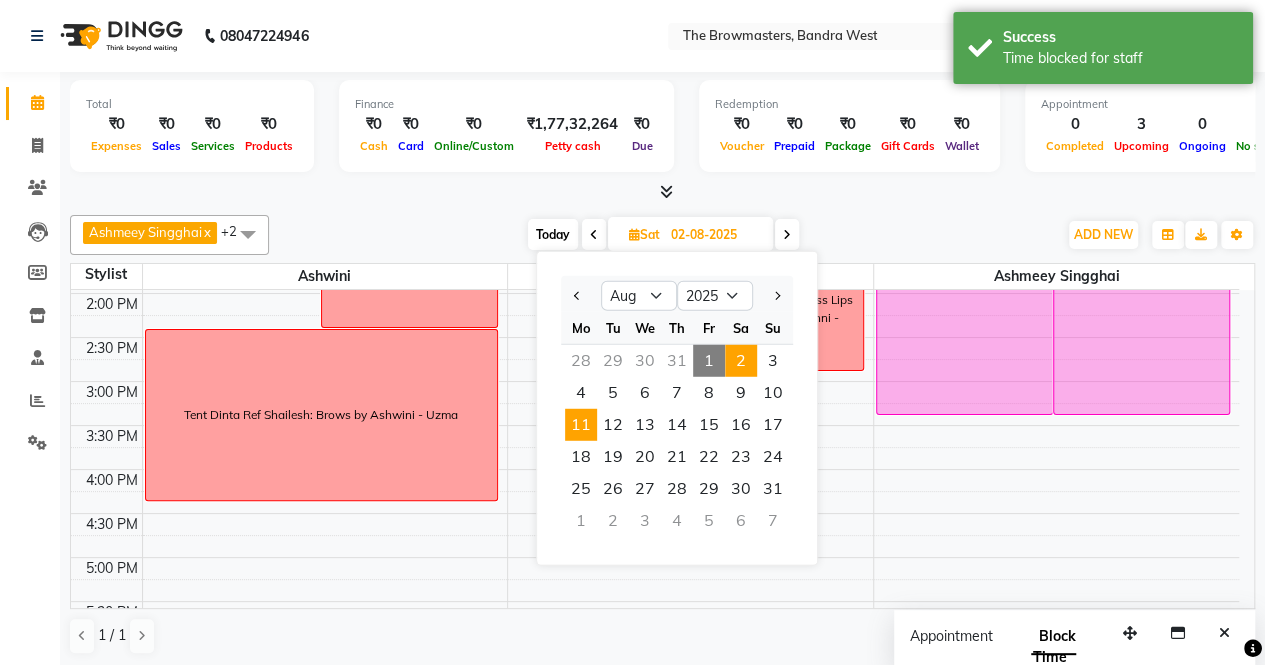 click on "11" at bounding box center [581, 425] 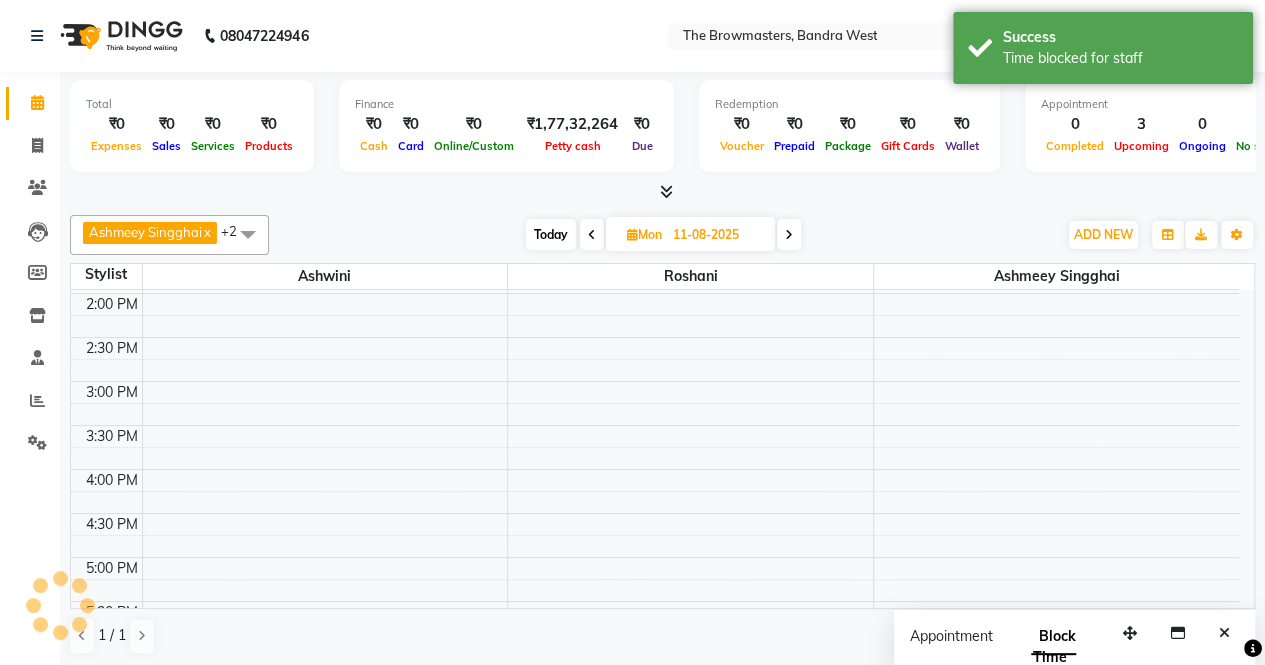 scroll, scrollTop: 807, scrollLeft: 0, axis: vertical 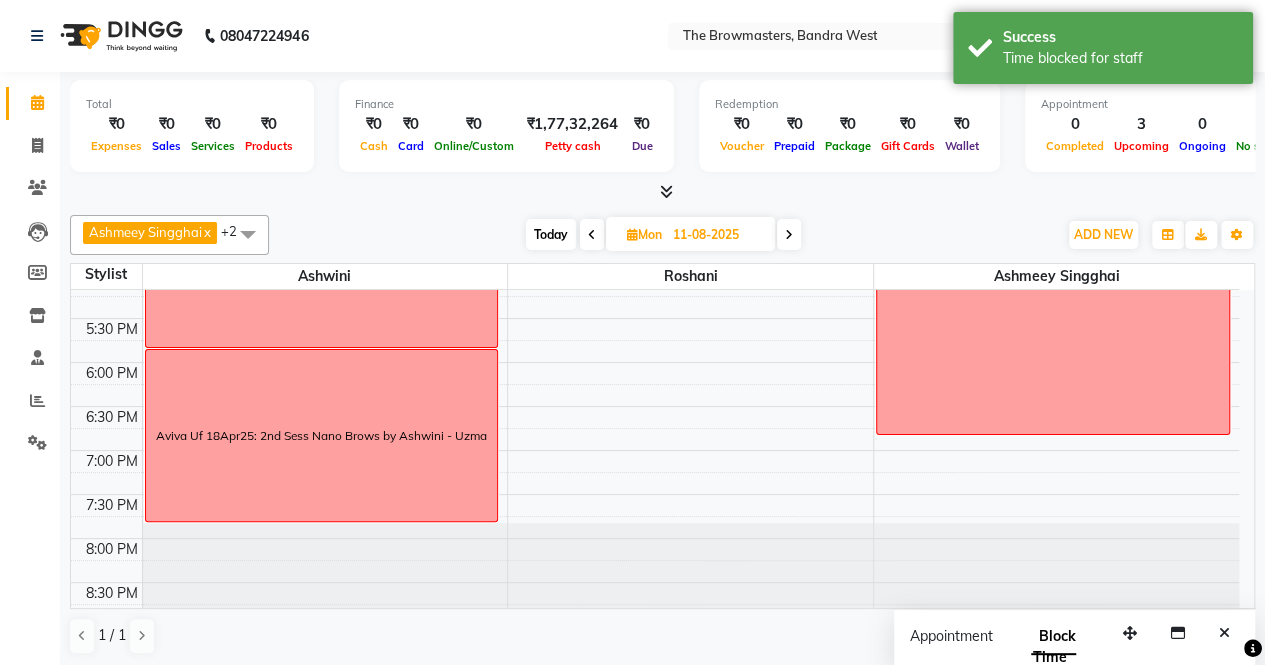 click on "Aviva Uf 18Apr25: 2nd Sess Nano Brows by Ashwini - Uzma" at bounding box center (322, 435) 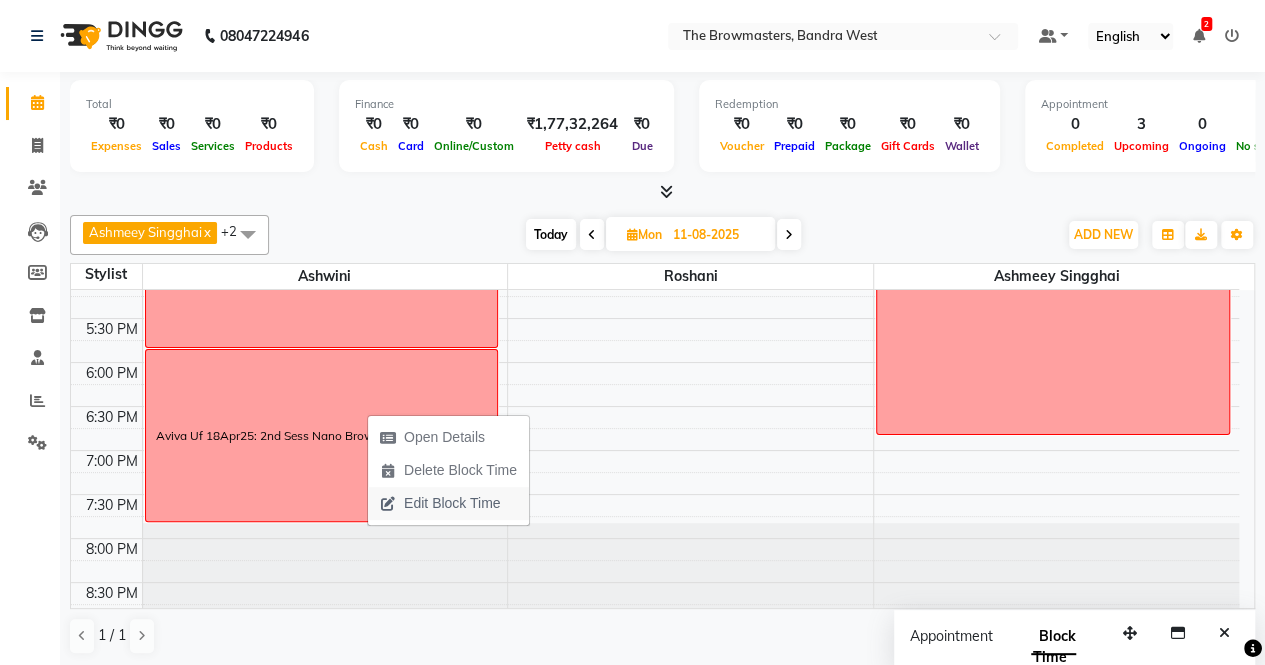 click on "Edit Block Time" at bounding box center [452, 503] 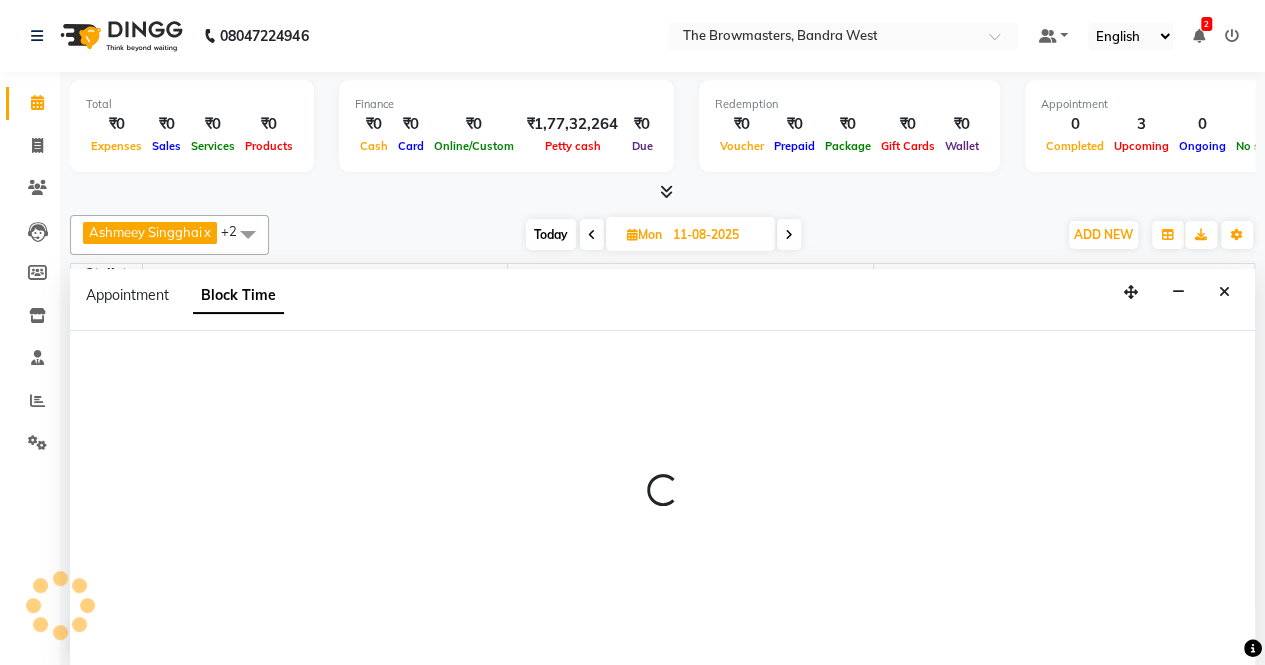scroll, scrollTop: 0, scrollLeft: 0, axis: both 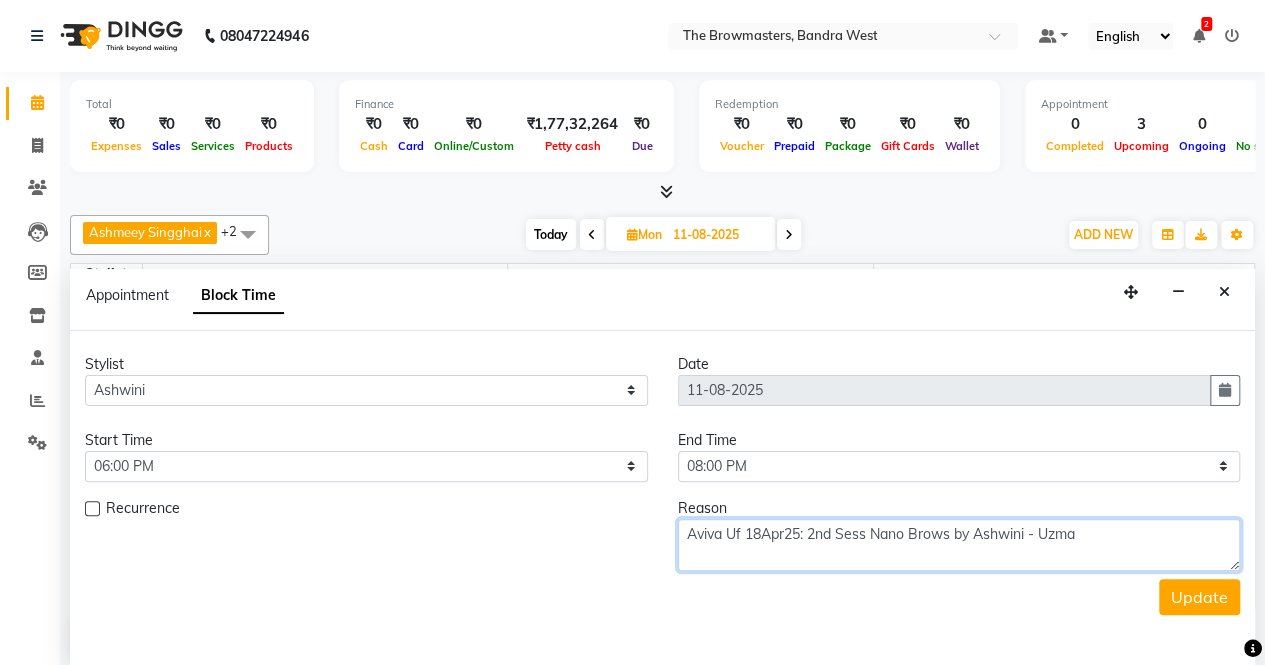 drag, startPoint x: 1116, startPoint y: 539, endPoint x: 669, endPoint y: 551, distance: 447.16104 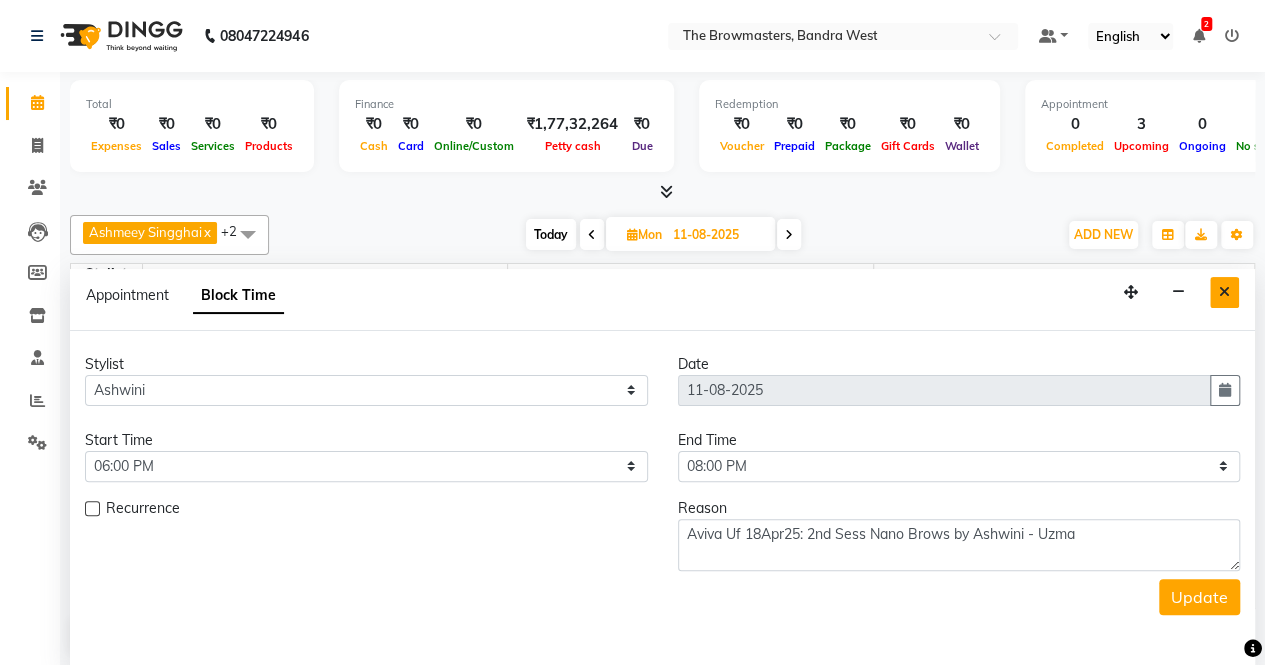 click at bounding box center [1224, 292] 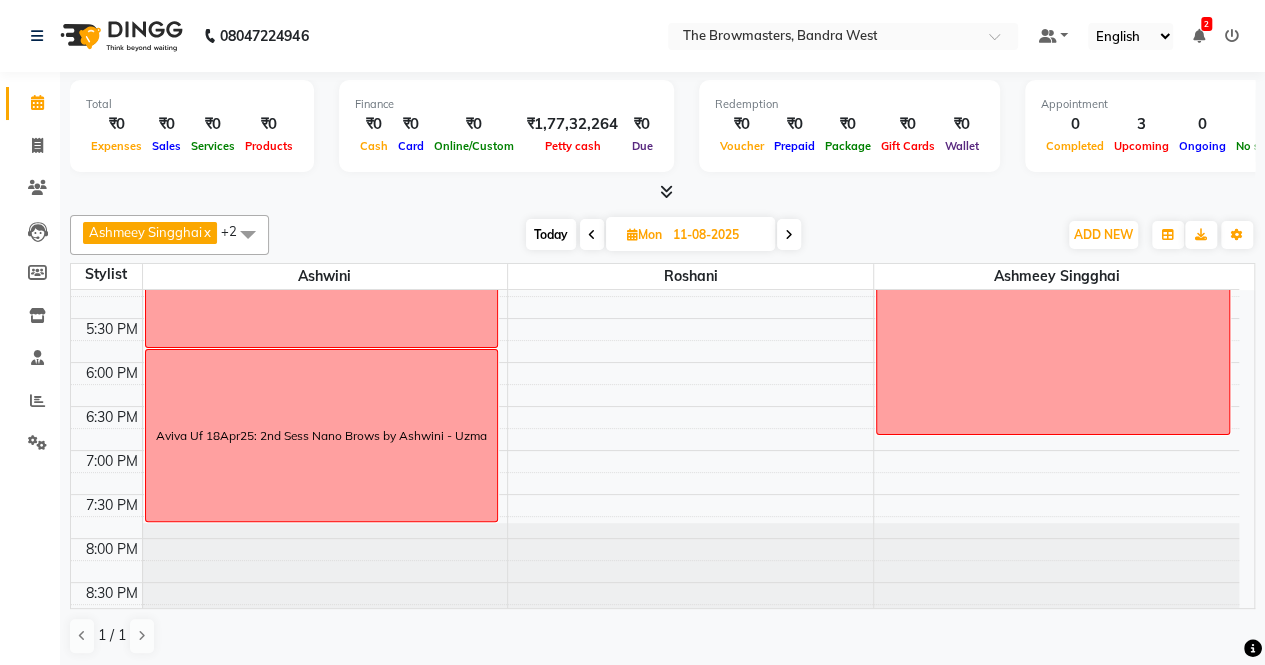 click on "Aviva Uf 18Apr25: 2nd Sess Nano Brows by Ashwini - Uzma" at bounding box center [322, 435] 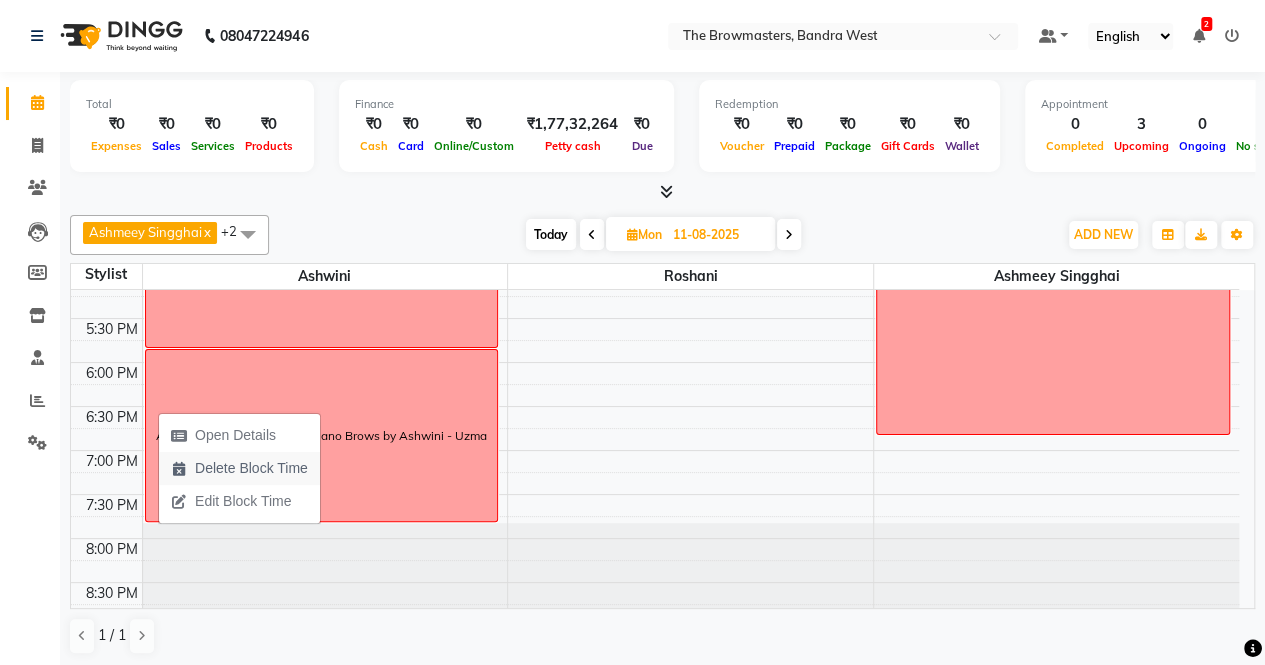 click on "Delete Block Time" at bounding box center [251, 468] 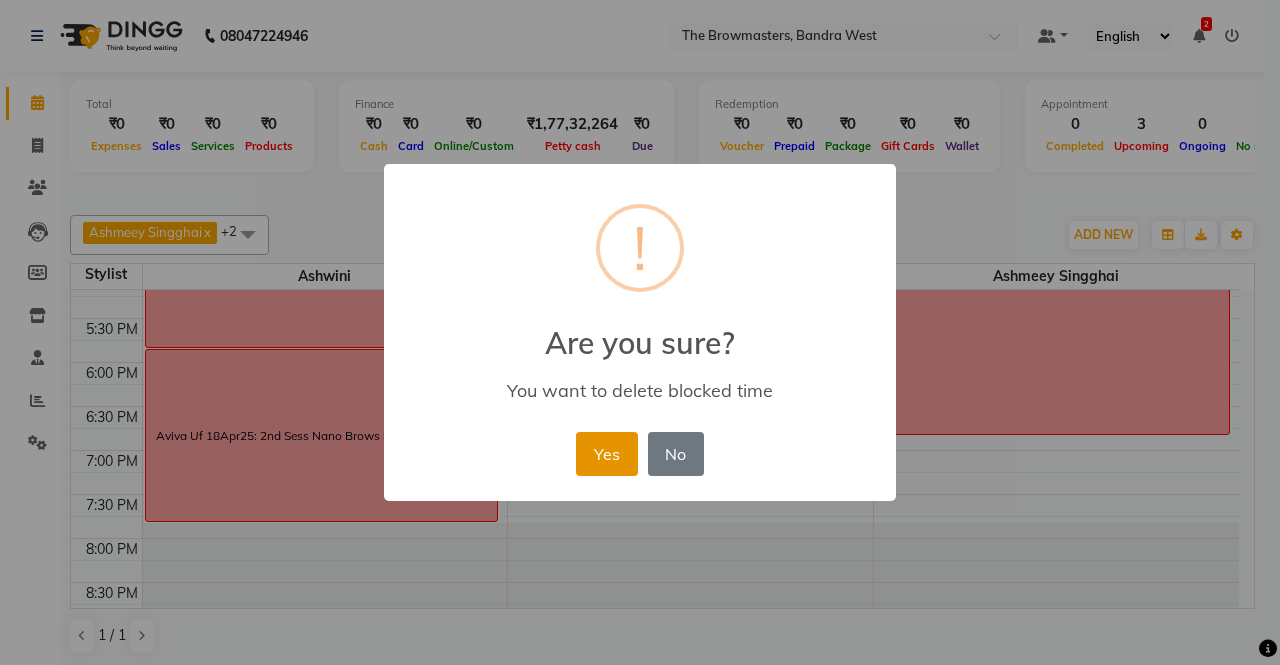 click on "Yes" at bounding box center [606, 454] 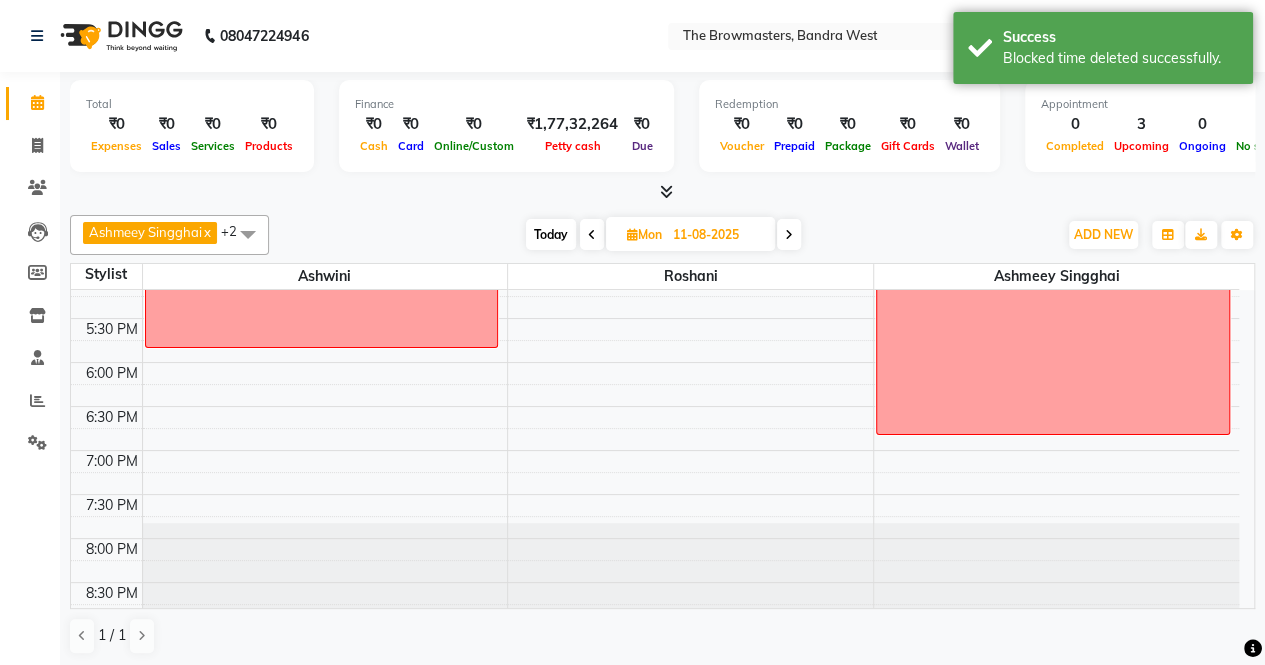 click on "Aviva Uf 18apr25: 2 out of 2 sess lips by Ashwini -Uzma" at bounding box center [322, 262] 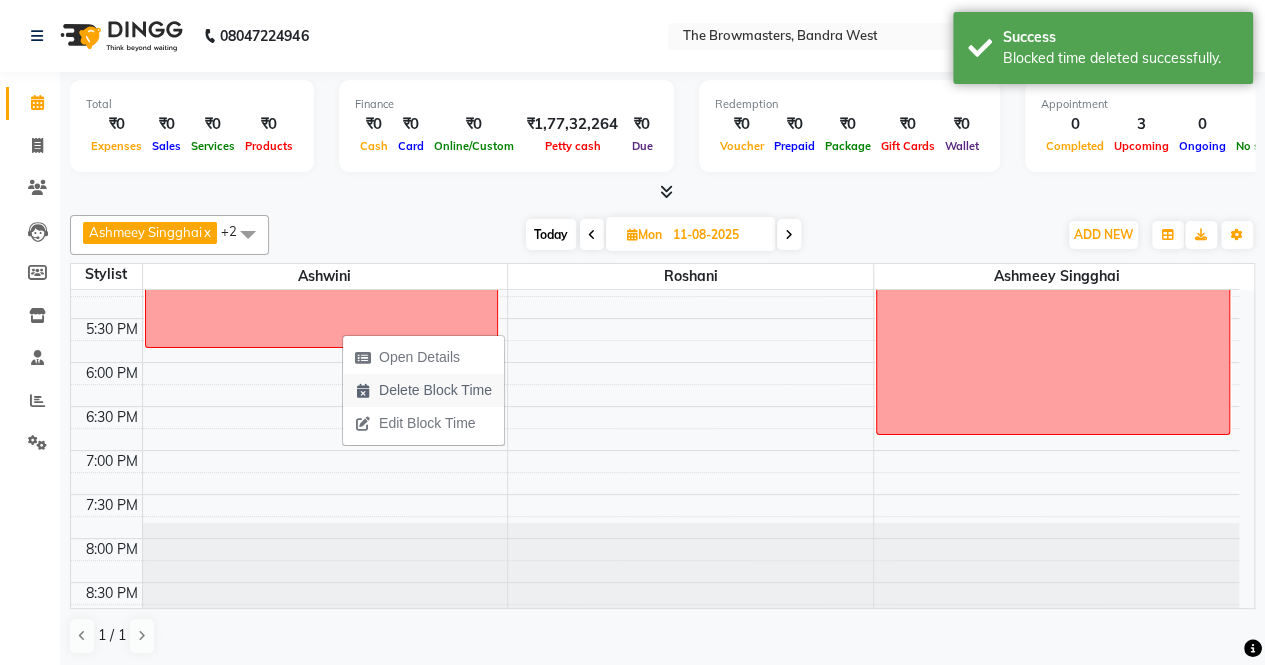 click on "Delete Block Time" at bounding box center [435, 390] 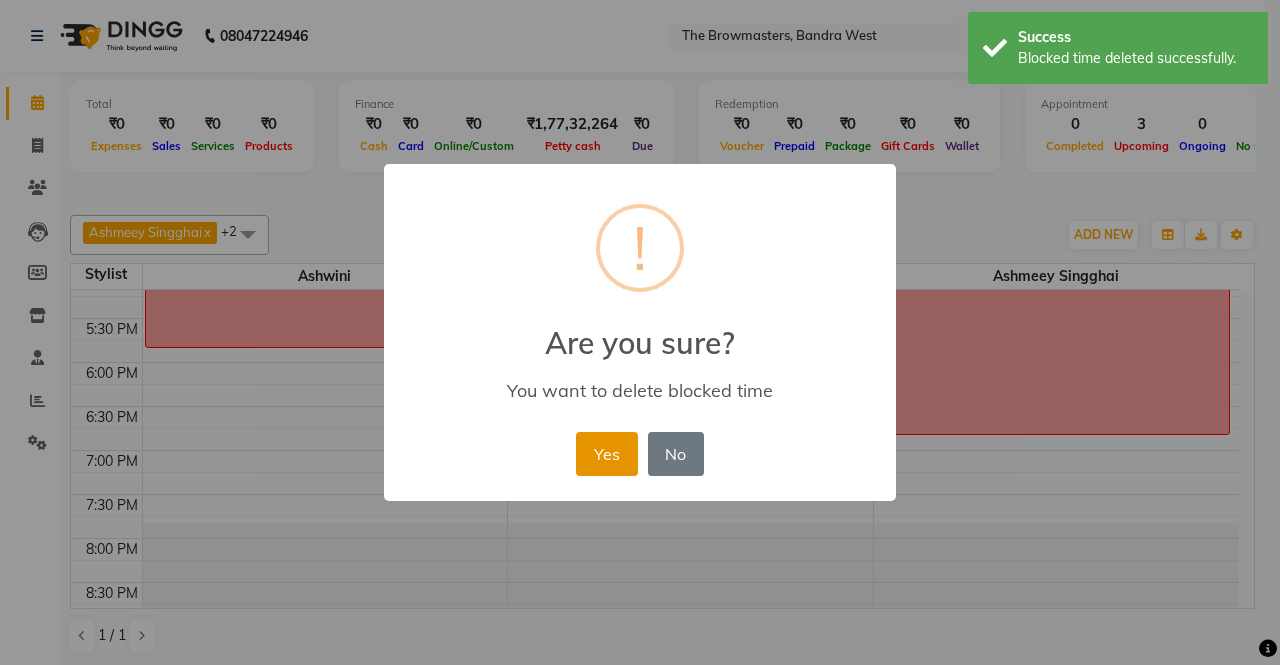 click on "Yes" at bounding box center (606, 454) 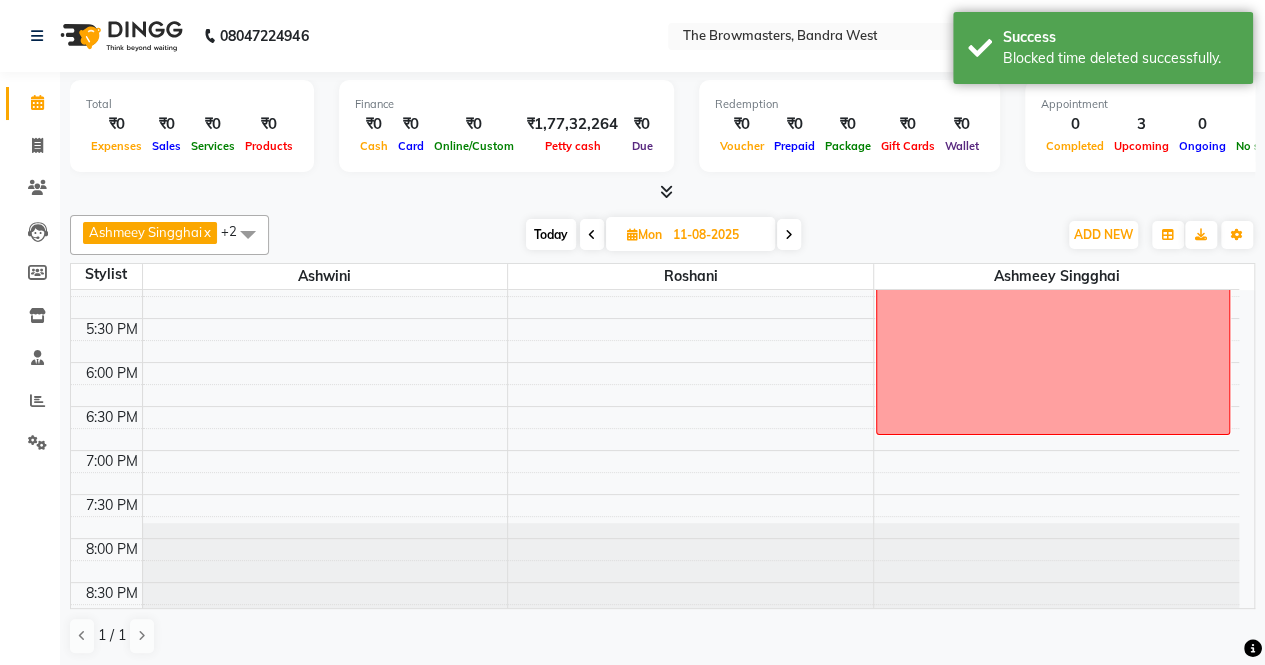 click on "Today" at bounding box center (551, 234) 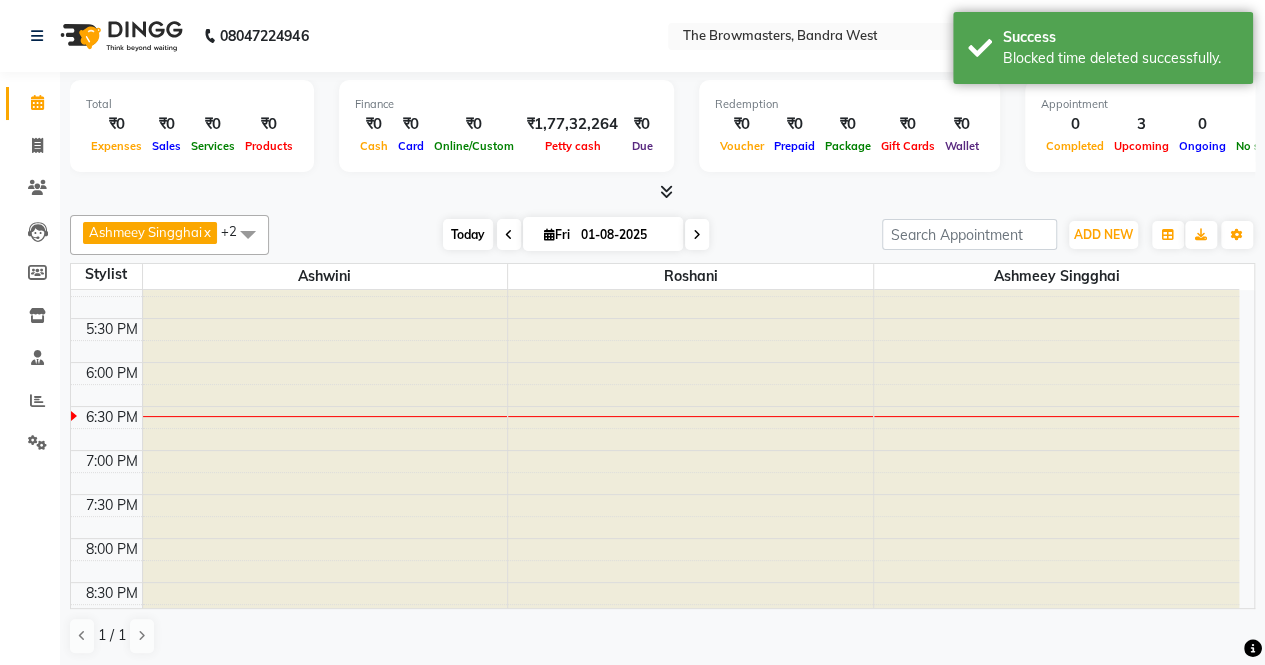 scroll, scrollTop: 0, scrollLeft: 0, axis: both 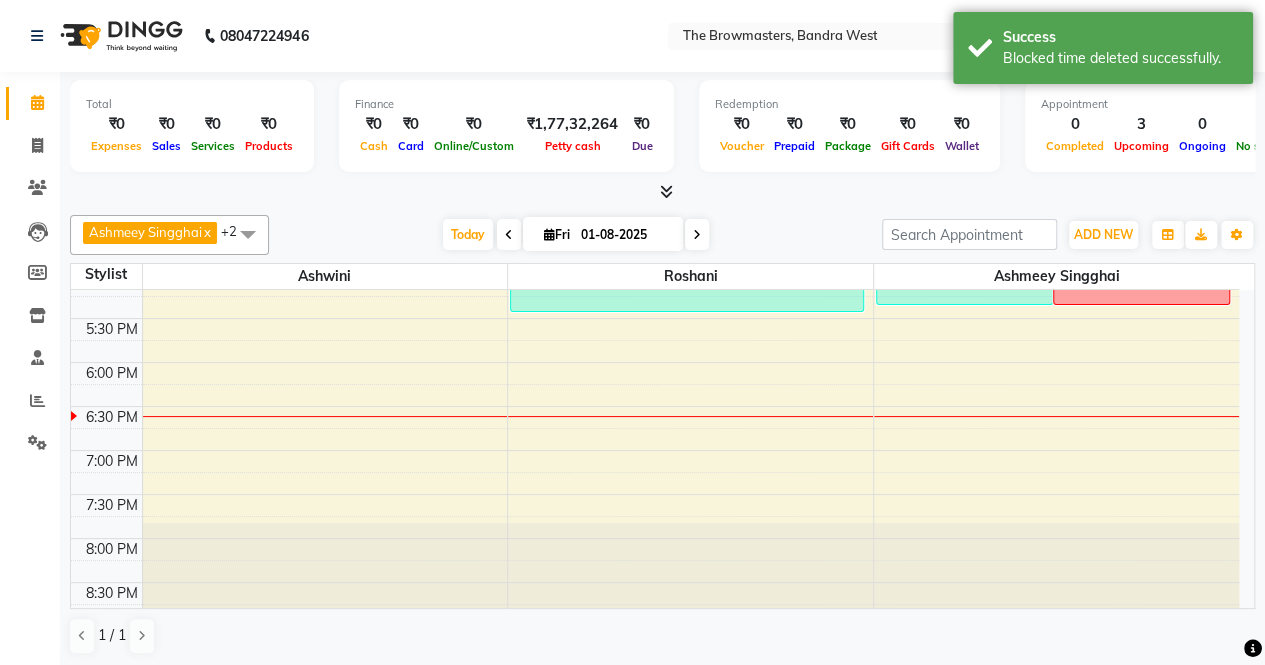 click at bounding box center [697, 234] 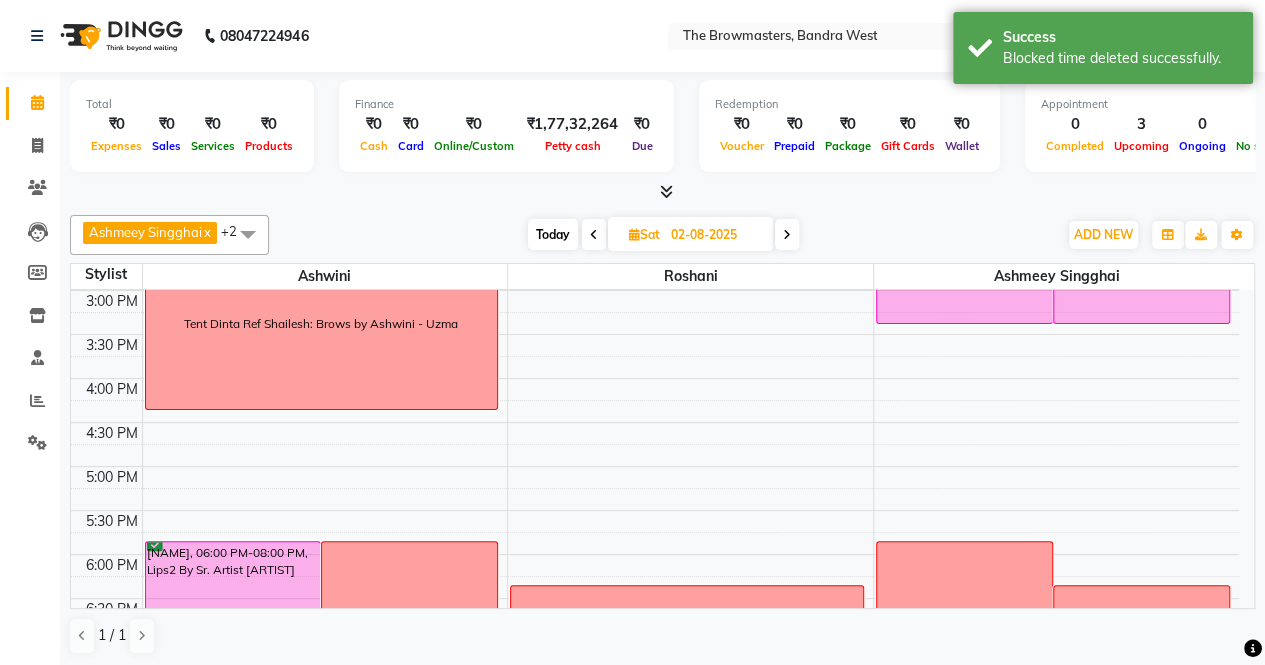 scroll, scrollTop: 597, scrollLeft: 0, axis: vertical 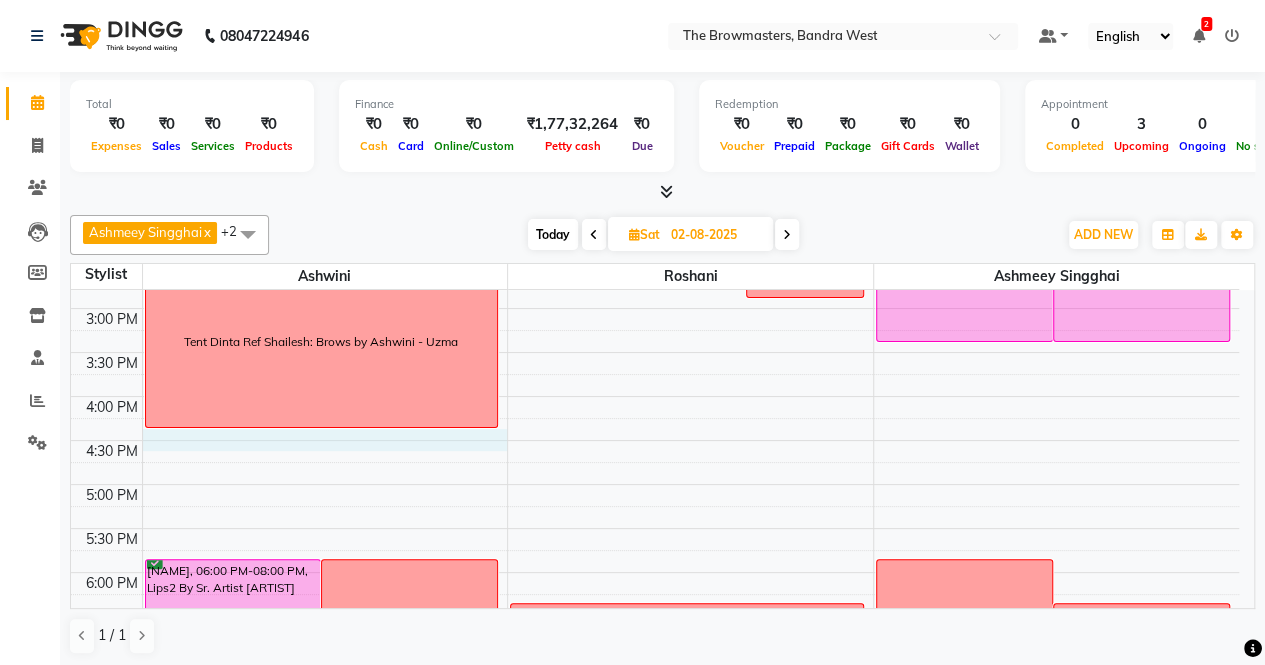 click on "[FIRST] : brow lamination with tint kajal   [FIRST] Insta 11June25: 2nd Sess Nano Brows by [ARTIST] - [NAME]       [NAME], 06:00 PM-08:00 PM, Lips2 By Sr. Artist [ARTIST]  [NAME] Uf 18apr25: 2 out of 2 sess lips by [ARTIST] -[NAME]    Tent [NAME] Ref [FIRST]: Brows by [ARTIST] - [NAME]       [NAME], 12:00 PM-02:00 PM, Nano by Sr Artist [ARTIST] - 1 session  [FIRST] : nano brows paid 5 k pending 50 k kajal    [FIRST] : 1 Sess Lips Only By [ARTIST] - [NAME]    JULY REVIEW & LOVEMETER MEETING      [FIRST], 12:30 PM-03:30 PM, Nano By [ARTIST] - 1 session     [FIRST], 12:30 PM-03:30 PM, Nano By [ARTIST] - 1 session  [FIRST]: lashline kajal   JULY REVIEW & LOVEMETER MEETING" at bounding box center [655, 264] 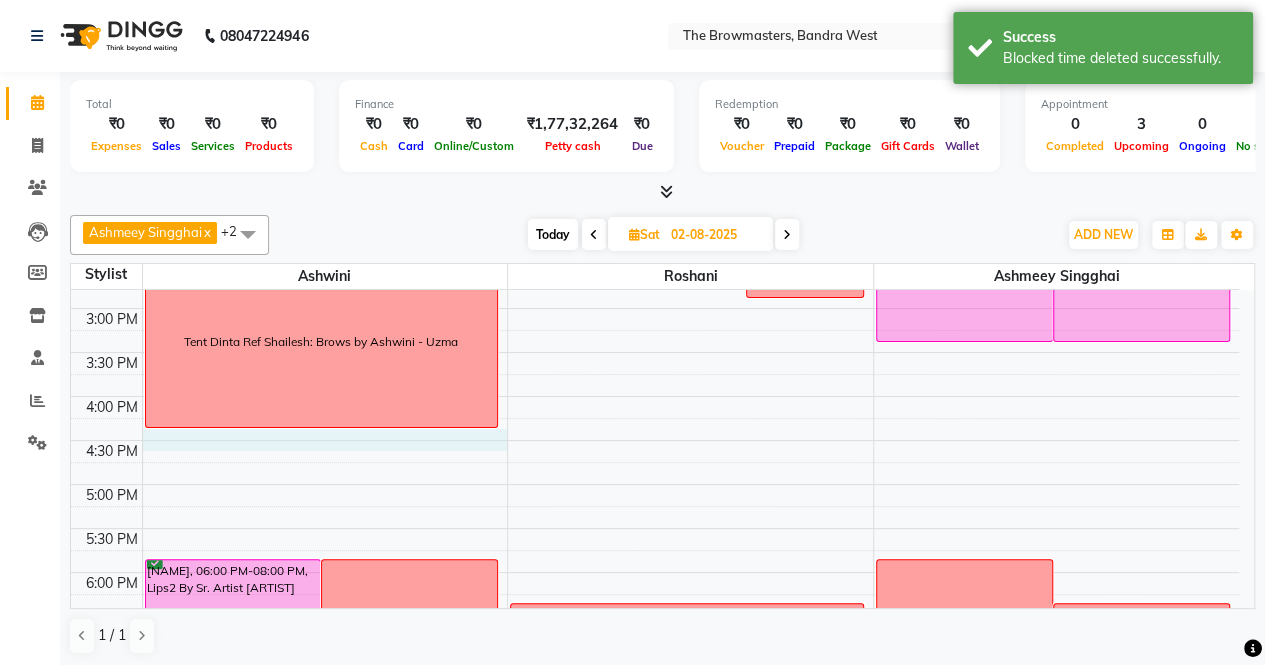 select on "64306" 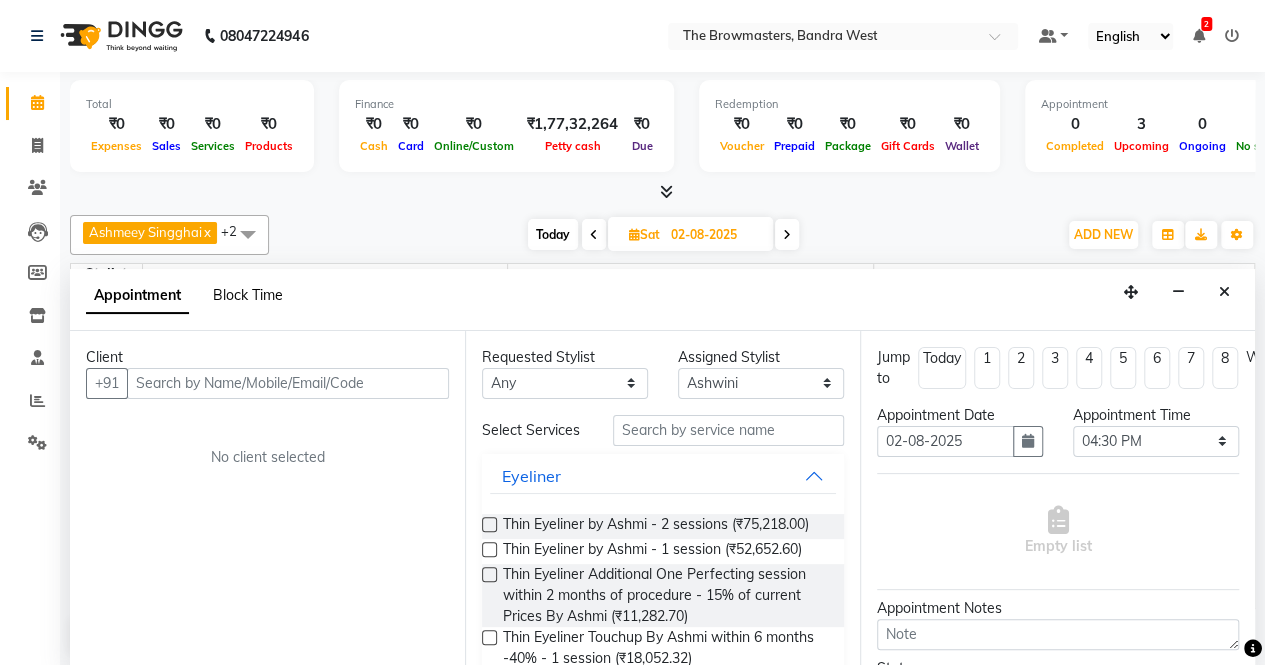 click on "Block Time" at bounding box center [248, 295] 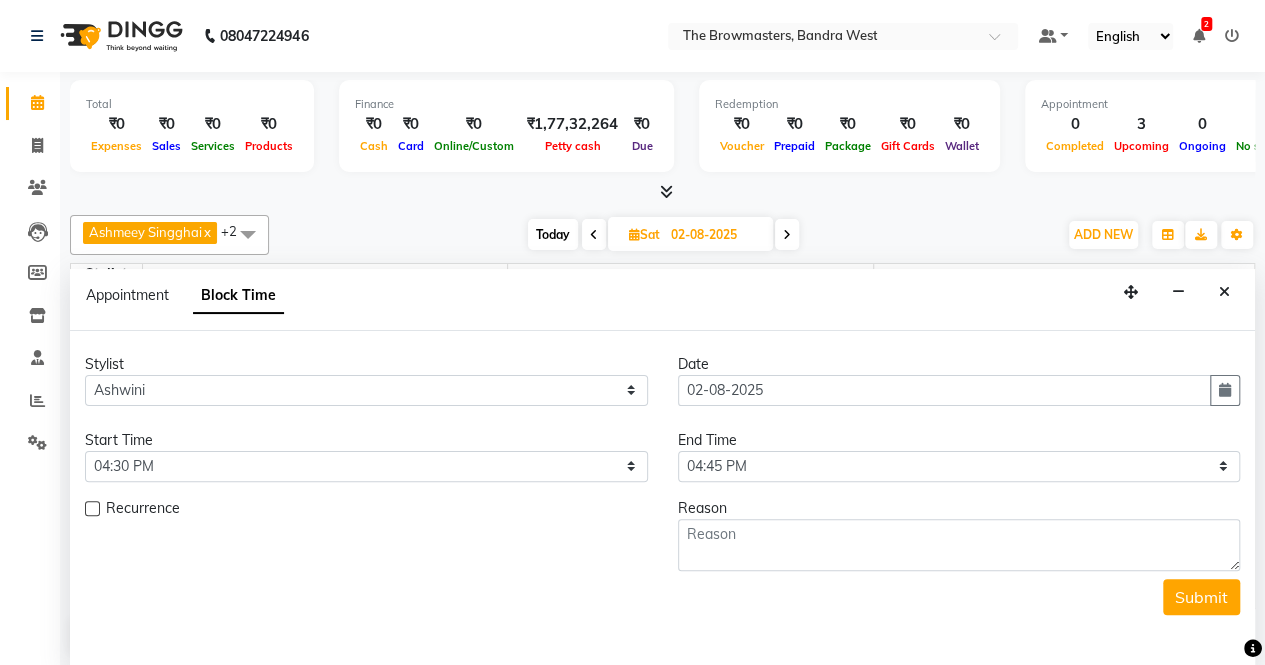 scroll, scrollTop: 807, scrollLeft: 0, axis: vertical 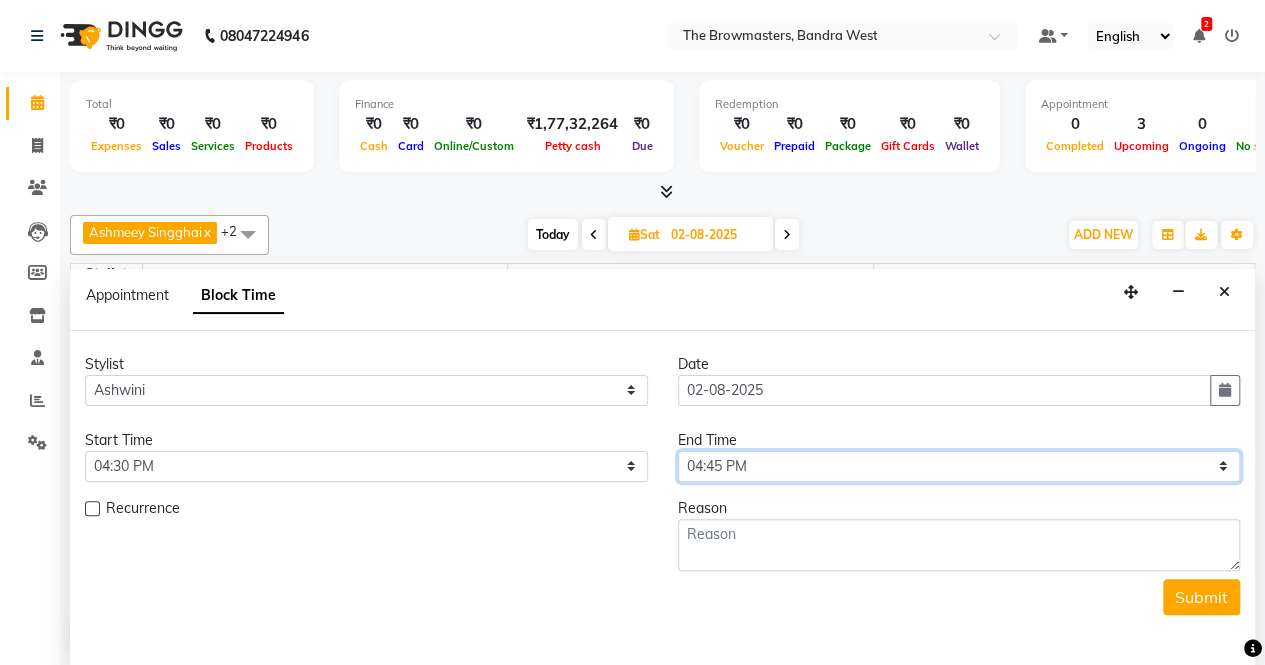 click on "Select 09:00 AM 09:15 AM 09:30 AM 09:45 AM 10:00 AM 10:15 AM 10:30 AM 10:45 AM 11:00 AM 11:15 AM 11:30 AM 11:45 AM 12:00 PM 12:15 PM 12:30 PM 12:45 PM 01:00 PM 01:15 PM 01:30 PM 01:45 PM 02:00 PM 02:15 PM 02:30 PM 02:45 PM 03:00 PM 03:15 PM 03:30 PM 03:45 PM 04:00 PM 04:15 PM 04:30 PM 04:45 PM 05:00 PM 05:15 PM 05:30 PM 05:45 PM 06:00 PM 06:15 PM 06:30 PM 06:45 PM 07:00 PM 07:15 PM 07:30 PM 07:45 PM 08:00 PM" at bounding box center [959, 466] 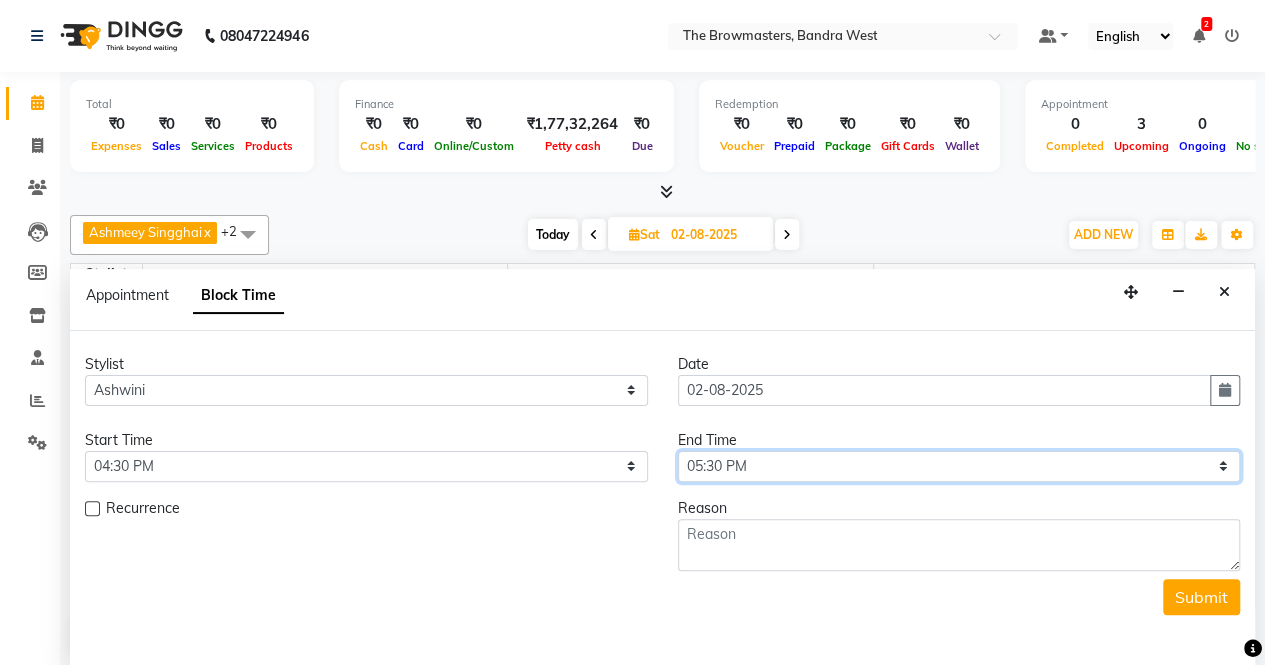 click on "Select 09:00 AM 09:15 AM 09:30 AM 09:45 AM 10:00 AM 10:15 AM 10:30 AM 10:45 AM 11:00 AM 11:15 AM 11:30 AM 11:45 AM 12:00 PM 12:15 PM 12:30 PM 12:45 PM 01:00 PM 01:15 PM 01:30 PM 01:45 PM 02:00 PM 02:15 PM 02:30 PM 02:45 PM 03:00 PM 03:15 PM 03:30 PM 03:45 PM 04:00 PM 04:15 PM 04:30 PM 04:45 PM 05:00 PM 05:15 PM 05:30 PM 05:45 PM 06:00 PM 06:15 PM 06:30 PM 06:45 PM 07:00 PM 07:15 PM 07:30 PM 07:45 PM 08:00 PM" at bounding box center [959, 466] 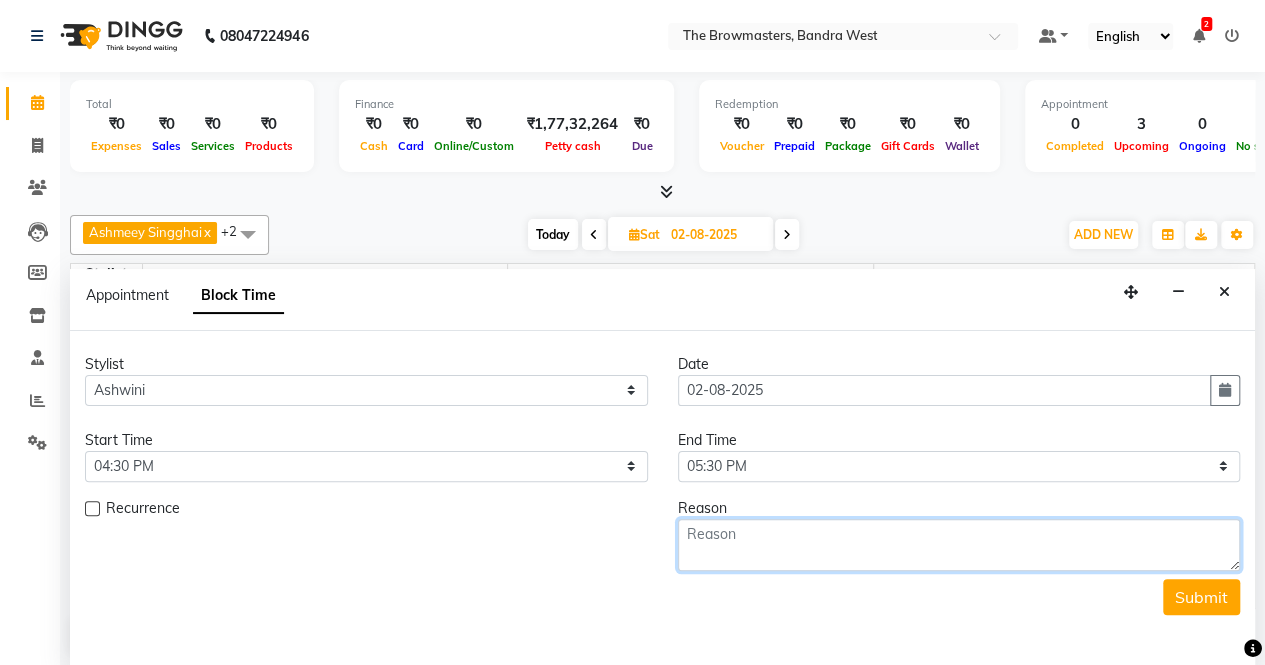 click at bounding box center (959, 545) 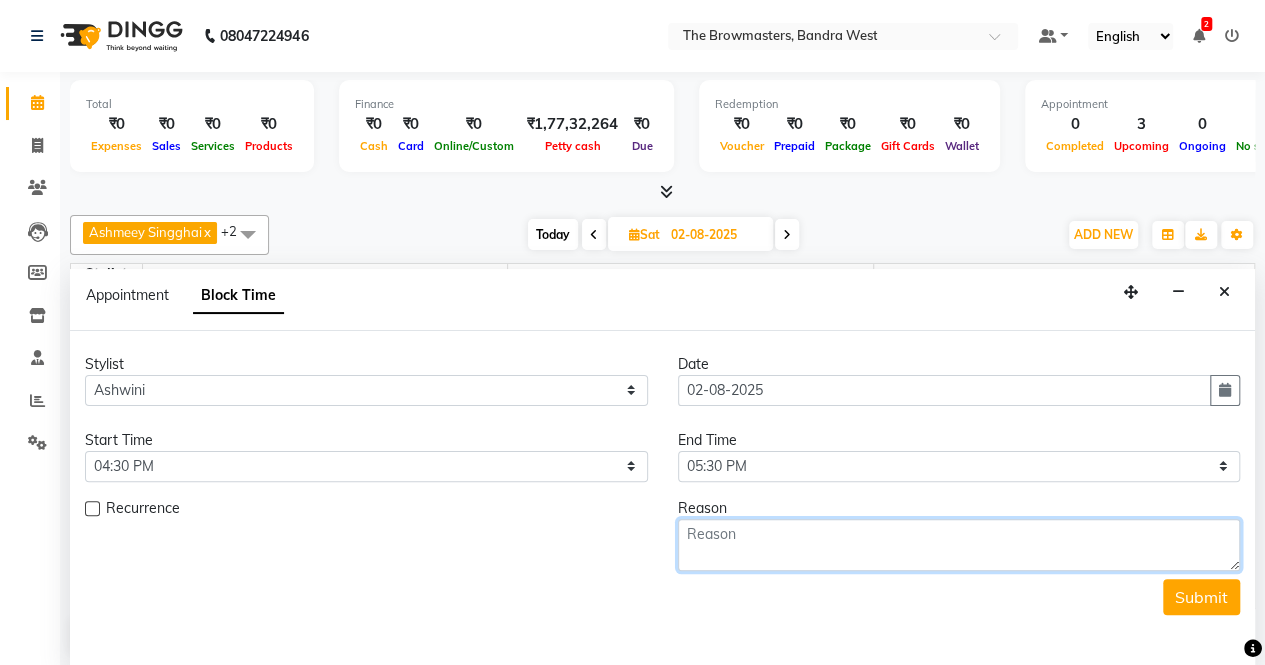 paste on "Aviva Uf 18Apr25: 2nd Sess Nano Brows by Ashwini - Uzma" 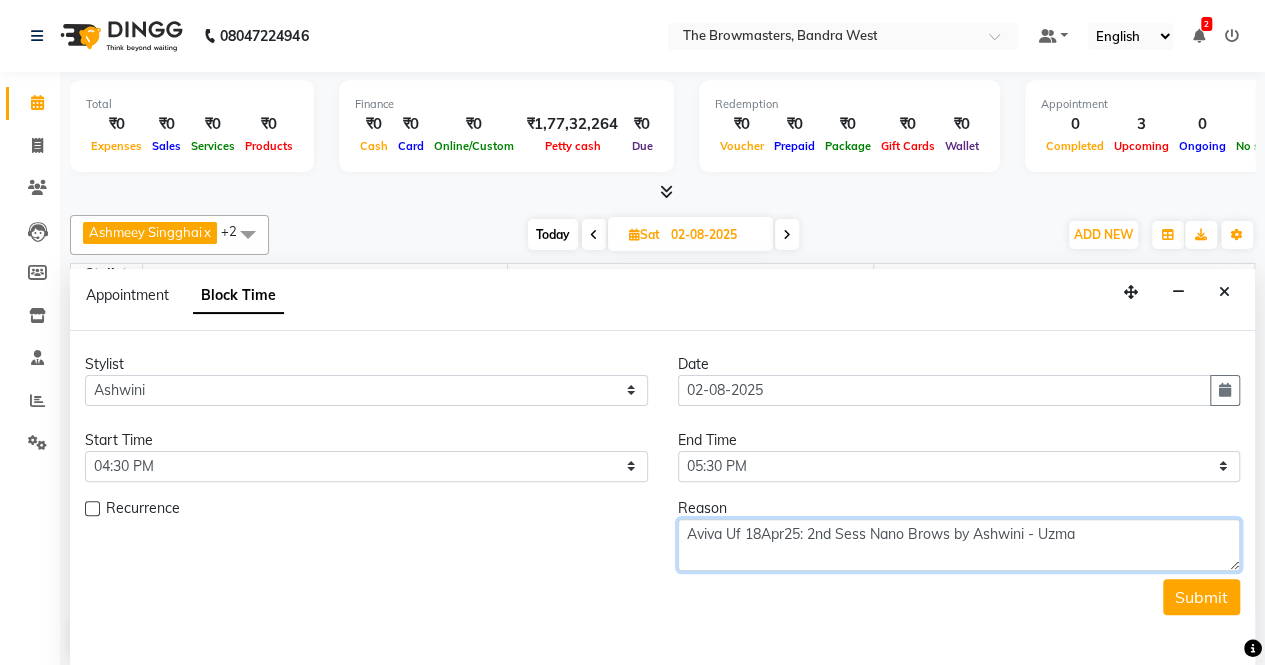 type on "Aviva Uf 18Apr25: 2nd Sess Nano Brows by Ashwini - Uzma" 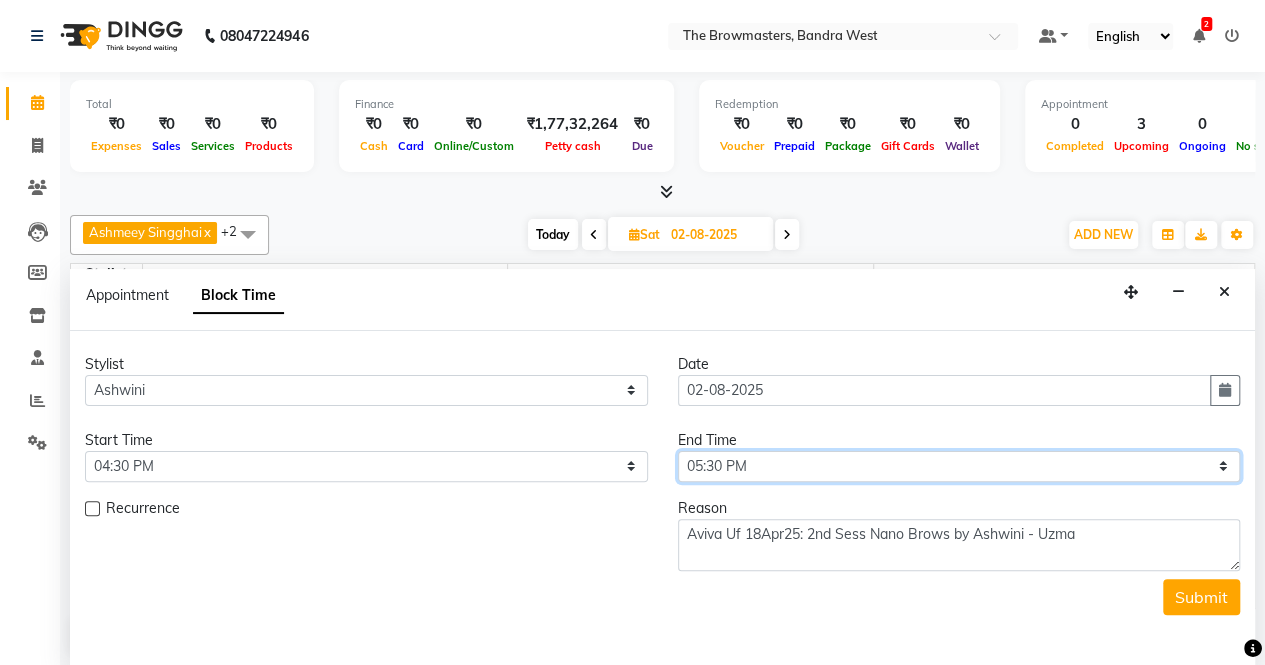 click on "Select 09:00 AM 09:15 AM 09:30 AM 09:45 AM 10:00 AM 10:15 AM 10:30 AM 10:45 AM 11:00 AM 11:15 AM 11:30 AM 11:45 AM 12:00 PM 12:15 PM 12:30 PM 12:45 PM 01:00 PM 01:15 PM 01:30 PM 01:45 PM 02:00 PM 02:15 PM 02:30 PM 02:45 PM 03:00 PM 03:15 PM 03:30 PM 03:45 PM 04:00 PM 04:15 PM 04:30 PM 04:45 PM 05:00 PM 05:15 PM 05:30 PM 05:45 PM 06:00 PM 06:15 PM 06:30 PM 06:45 PM 07:00 PM 07:15 PM 07:30 PM 07:45 PM 08:00 PM" at bounding box center (959, 466) 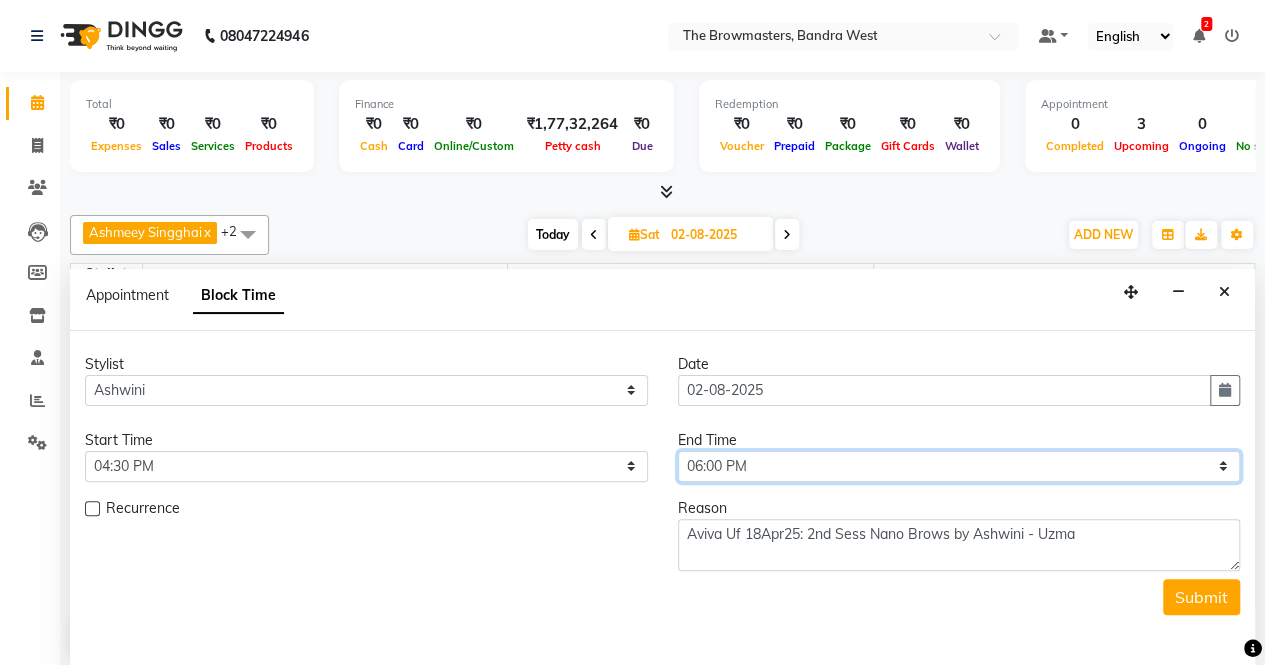 click on "Select 09:00 AM 09:15 AM 09:30 AM 09:45 AM 10:00 AM 10:15 AM 10:30 AM 10:45 AM 11:00 AM 11:15 AM 11:30 AM 11:45 AM 12:00 PM 12:15 PM 12:30 PM 12:45 PM 01:00 PM 01:15 PM 01:30 PM 01:45 PM 02:00 PM 02:15 PM 02:30 PM 02:45 PM 03:00 PM 03:15 PM 03:30 PM 03:45 PM 04:00 PM 04:15 PM 04:30 PM 04:45 PM 05:00 PM 05:15 PM 05:30 PM 05:45 PM 06:00 PM 06:15 PM 06:30 PM 06:45 PM 07:00 PM 07:15 PM 07:30 PM 07:45 PM 08:00 PM" at bounding box center (959, 466) 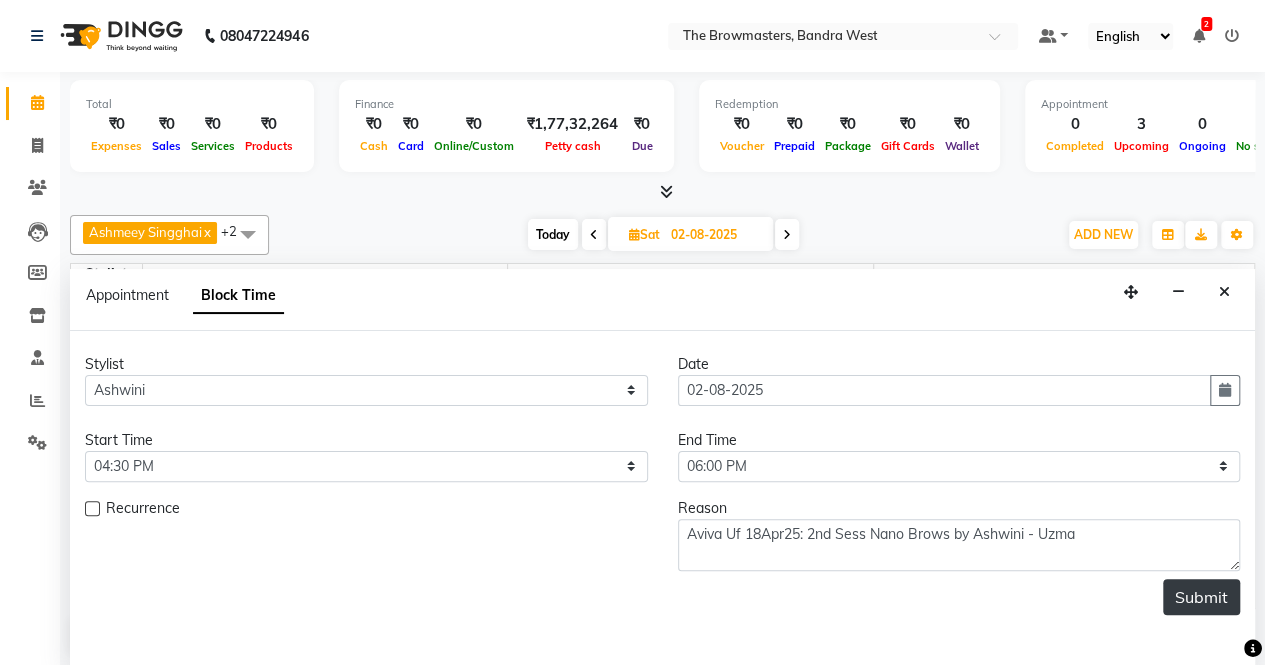 click on "Submit" at bounding box center [1201, 597] 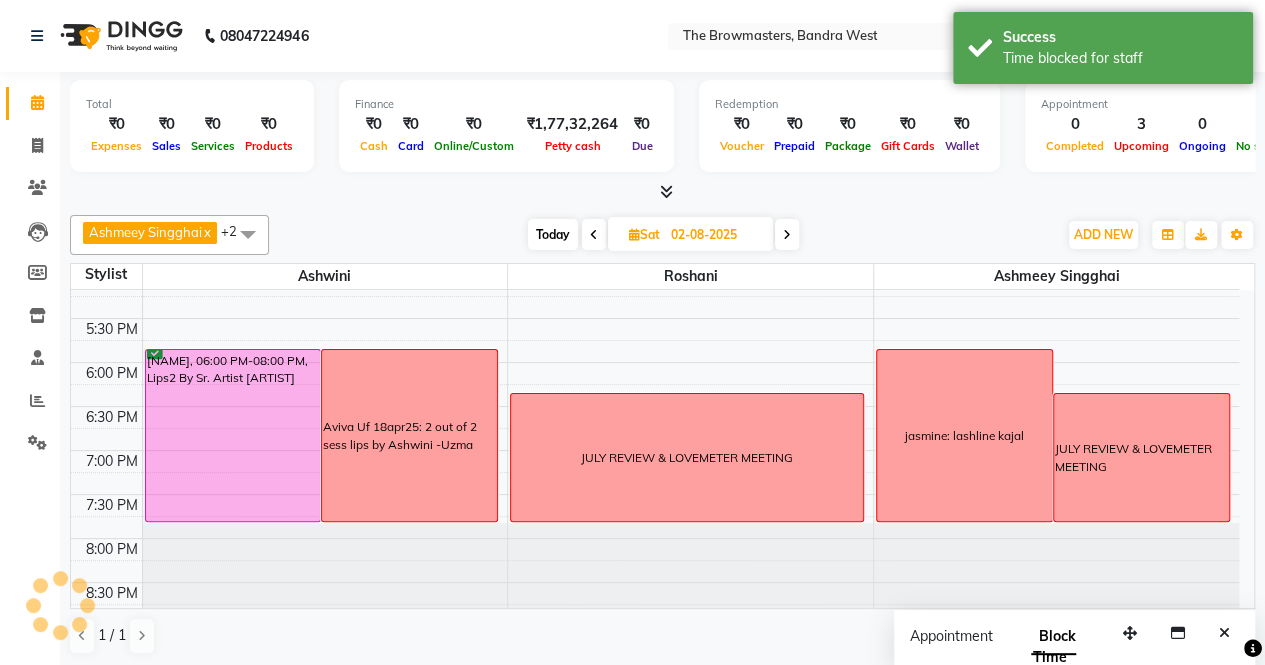 scroll, scrollTop: 0, scrollLeft: 0, axis: both 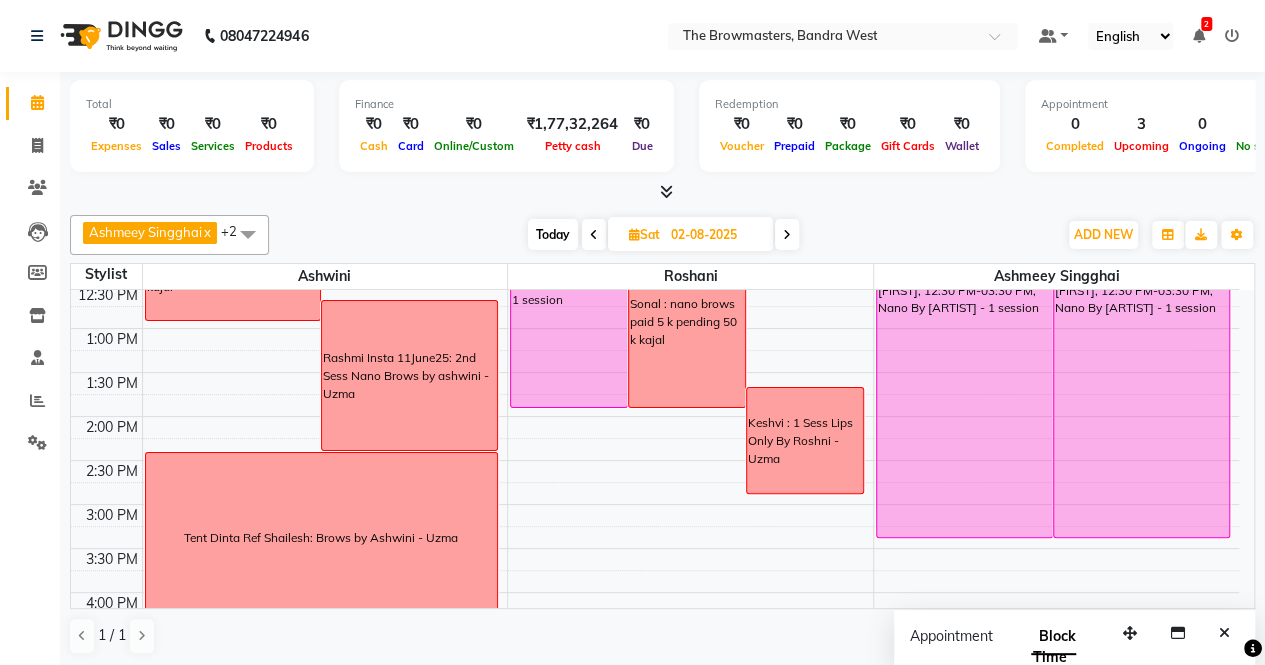 click on "Today" at bounding box center (553, 234) 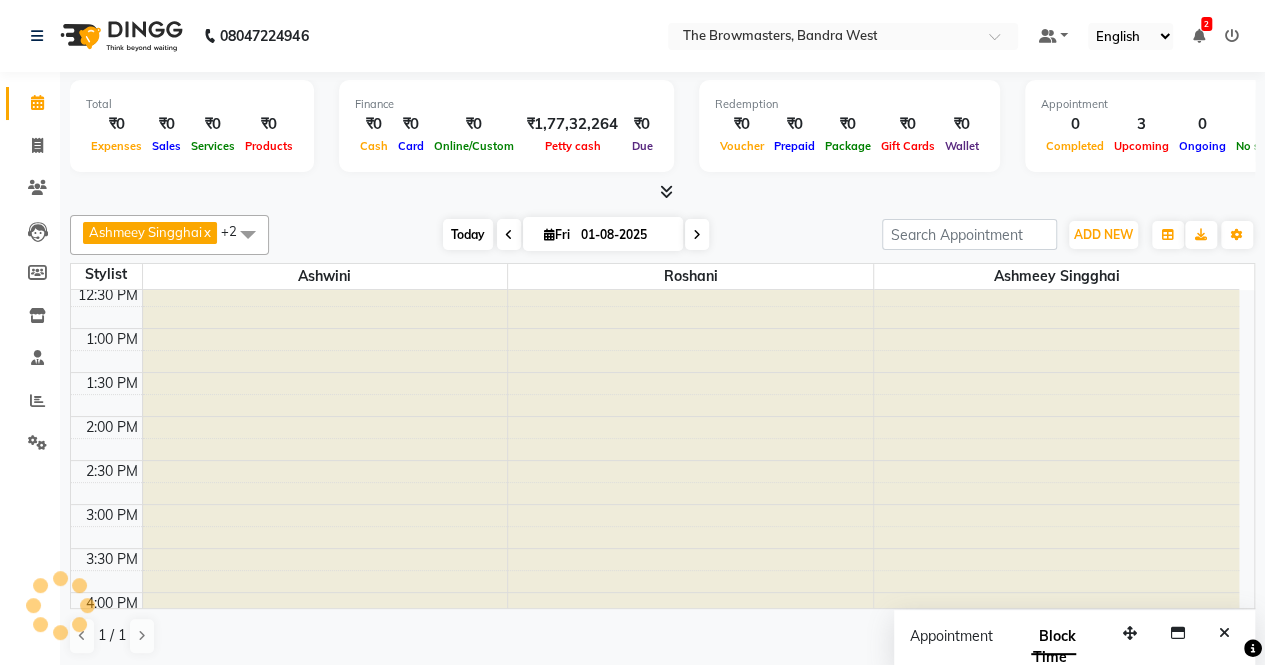 scroll, scrollTop: 807, scrollLeft: 0, axis: vertical 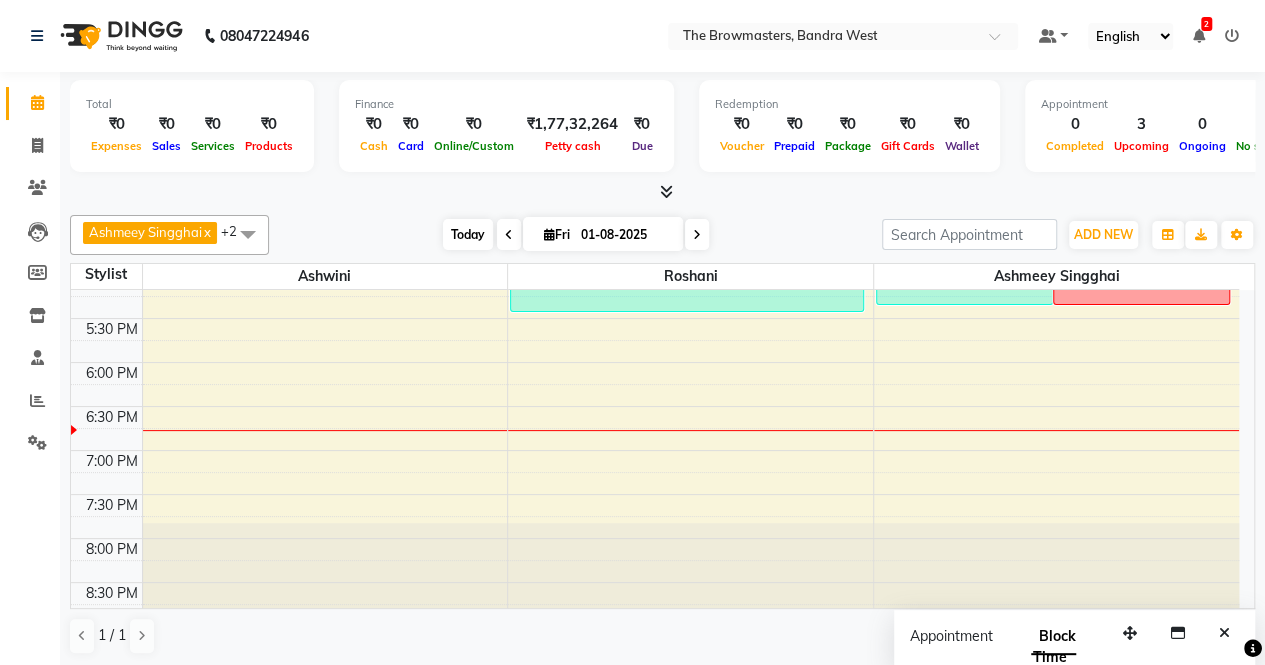 click on "Today" at bounding box center [468, 234] 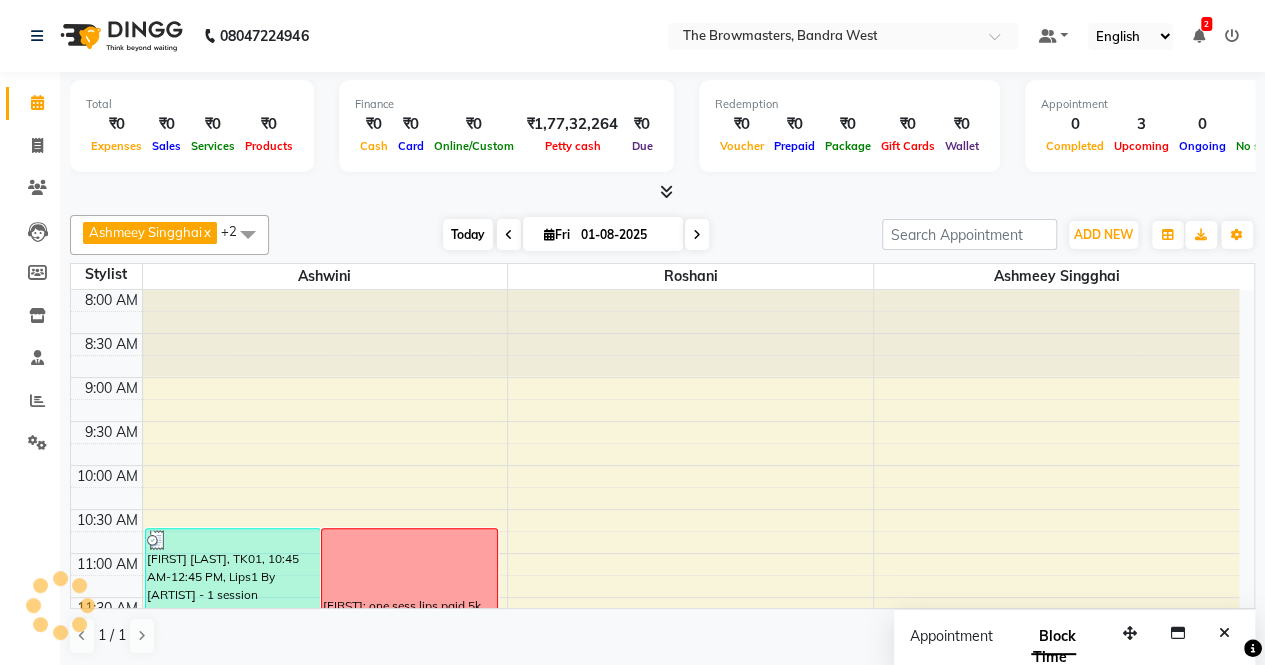 scroll, scrollTop: 807, scrollLeft: 0, axis: vertical 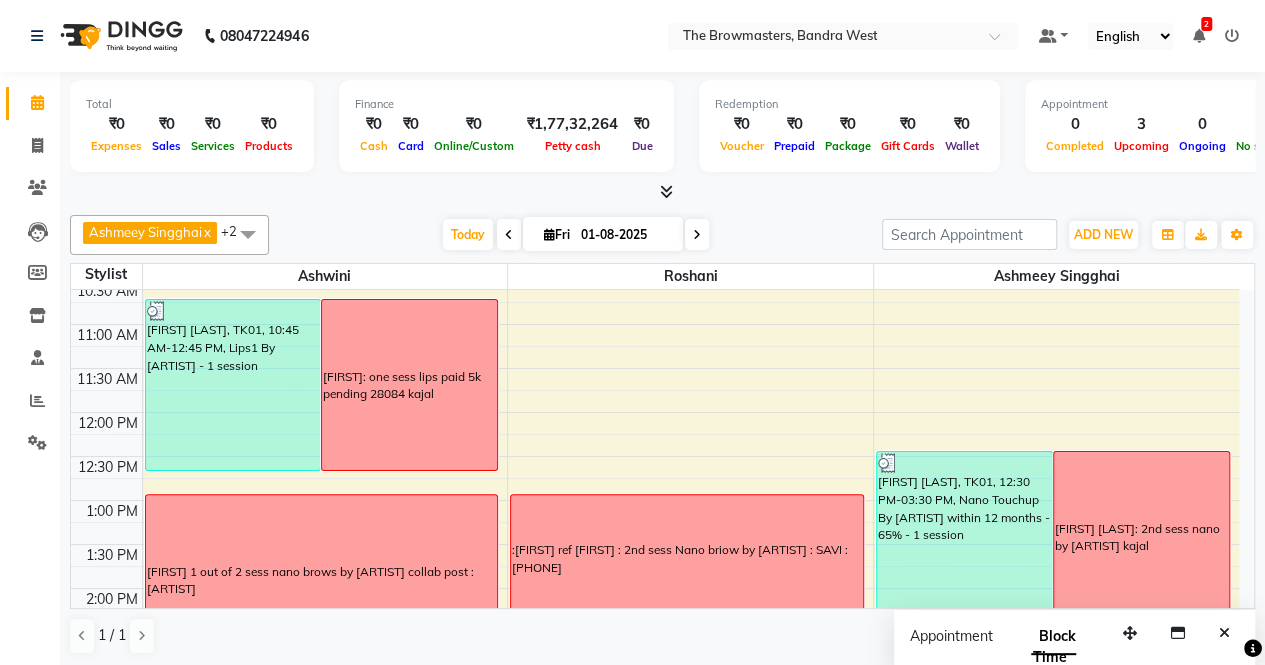 click at bounding box center (697, 235) 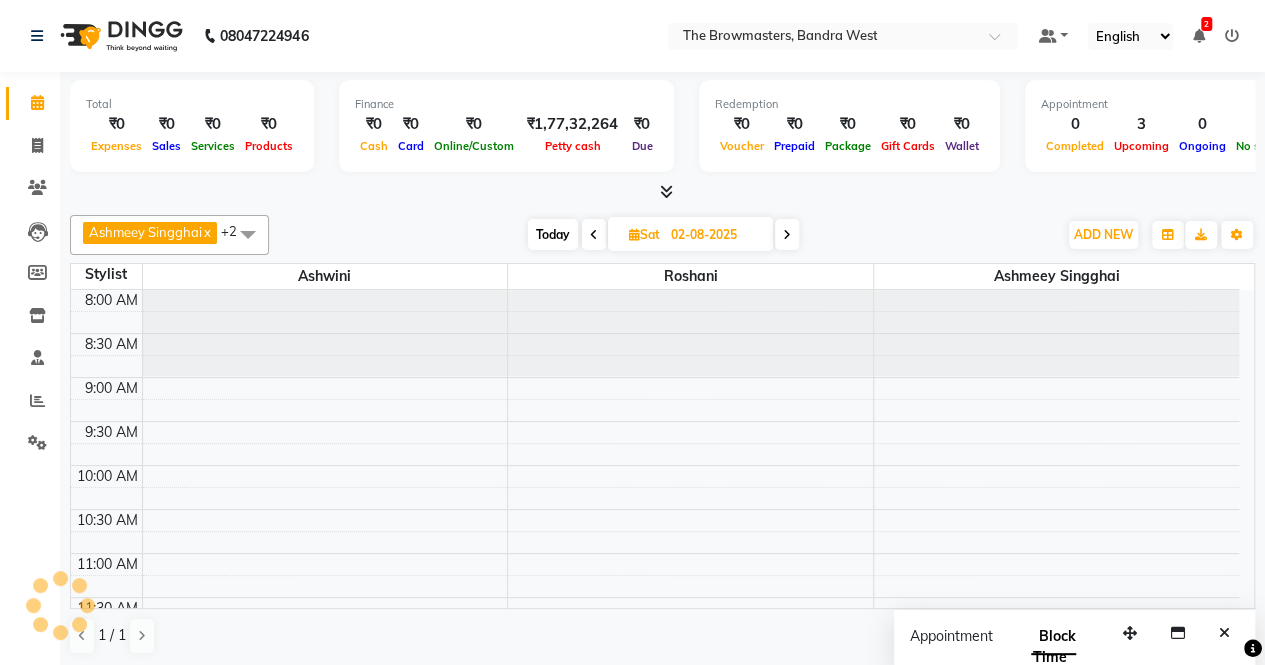 scroll, scrollTop: 807, scrollLeft: 0, axis: vertical 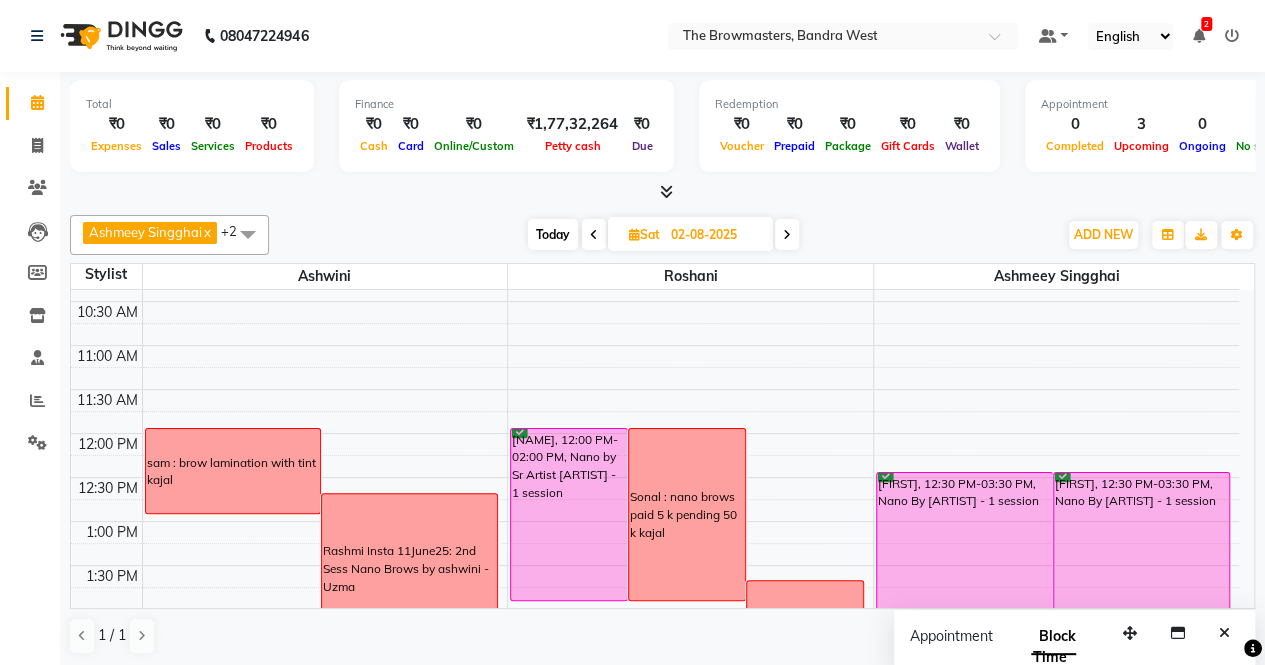 click on "02-08-2025" at bounding box center (715, 235) 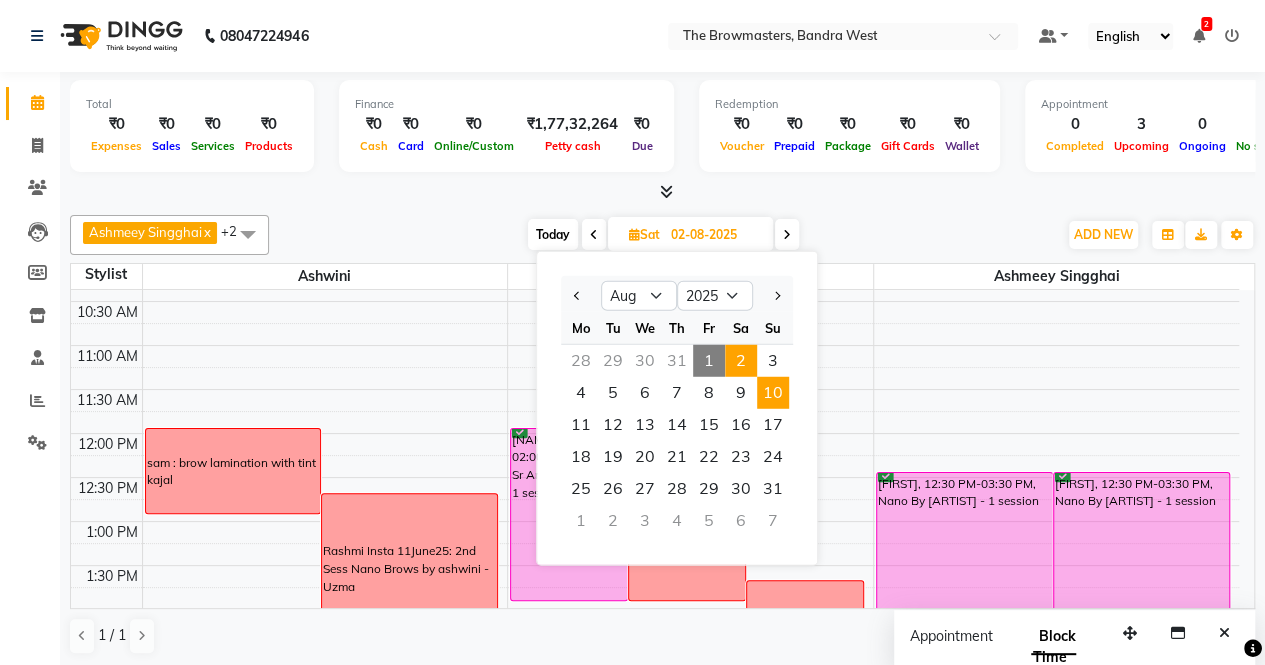 click on "10" at bounding box center (773, 393) 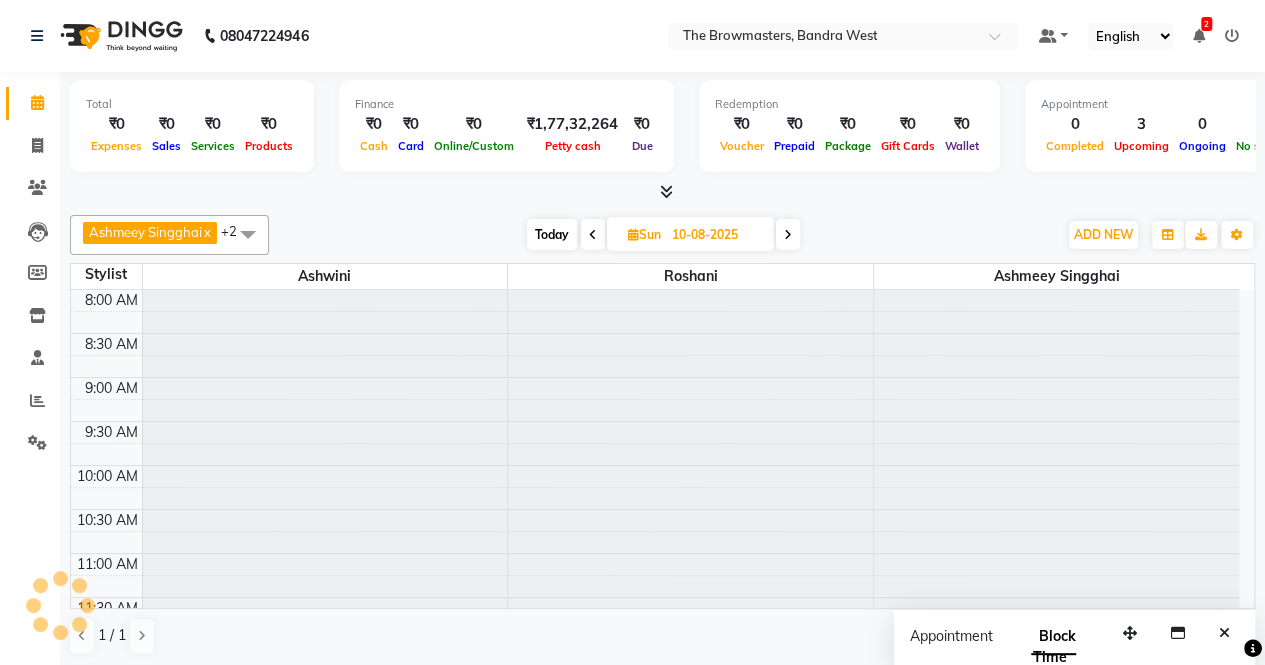 scroll, scrollTop: 807, scrollLeft: 0, axis: vertical 